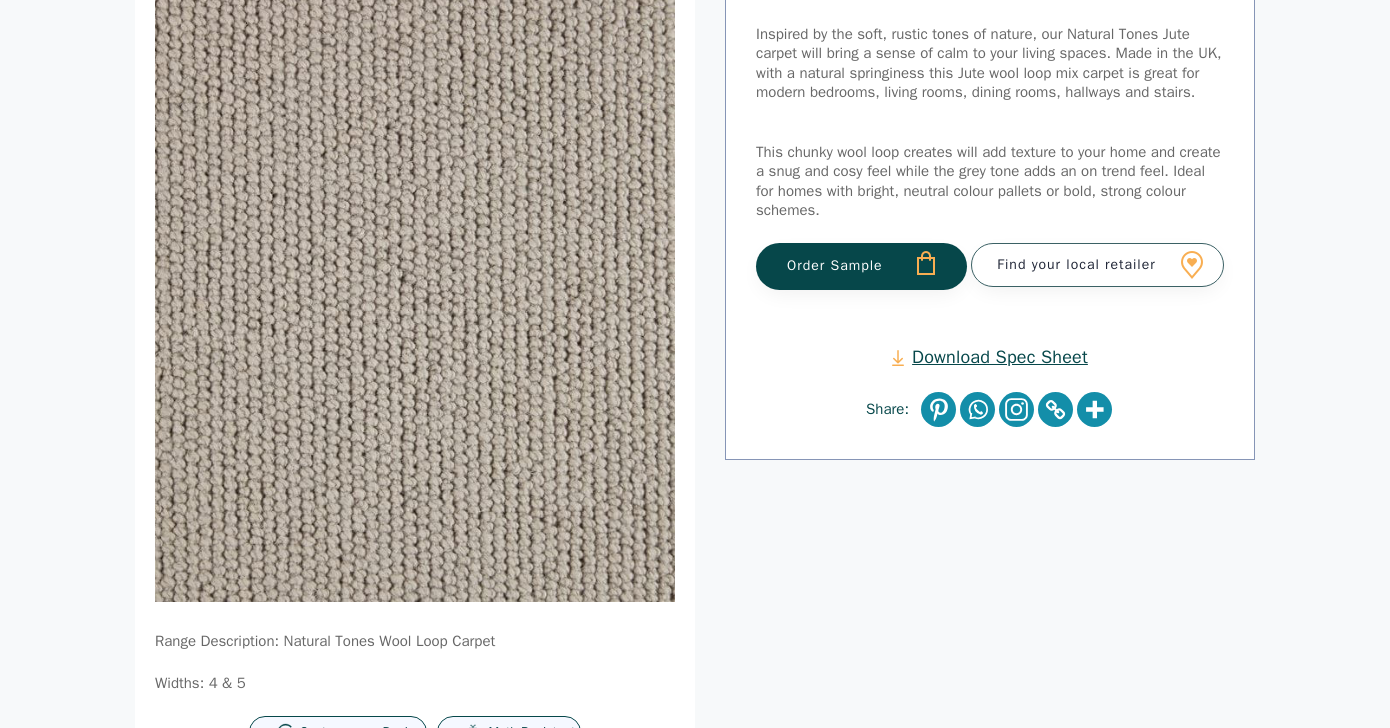 scroll, scrollTop: 335, scrollLeft: 0, axis: vertical 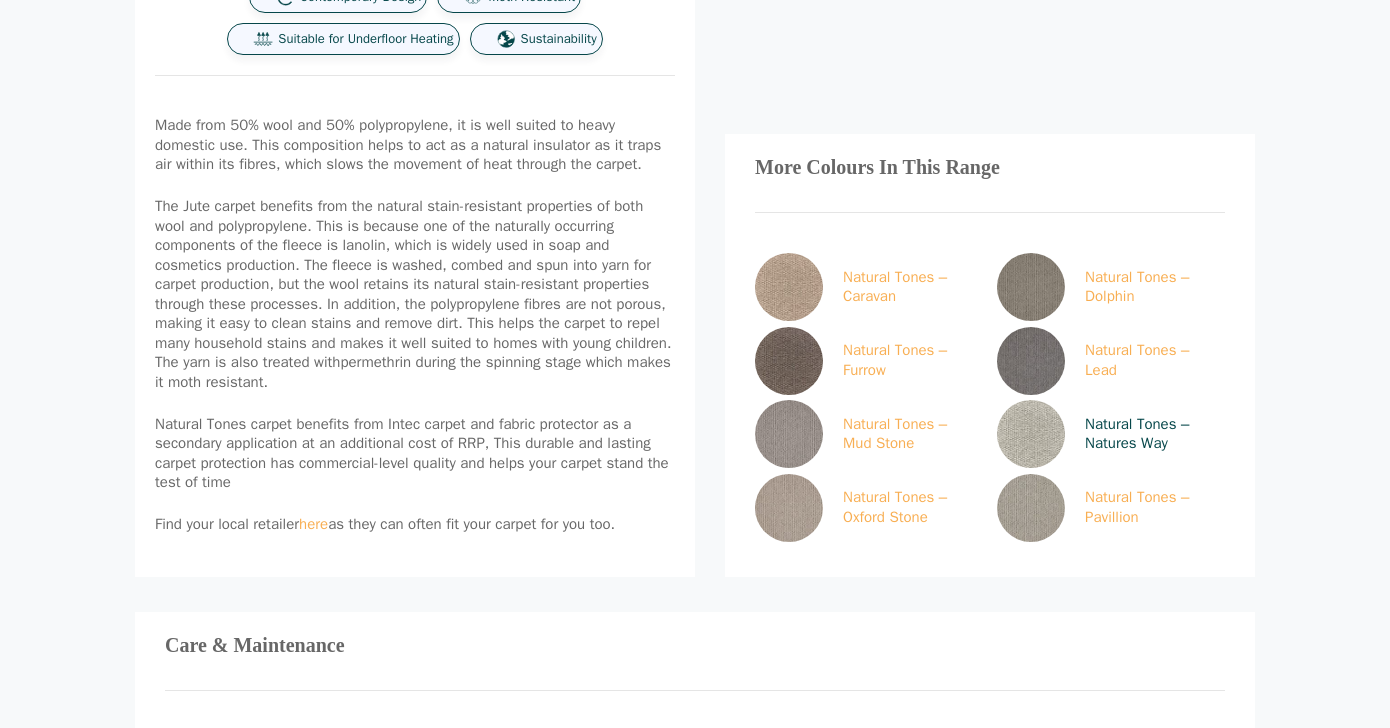 click at bounding box center [1031, 434] 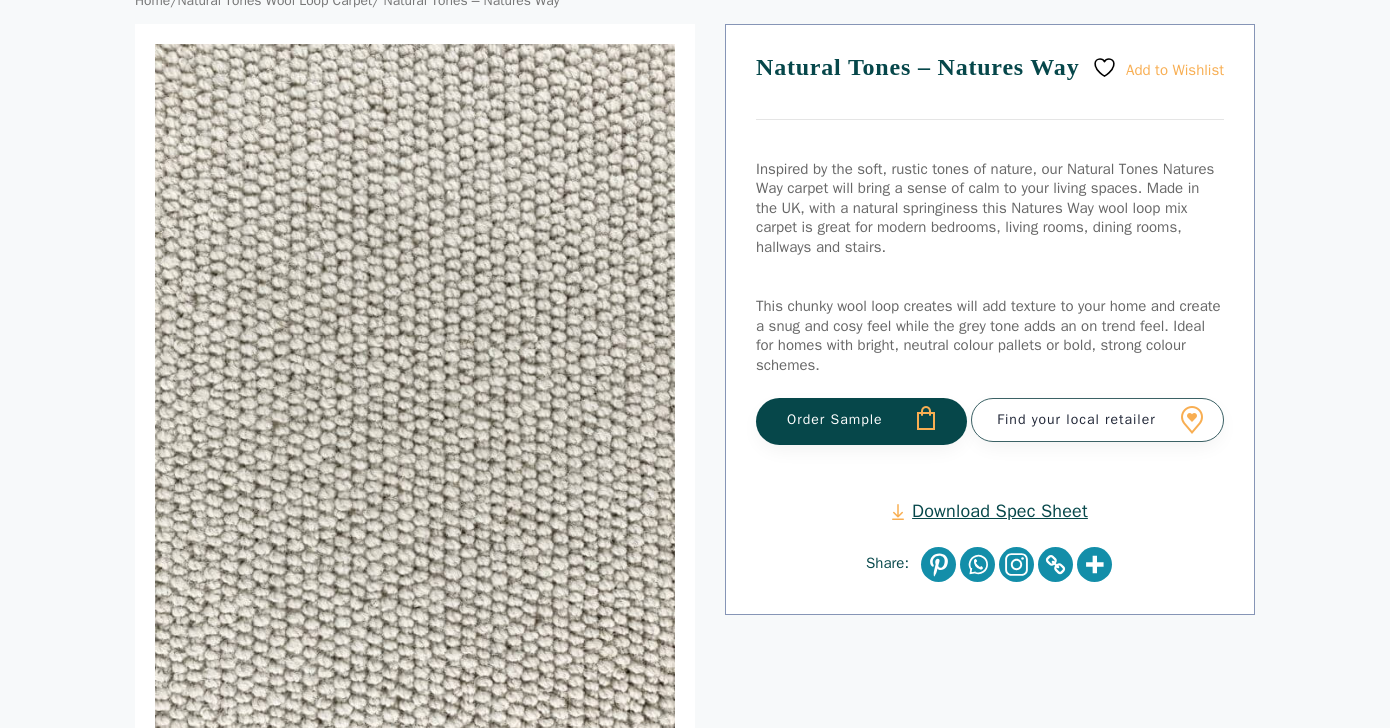scroll, scrollTop: 515, scrollLeft: 0, axis: vertical 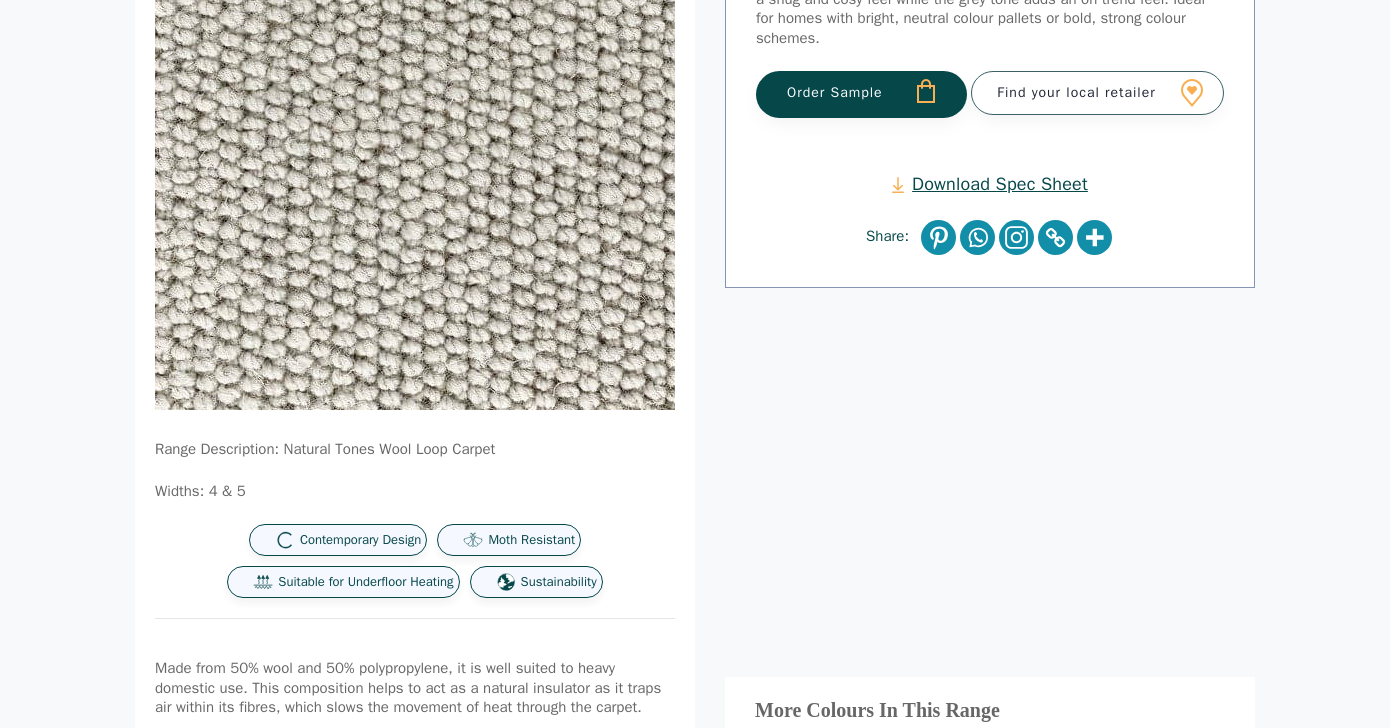 click at bounding box center [469, -23] 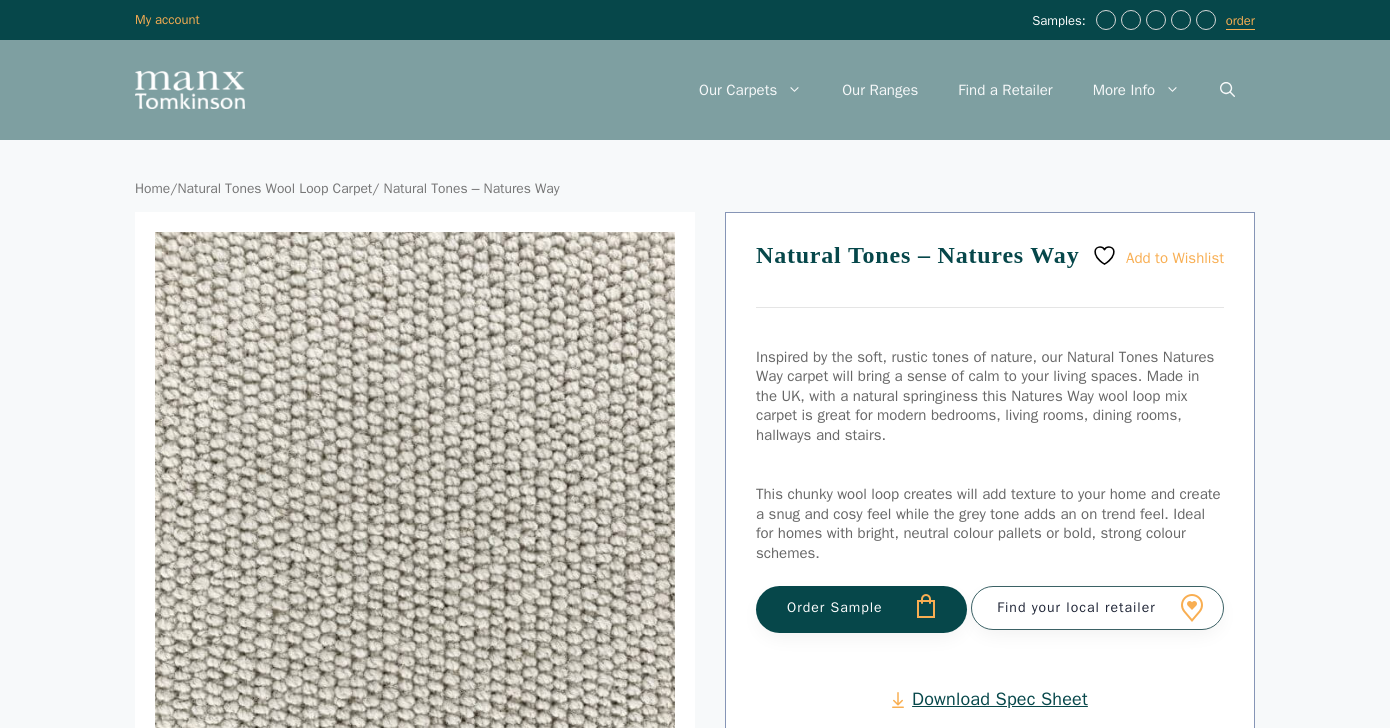 scroll, scrollTop: 0, scrollLeft: 0, axis: both 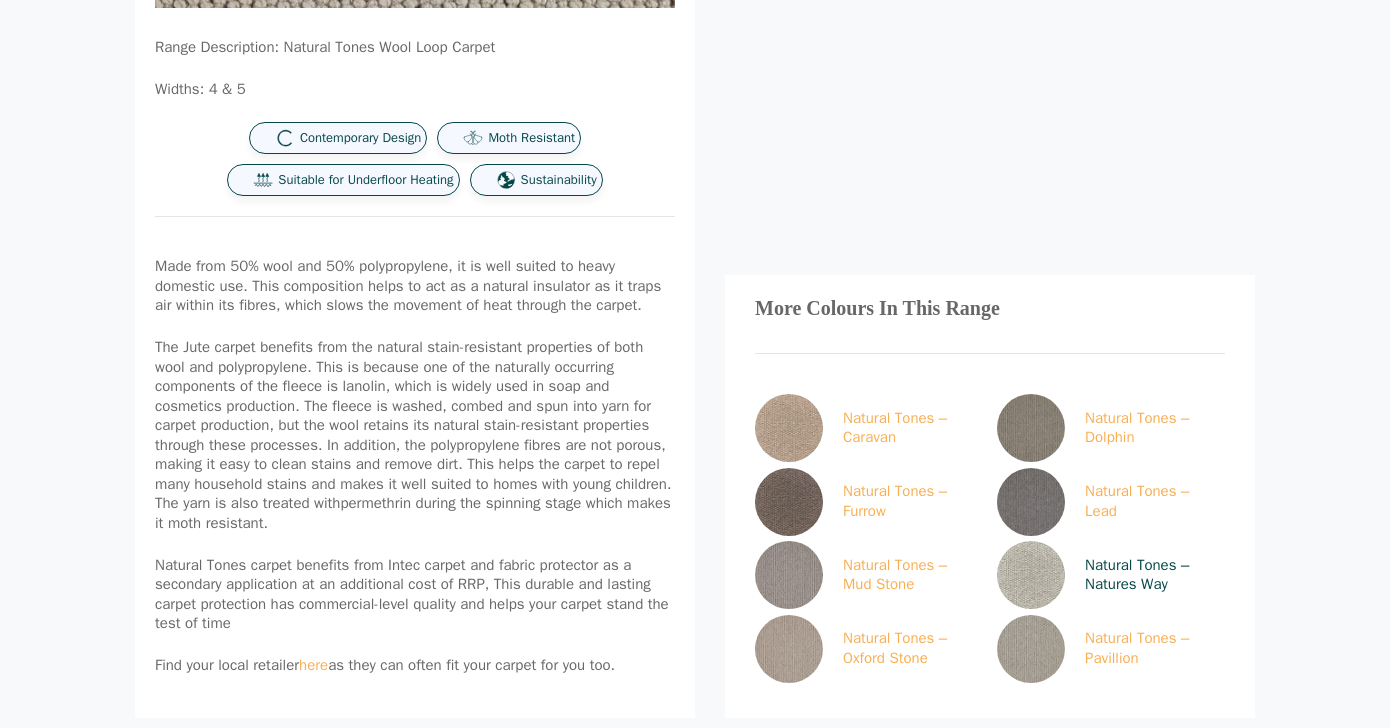click at bounding box center (1031, 575) 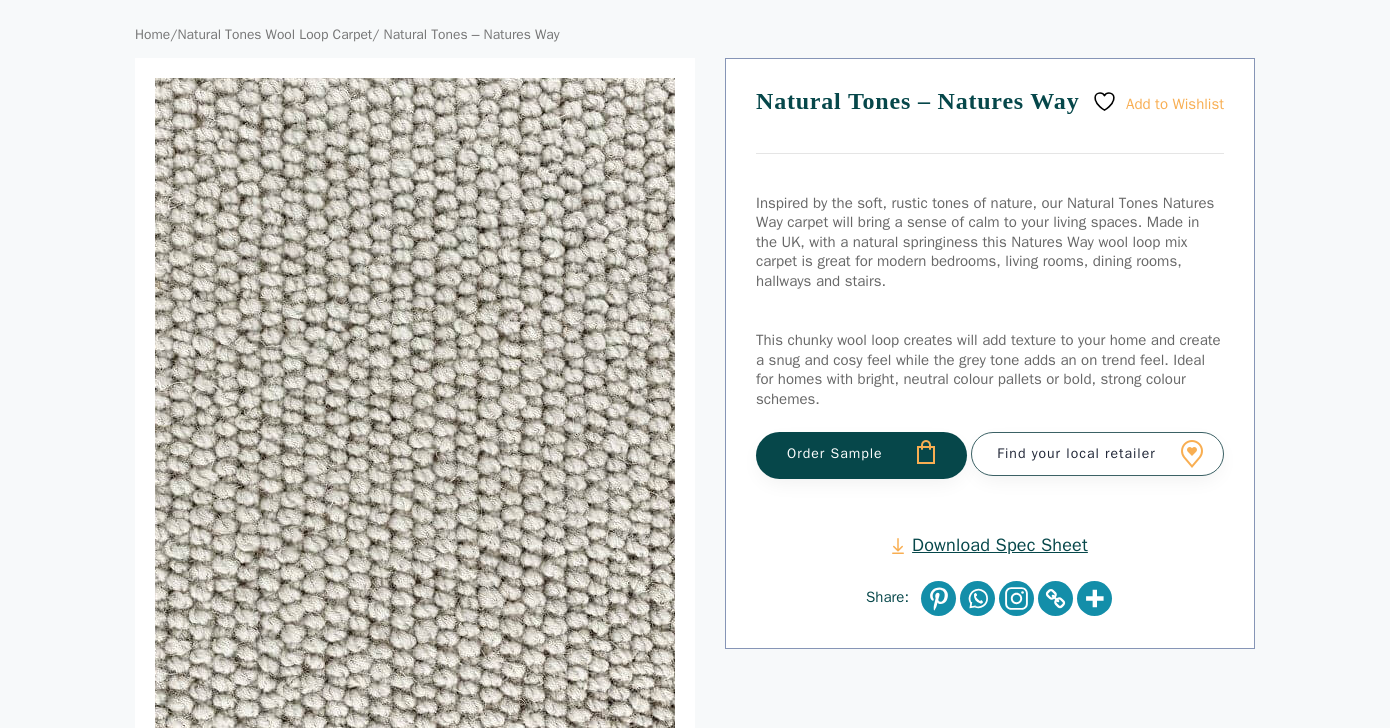 scroll, scrollTop: 148, scrollLeft: 0, axis: vertical 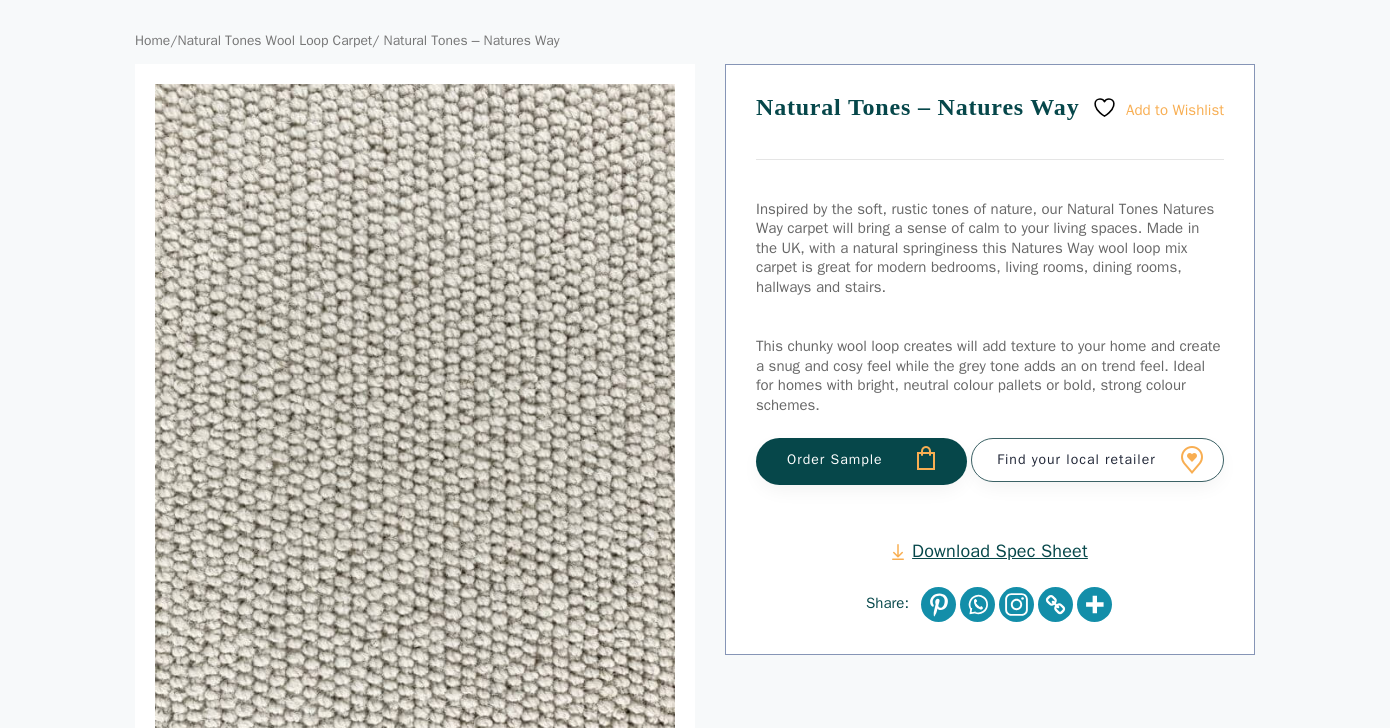 click on "Natural Tones – Natures Way" at bounding box center [990, 127] 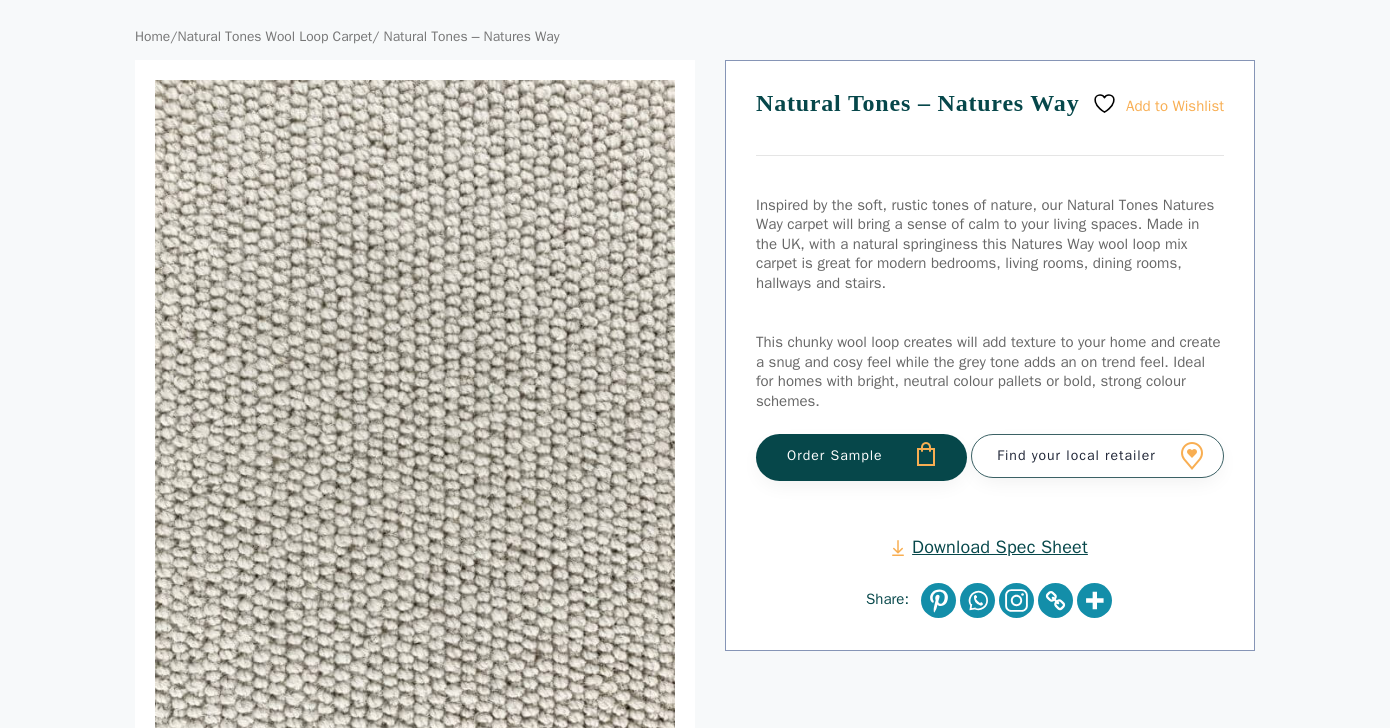 scroll, scrollTop: 153, scrollLeft: 0, axis: vertical 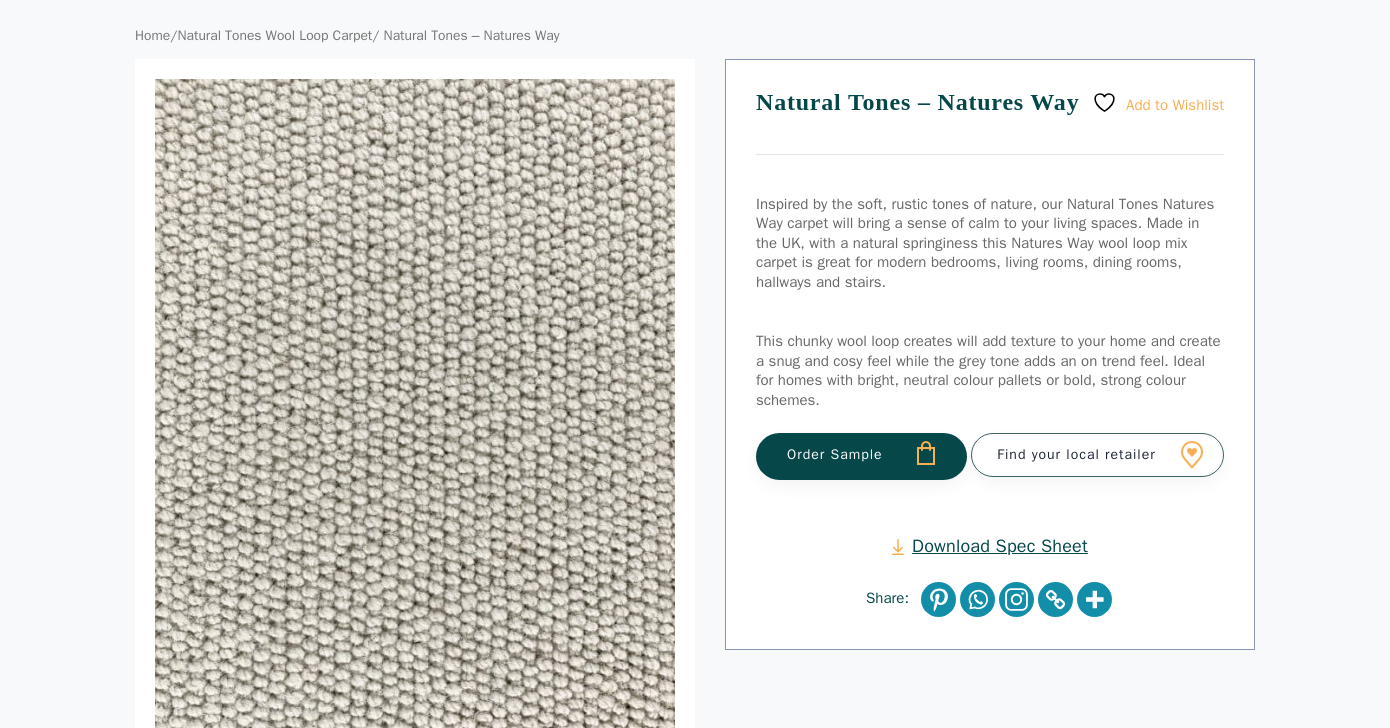 click on "Natural Tones – Natures Way" at bounding box center [990, 122] 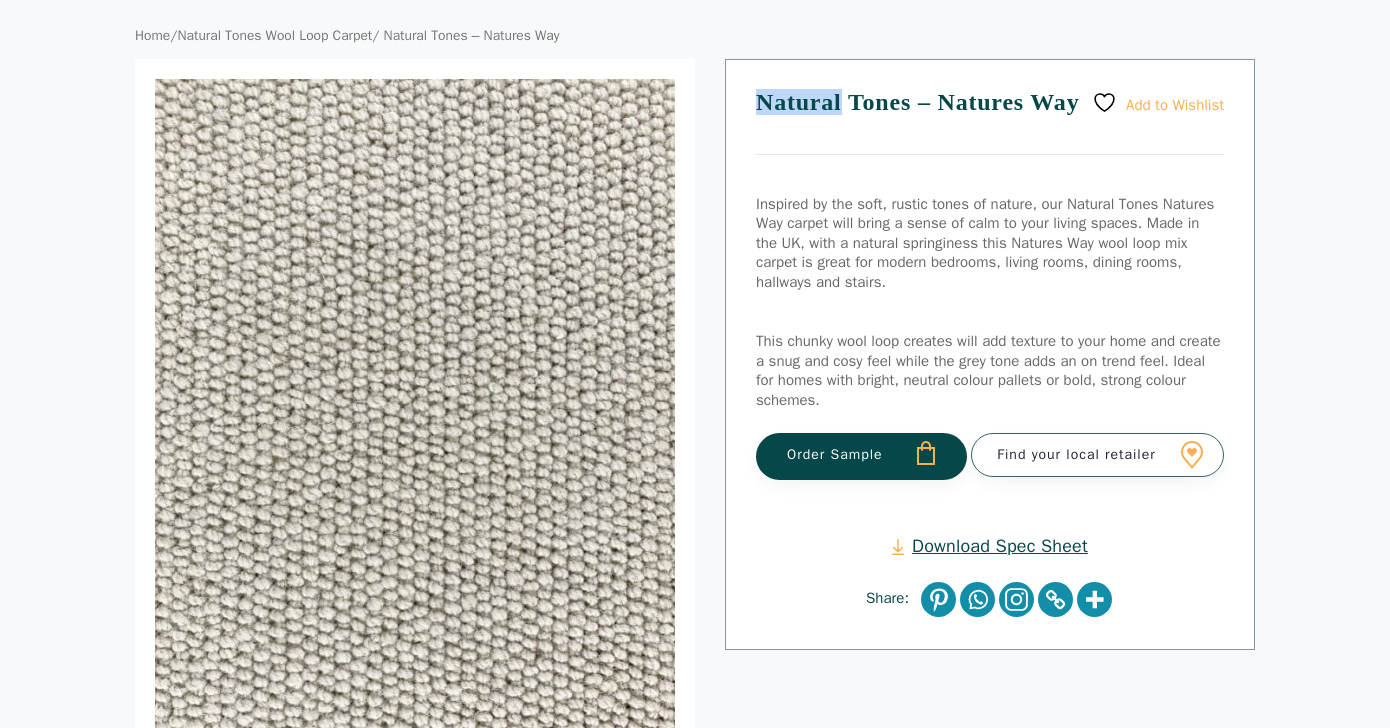 click on "Natural Tones – Natures Way" at bounding box center [990, 122] 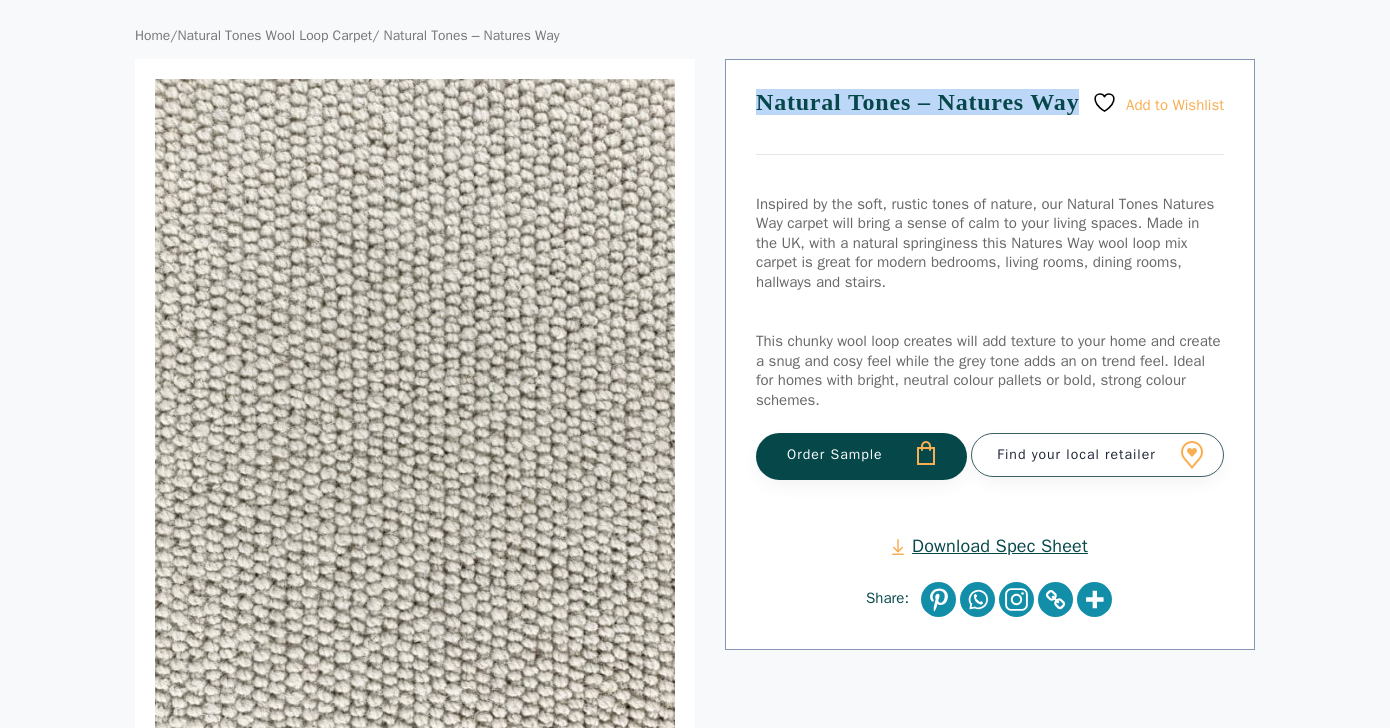 copy on "Natural Tones – Natures Way" 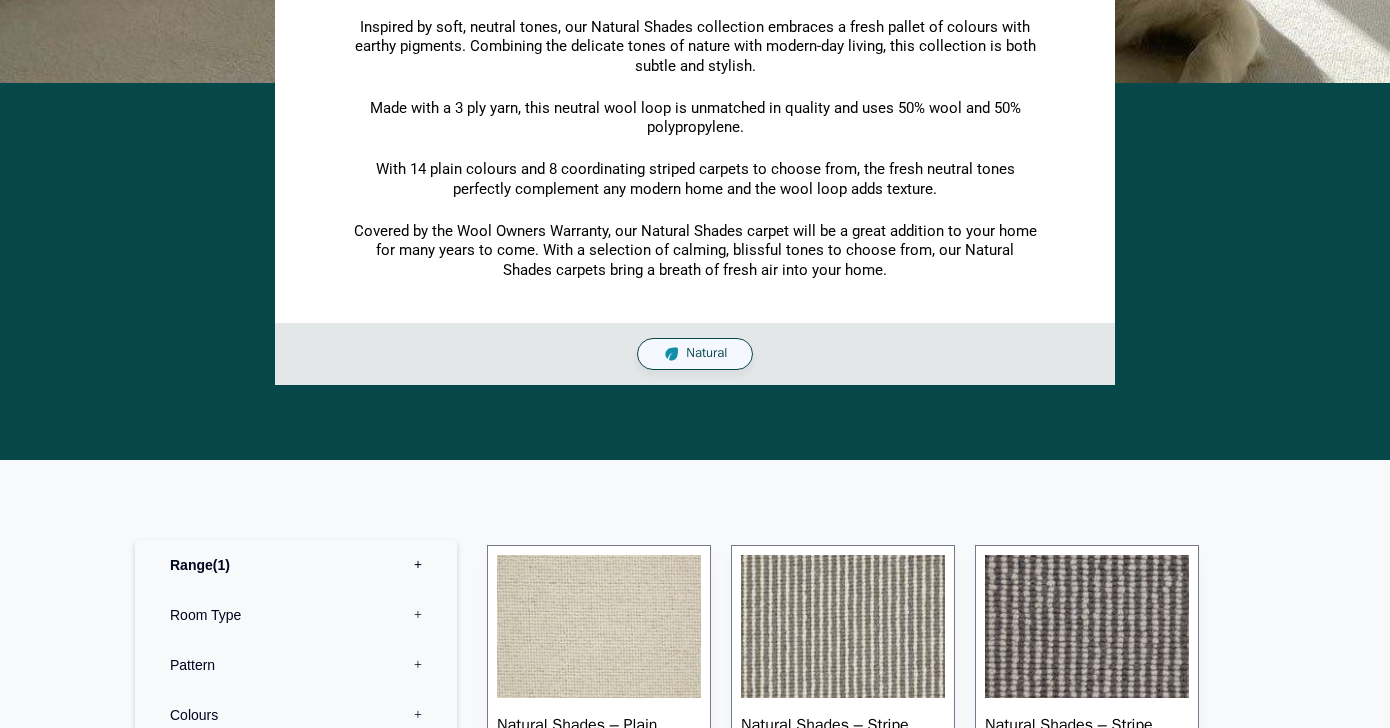 scroll, scrollTop: 756, scrollLeft: 0, axis: vertical 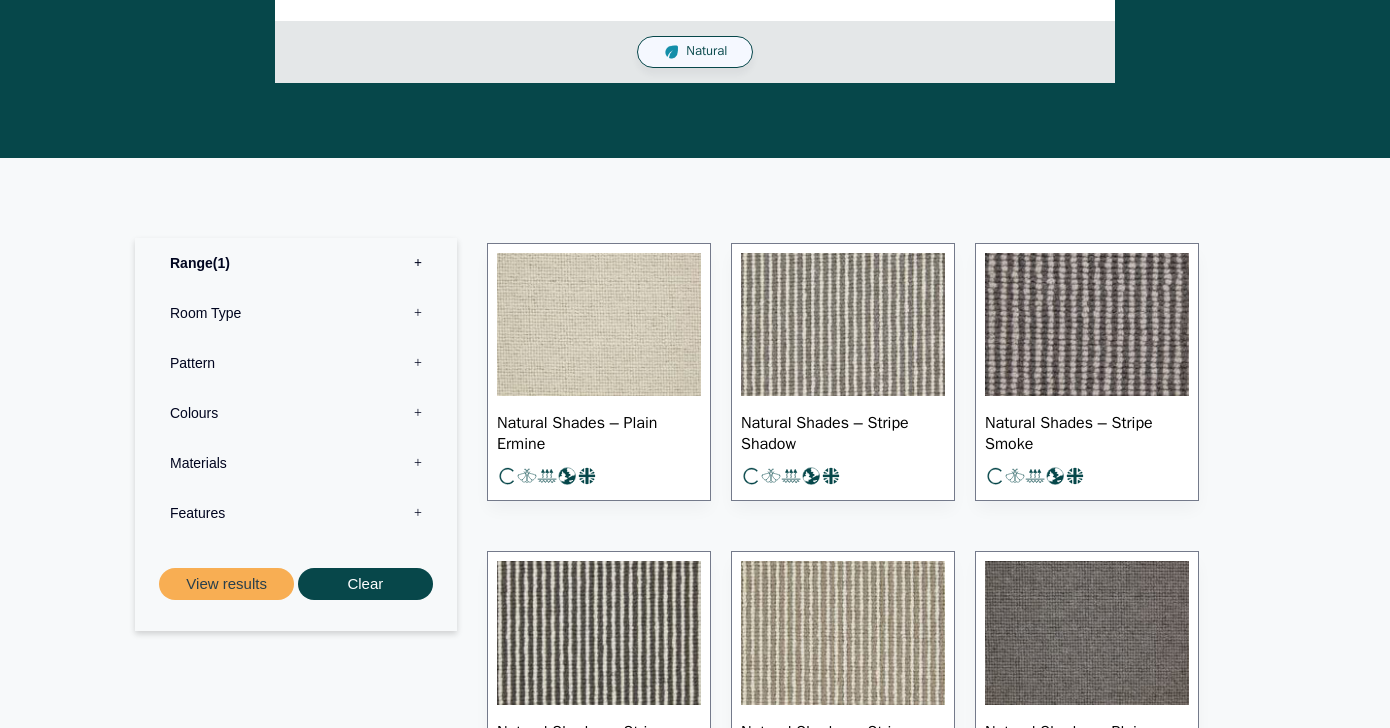 click on "Colours  0" at bounding box center [296, 413] 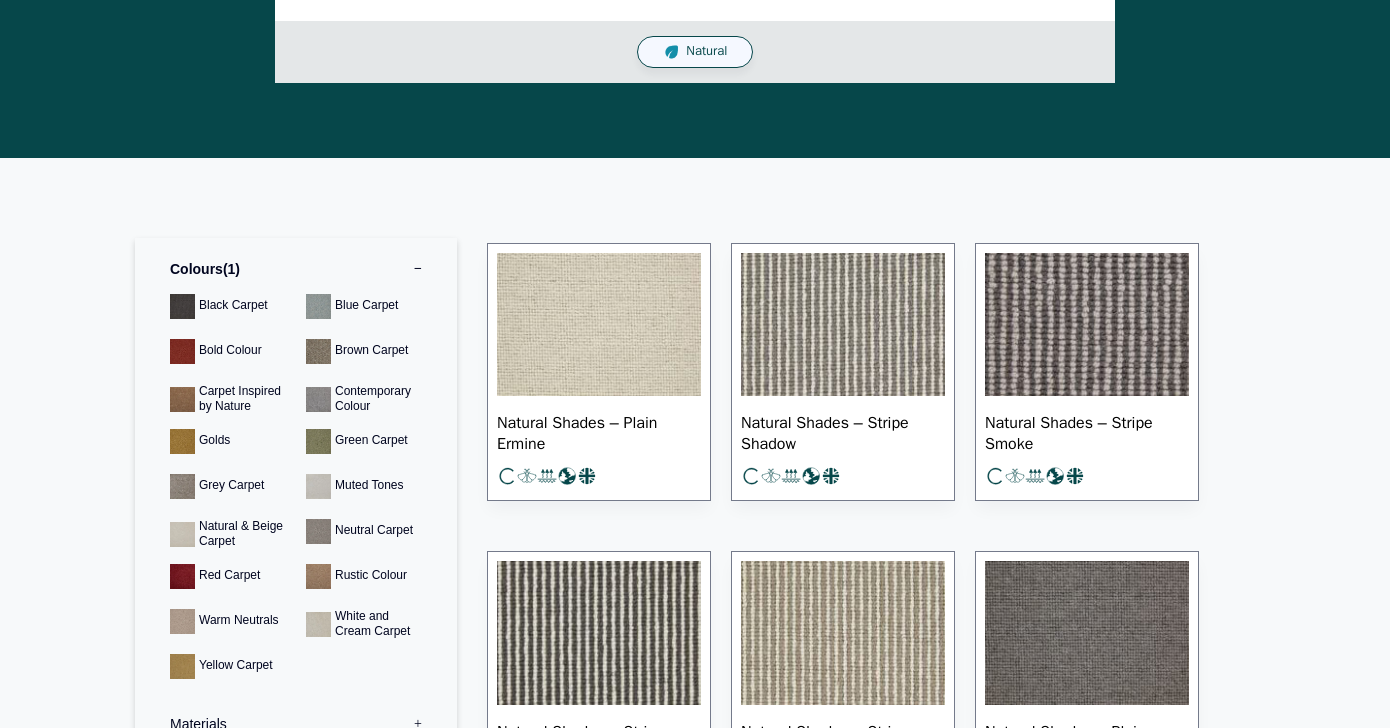 scroll, scrollTop: 146, scrollLeft: 0, axis: vertical 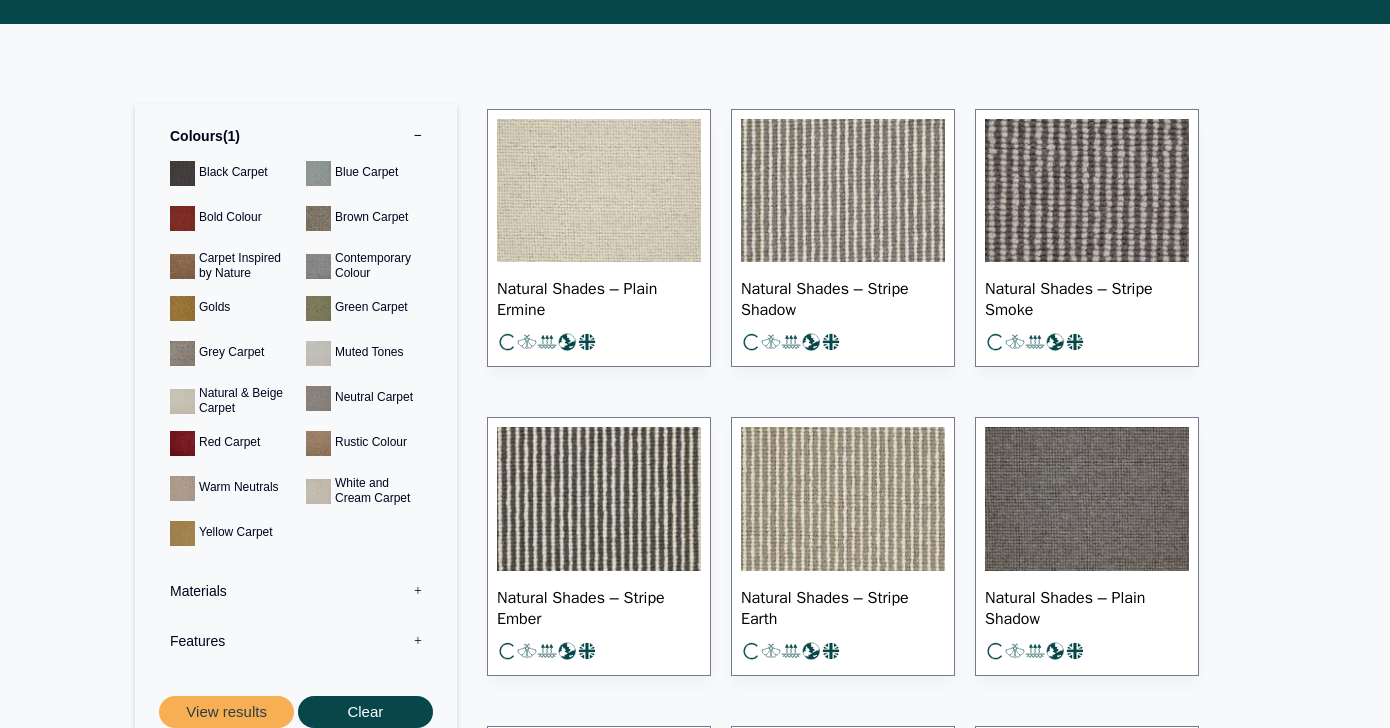 click on "Materials  0" at bounding box center (296, 591) 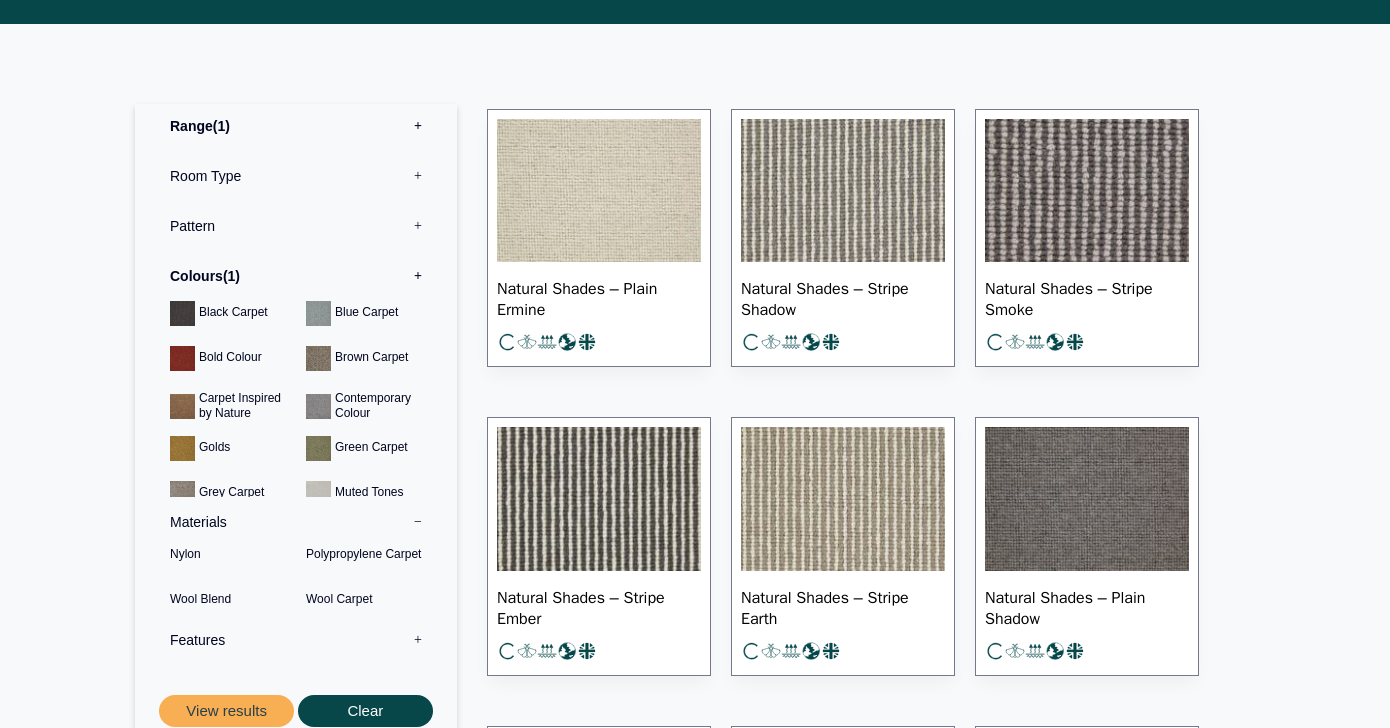scroll, scrollTop: 0, scrollLeft: 0, axis: both 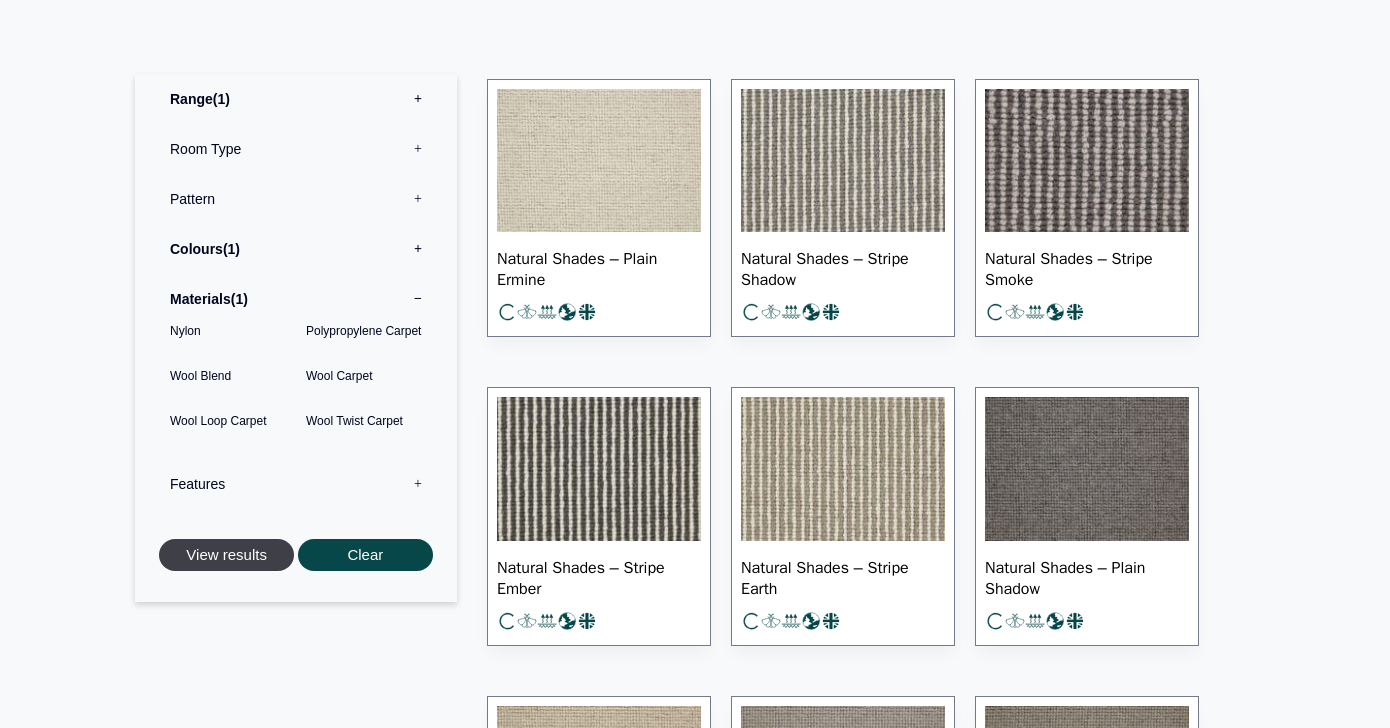 click on "View results" at bounding box center (226, 555) 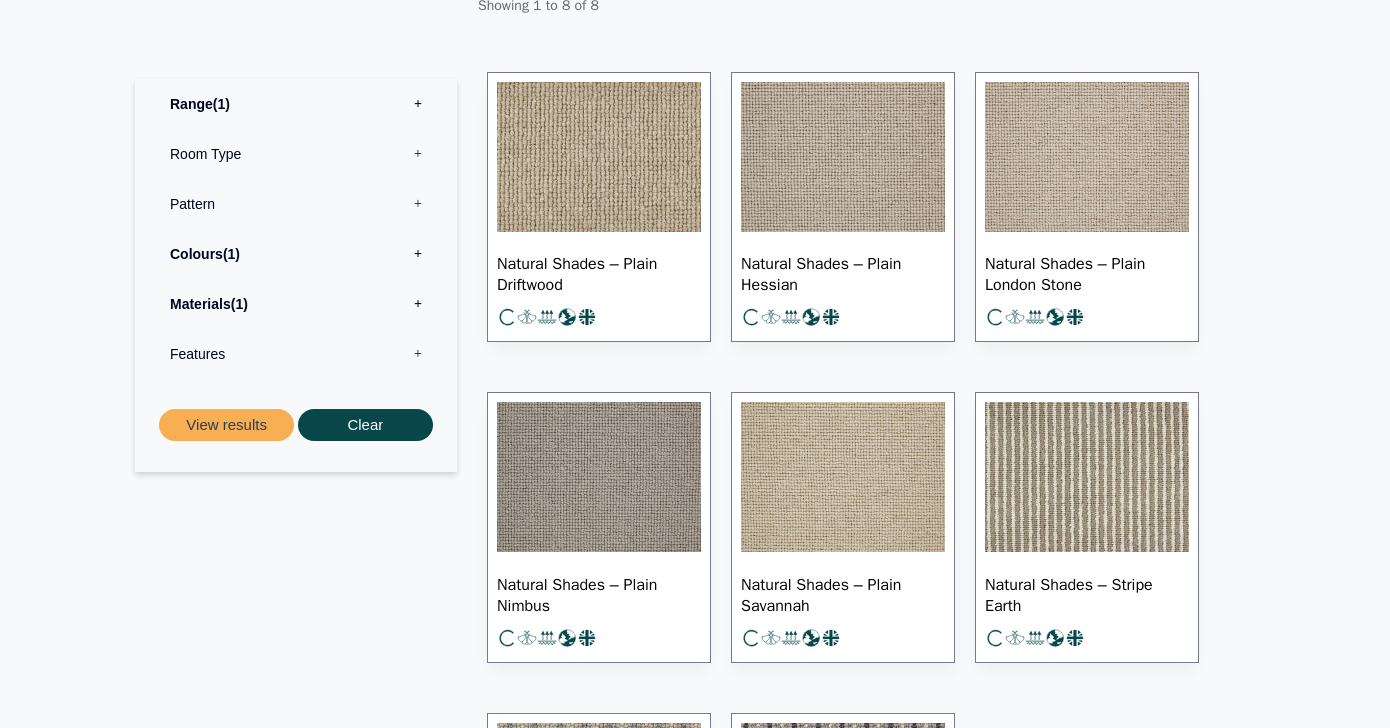 scroll, scrollTop: 351, scrollLeft: 0, axis: vertical 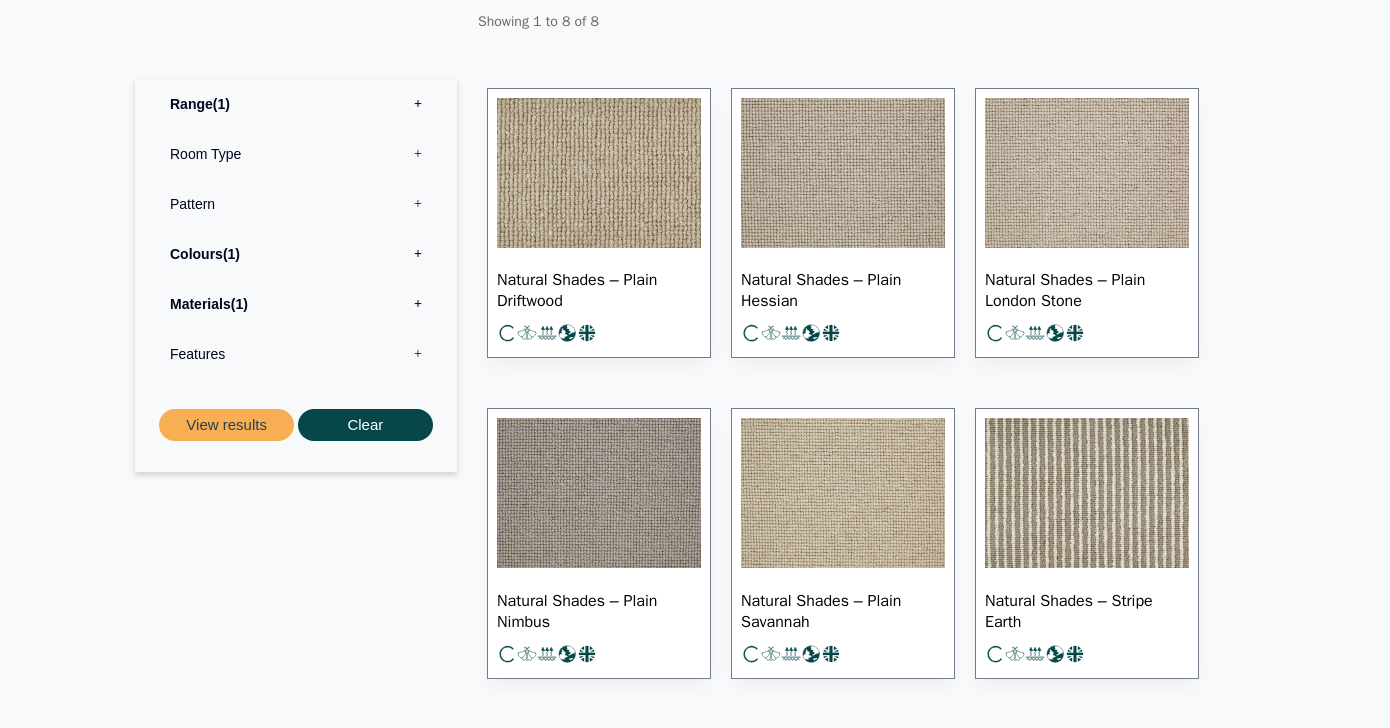 click on "Colours  1" at bounding box center (296, 254) 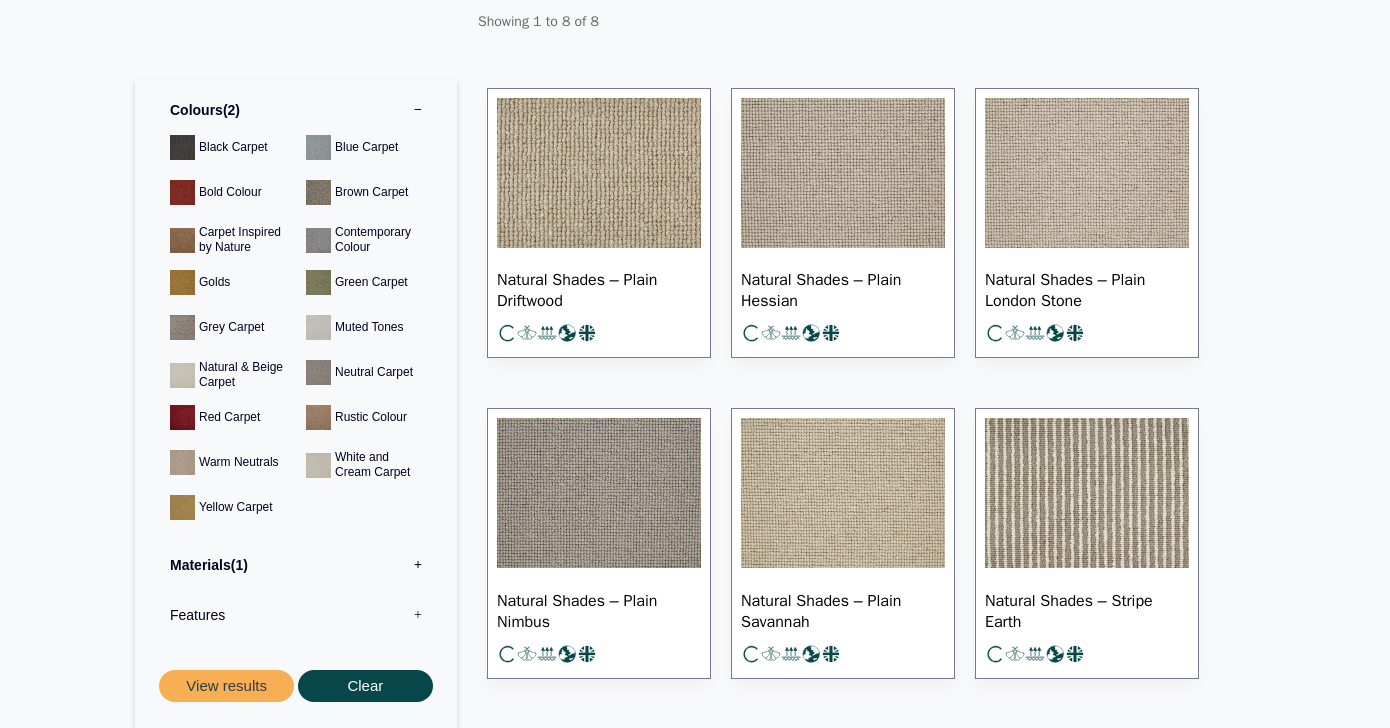 scroll, scrollTop: 143, scrollLeft: 0, axis: vertical 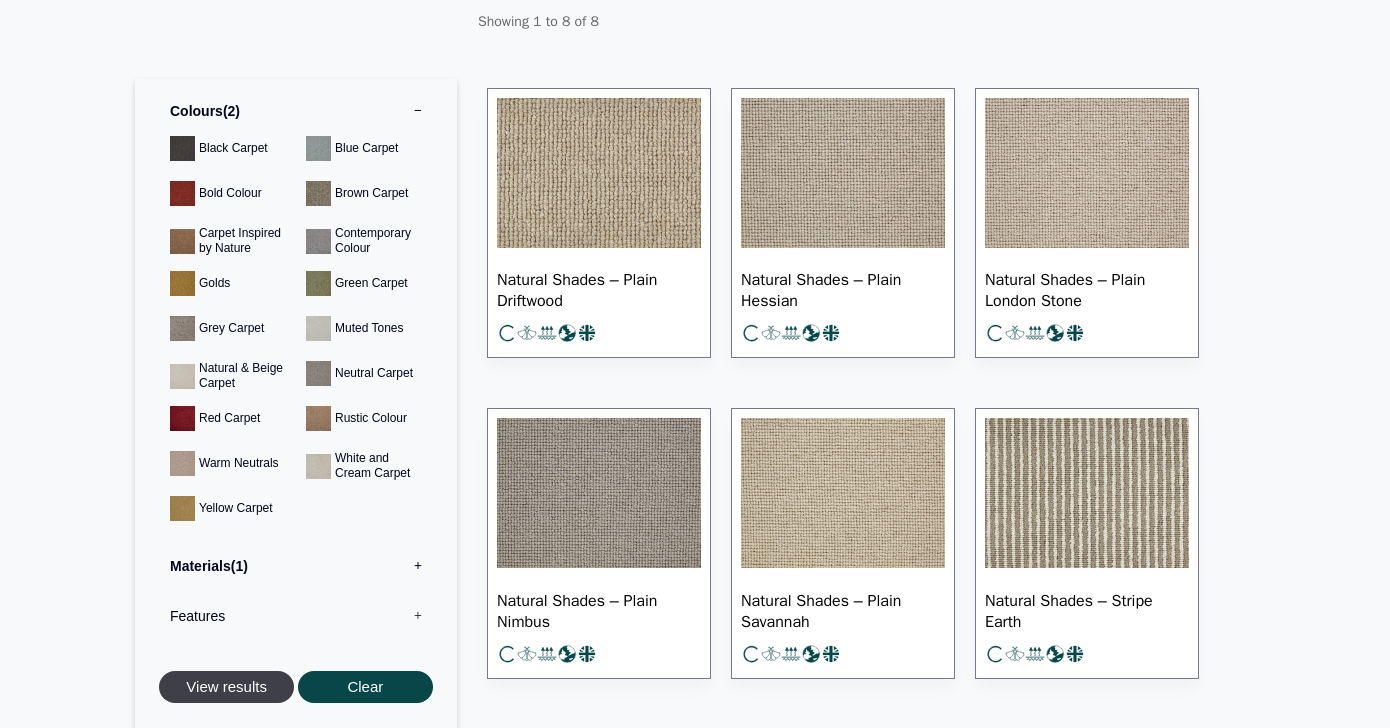click on "View results" at bounding box center (226, 687) 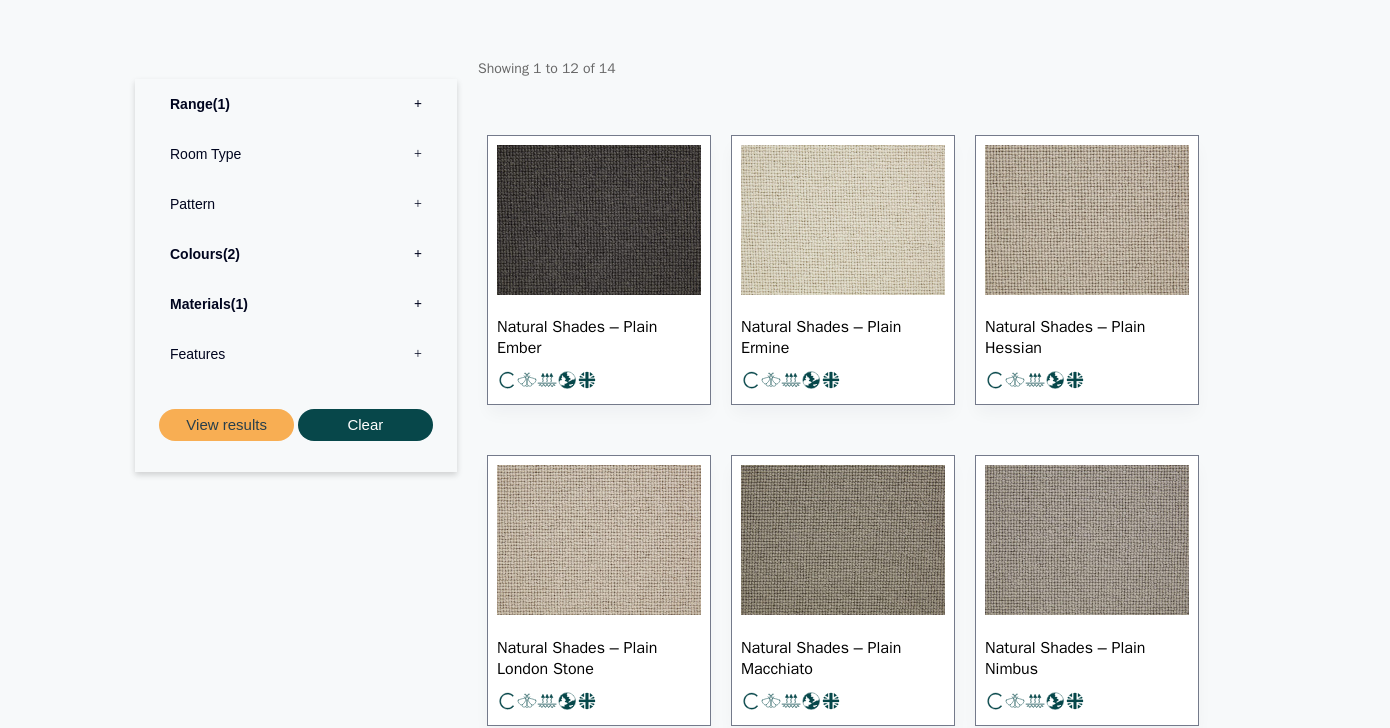scroll, scrollTop: 303, scrollLeft: 0, axis: vertical 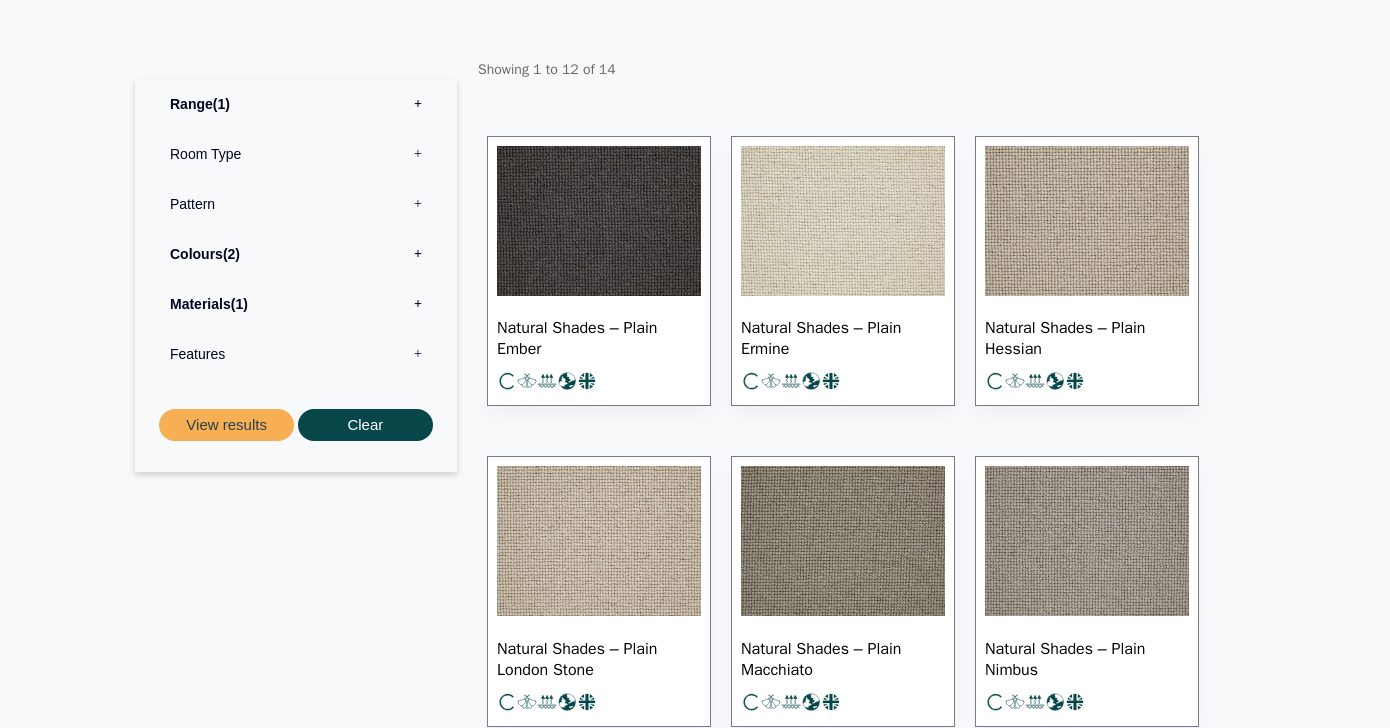 click at bounding box center (843, 221) 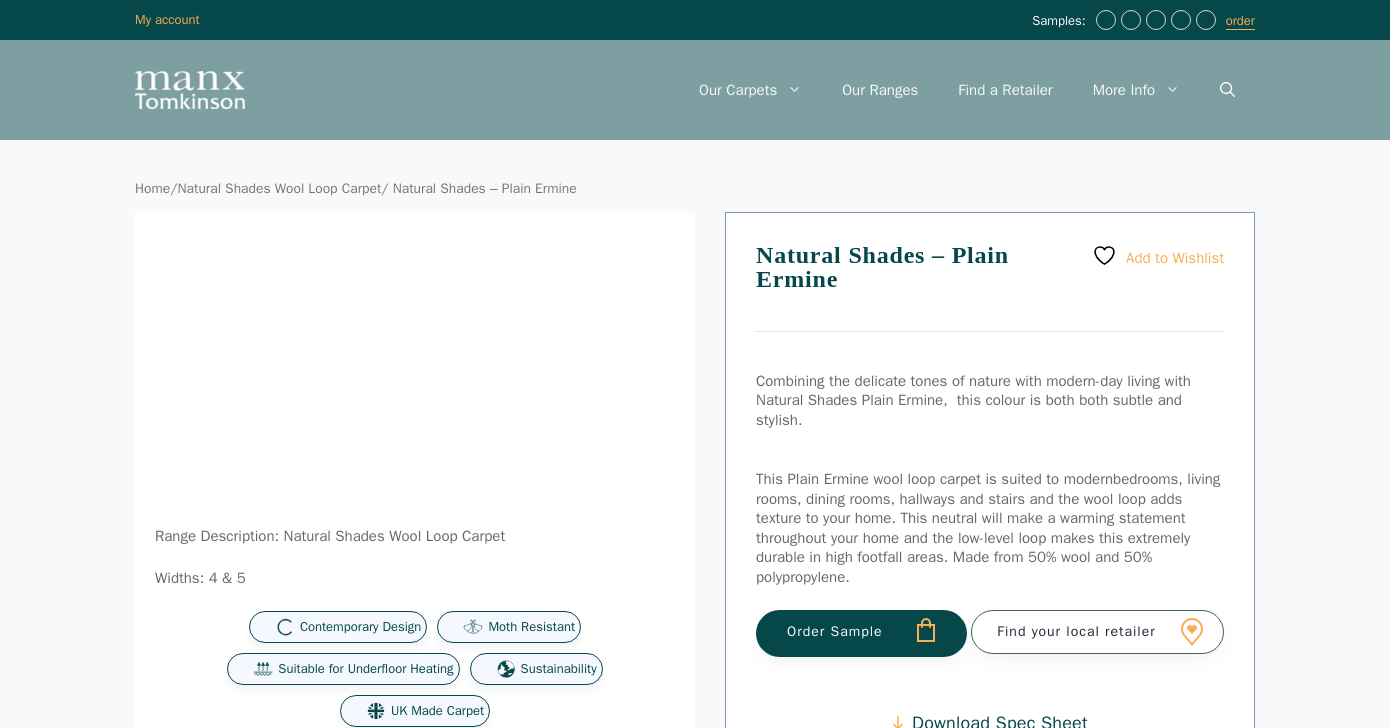 scroll, scrollTop: 0, scrollLeft: 0, axis: both 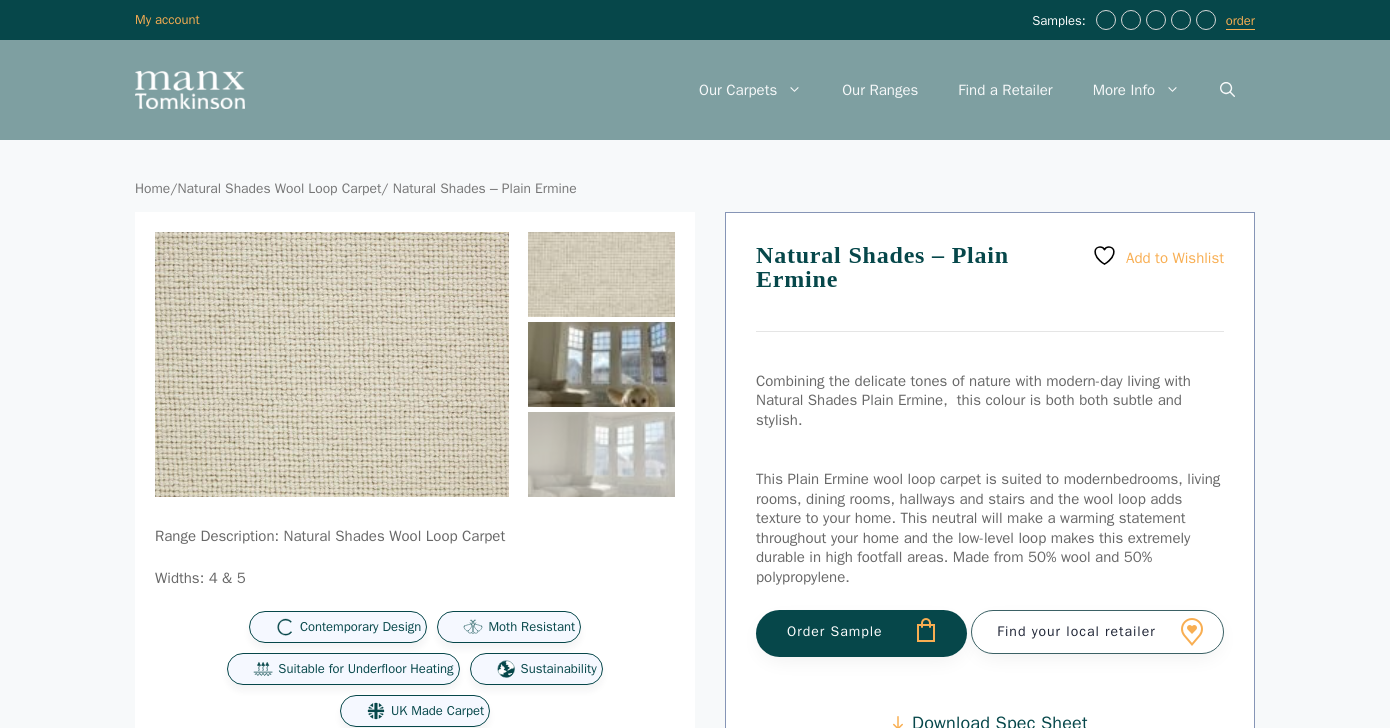 click at bounding box center [601, 364] 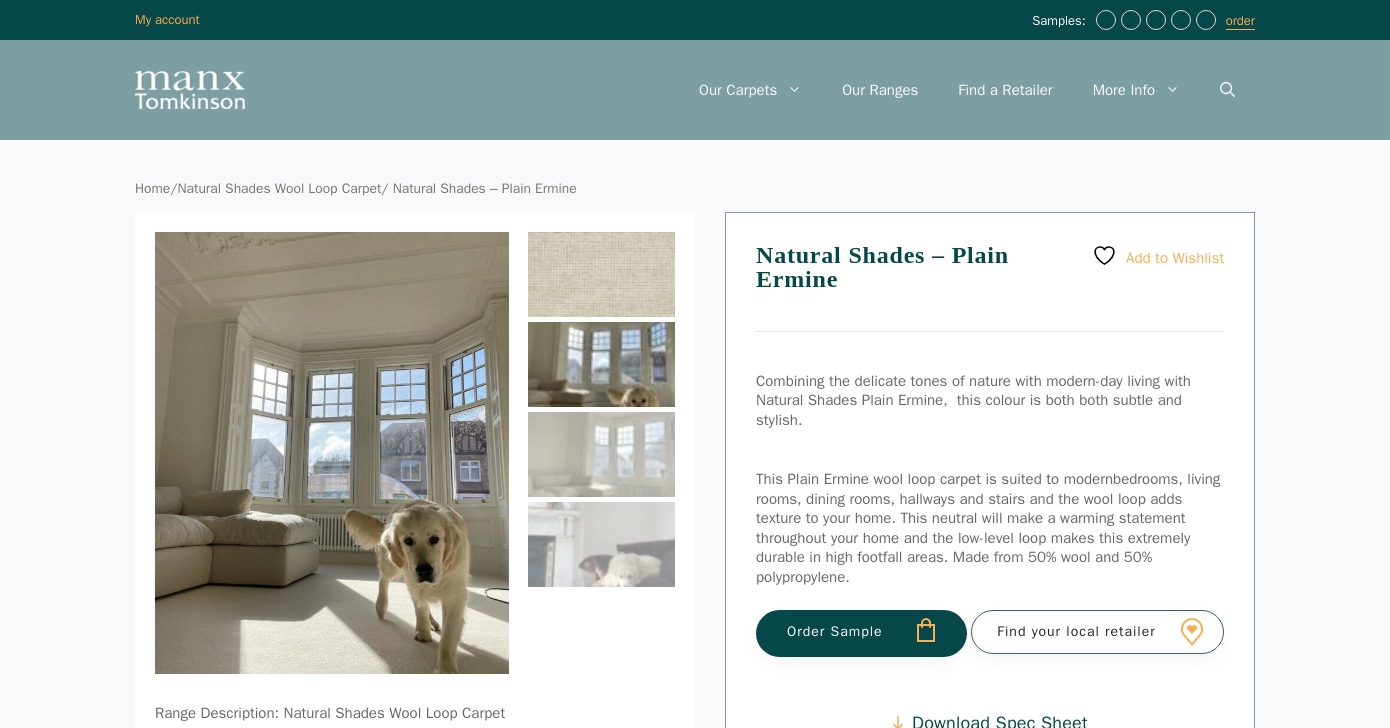 click at bounding box center [601, 274] 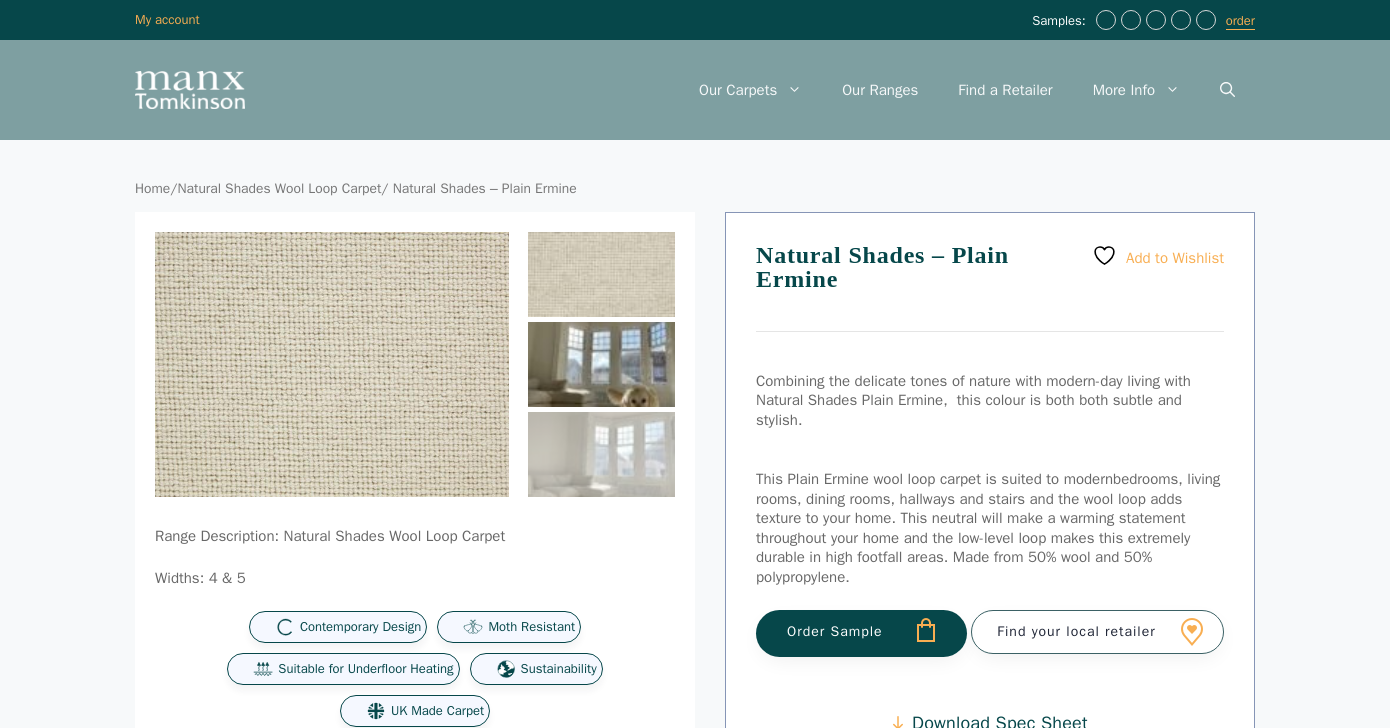 click at bounding box center (601, 364) 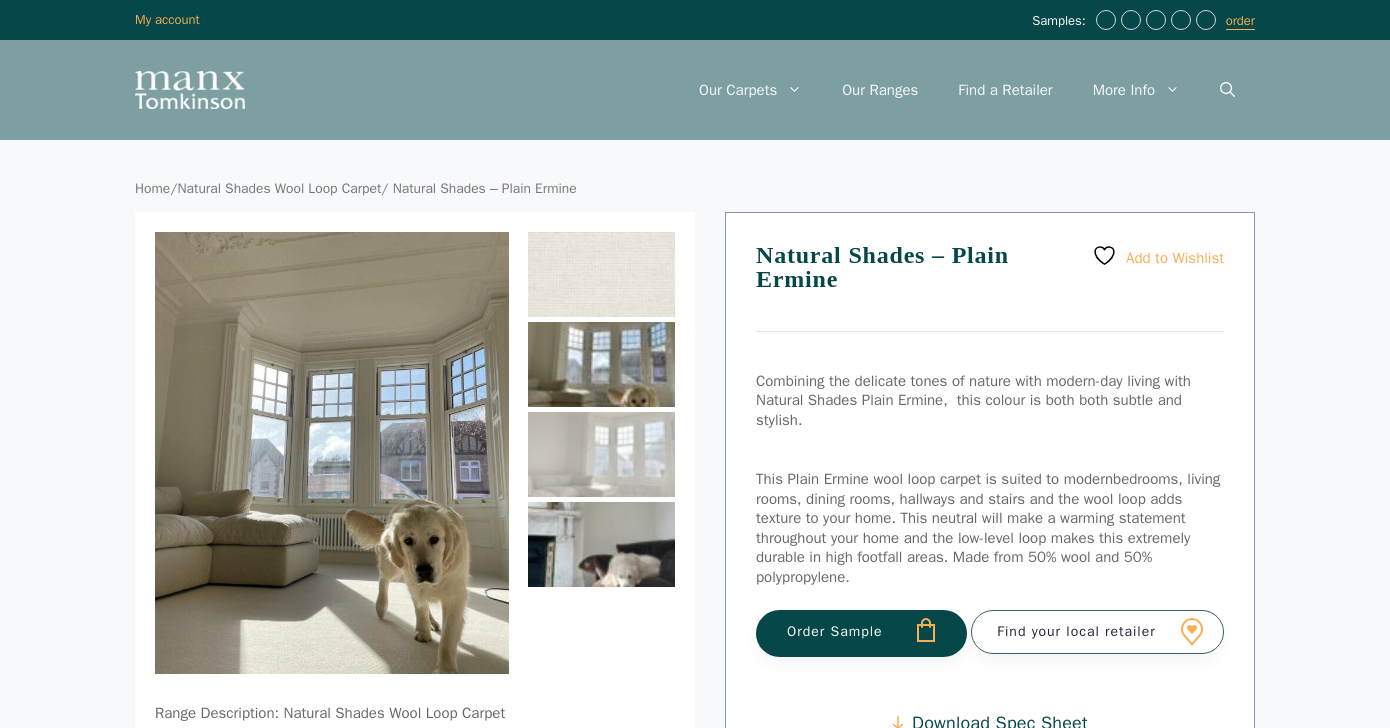 click at bounding box center (601, 544) 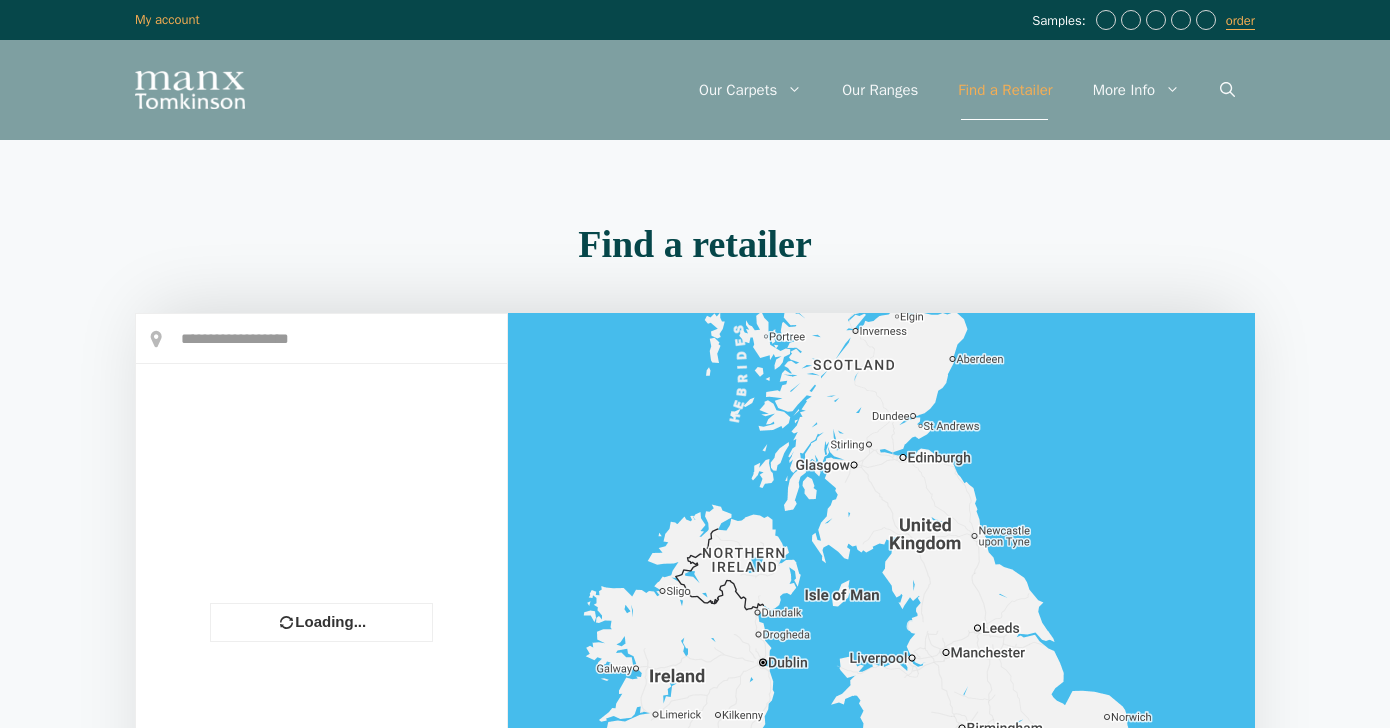 scroll, scrollTop: 0, scrollLeft: 0, axis: both 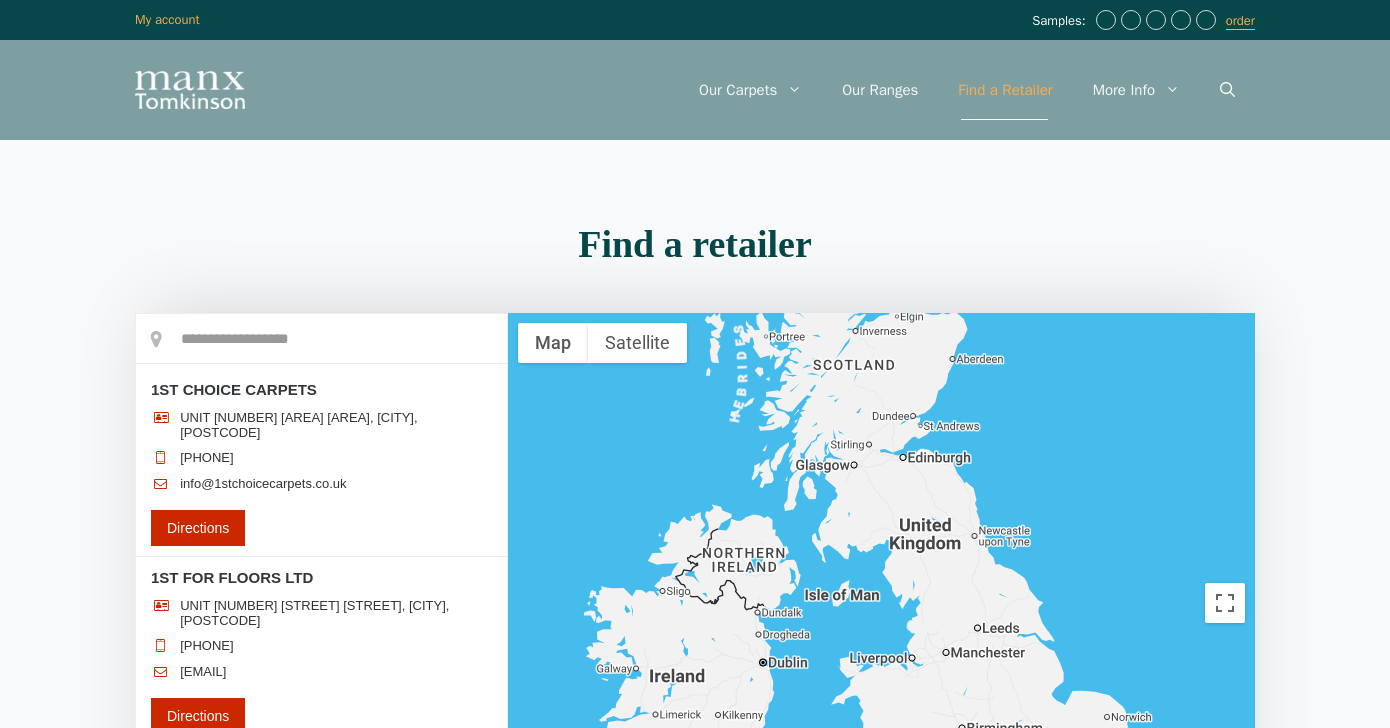 click on "[NAME] CARPETS
UNIT [NUMBER] [NAME] [CITY] [CITY], [CITY], [POSTCODE]
[PHONE]
info@[DOMAIN].co.uk
Directions" at bounding box center (321, 462) 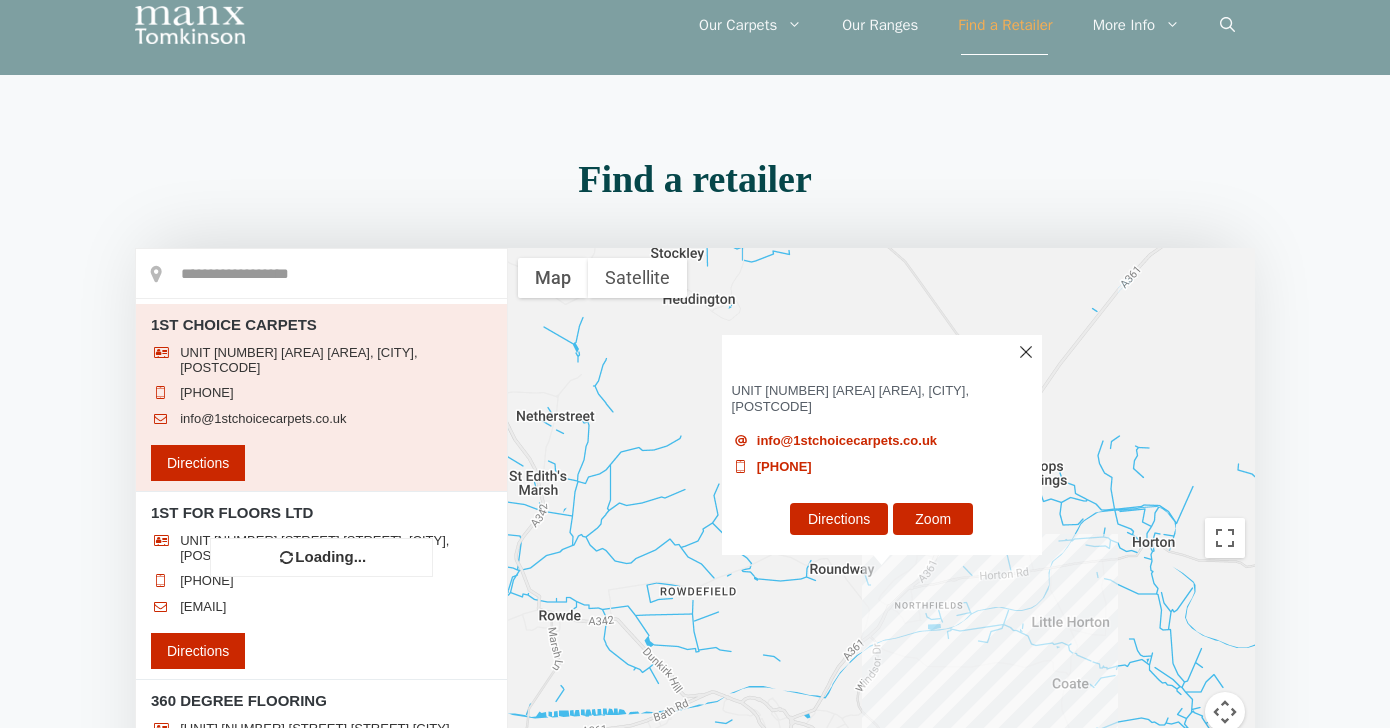 click at bounding box center (321, 538) 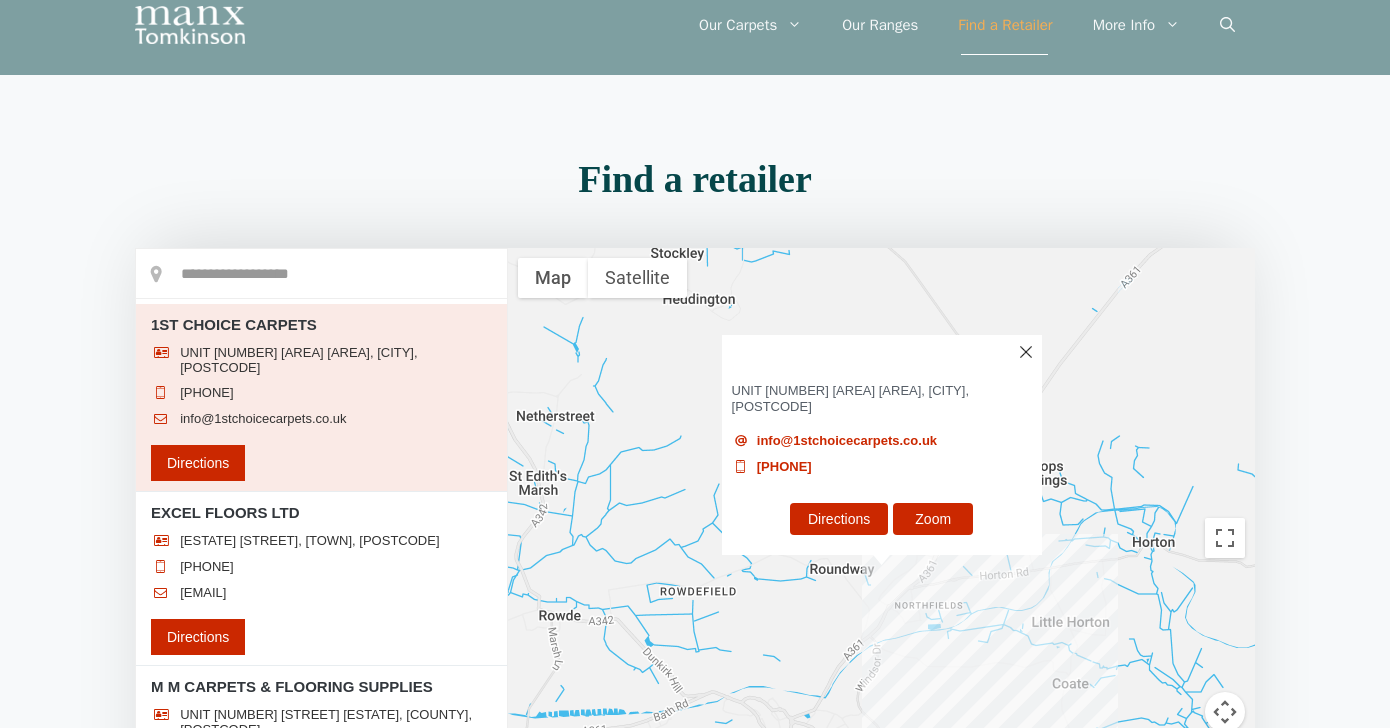 click at bounding box center [321, 274] 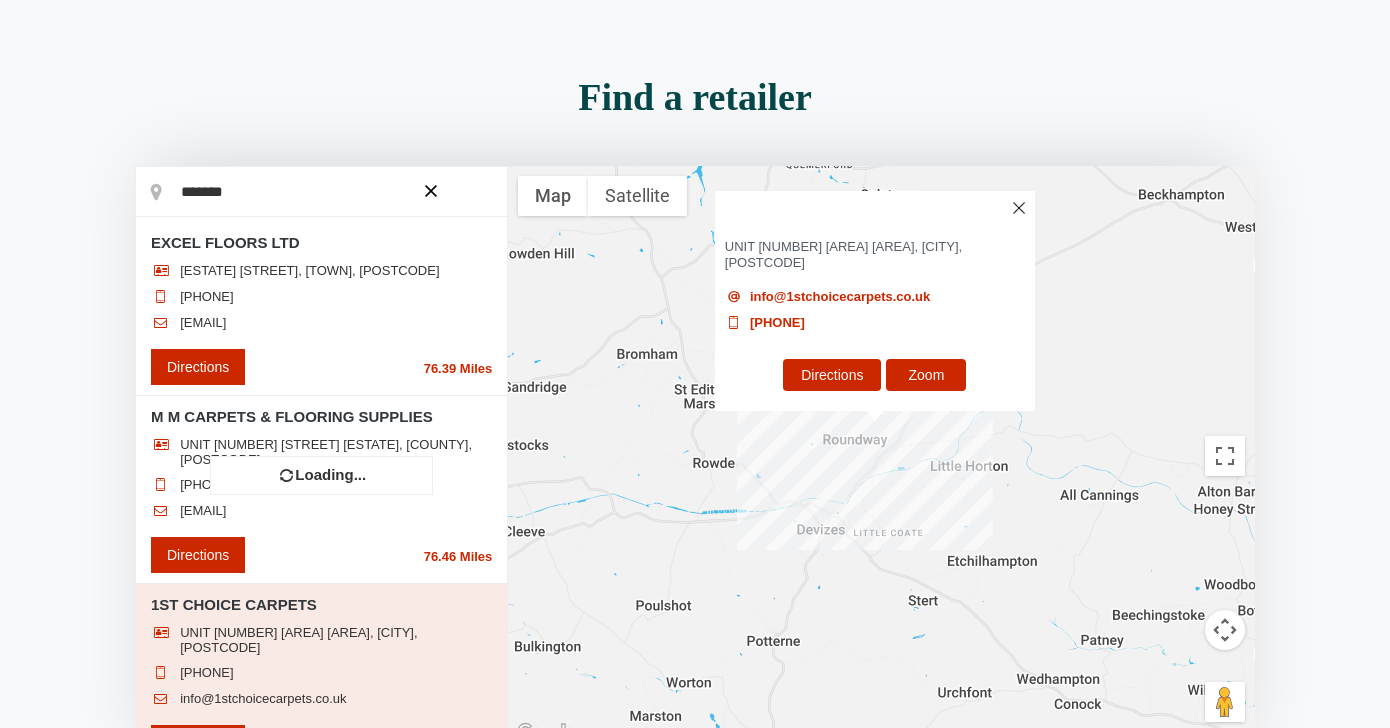 scroll, scrollTop: 154, scrollLeft: 0, axis: vertical 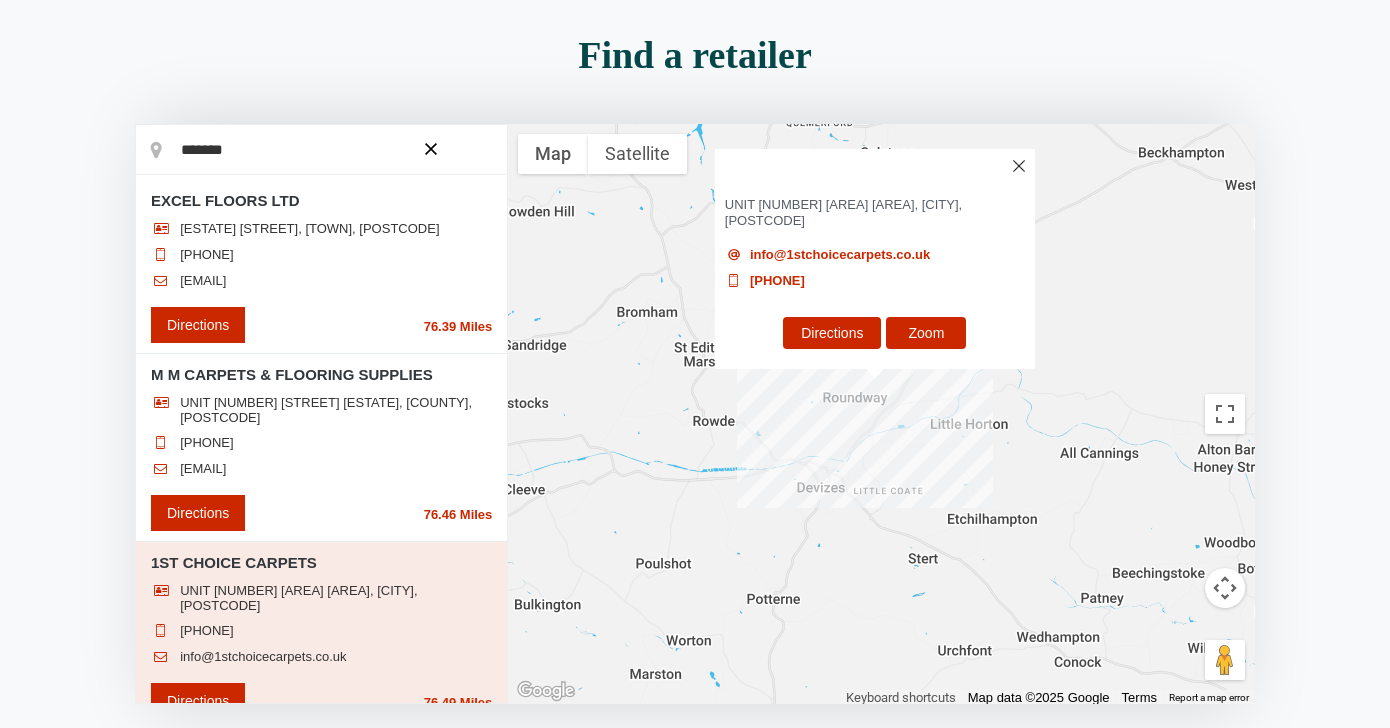 click on "*******" at bounding box center (321, 150) 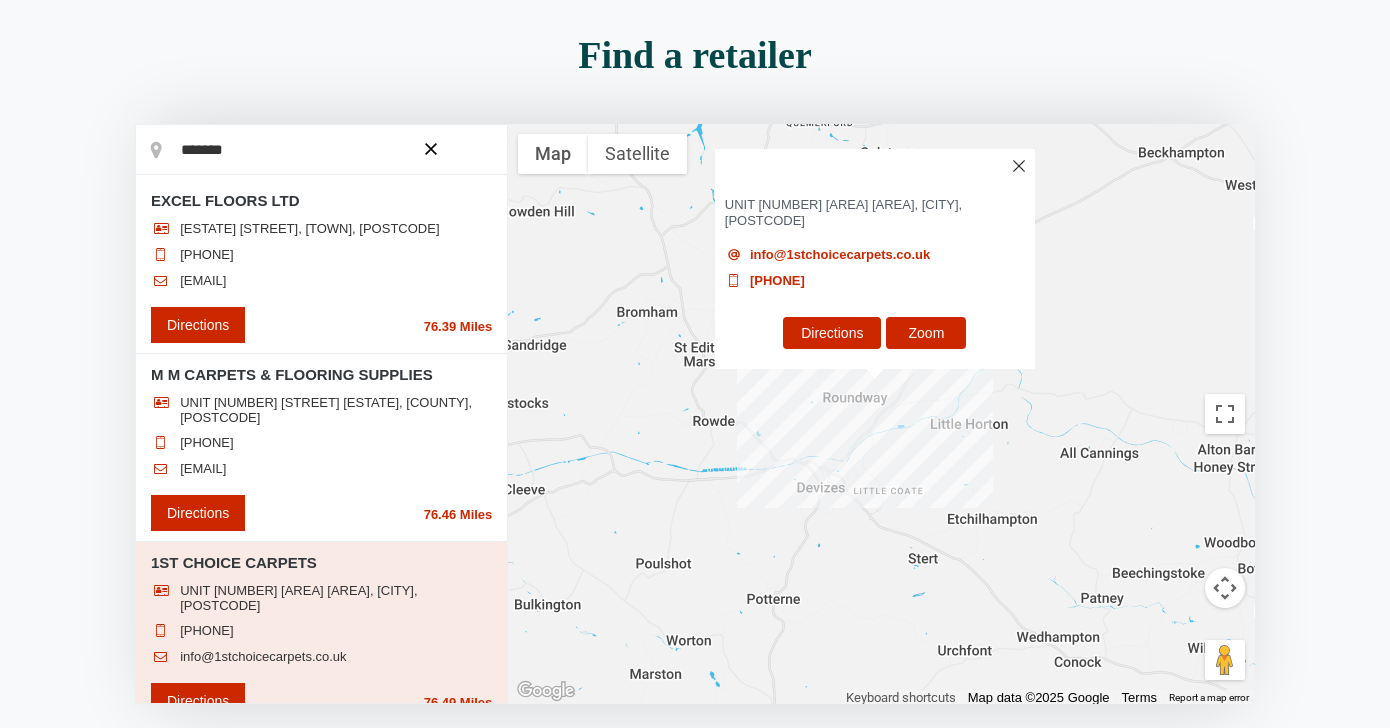 click on "*******" at bounding box center (321, 150) 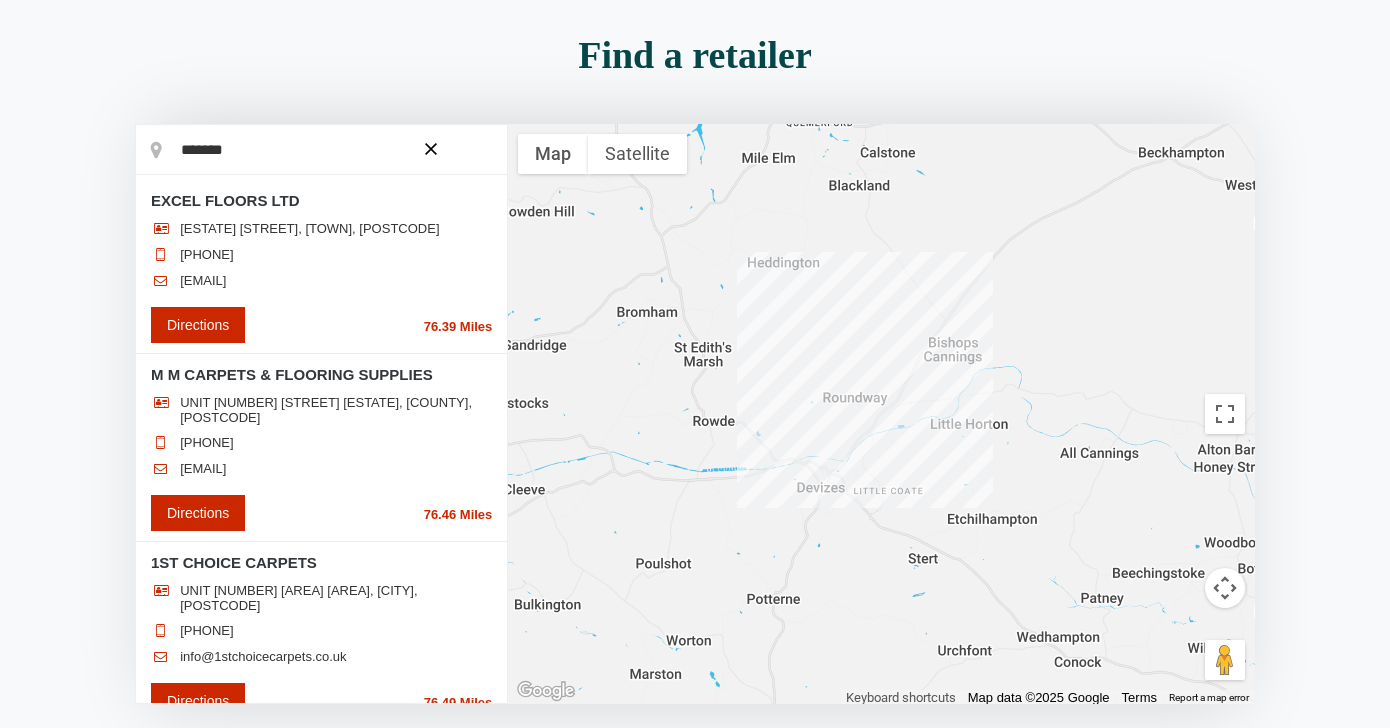 click on "*******" at bounding box center (321, 150) 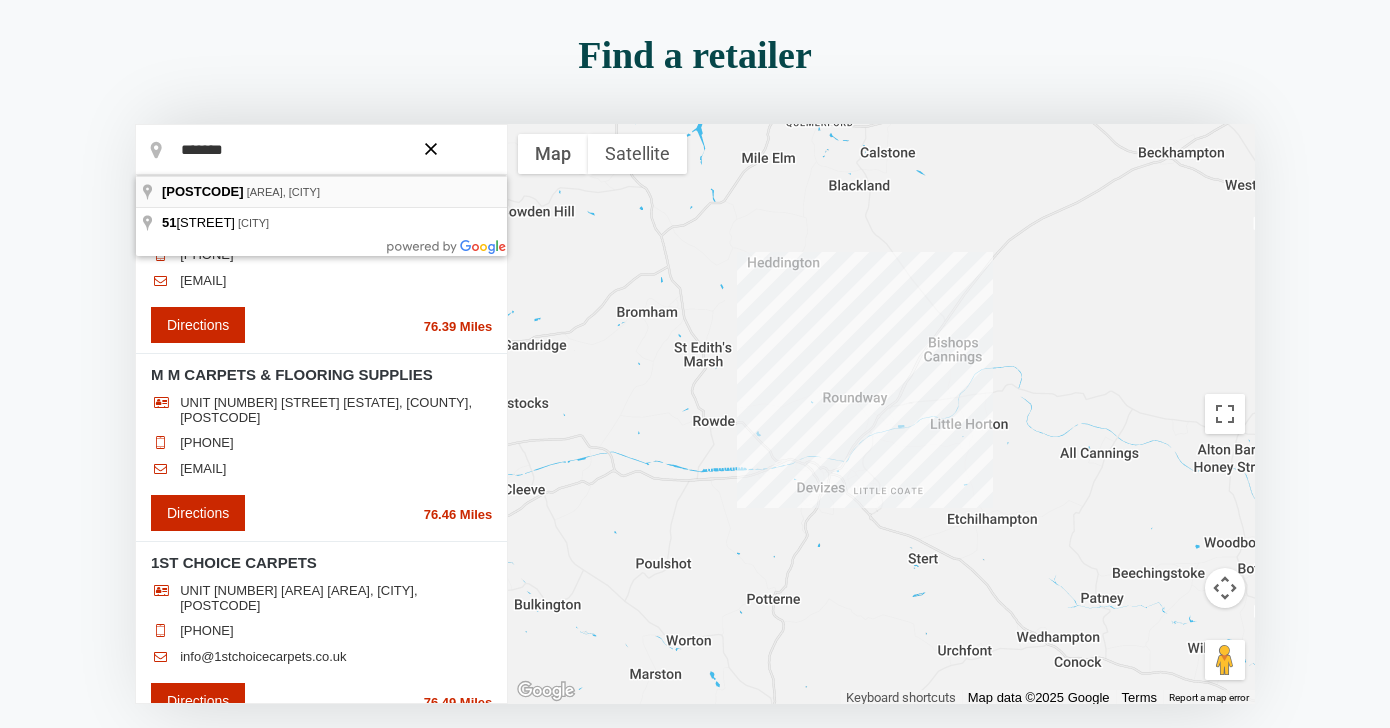 type on "**********" 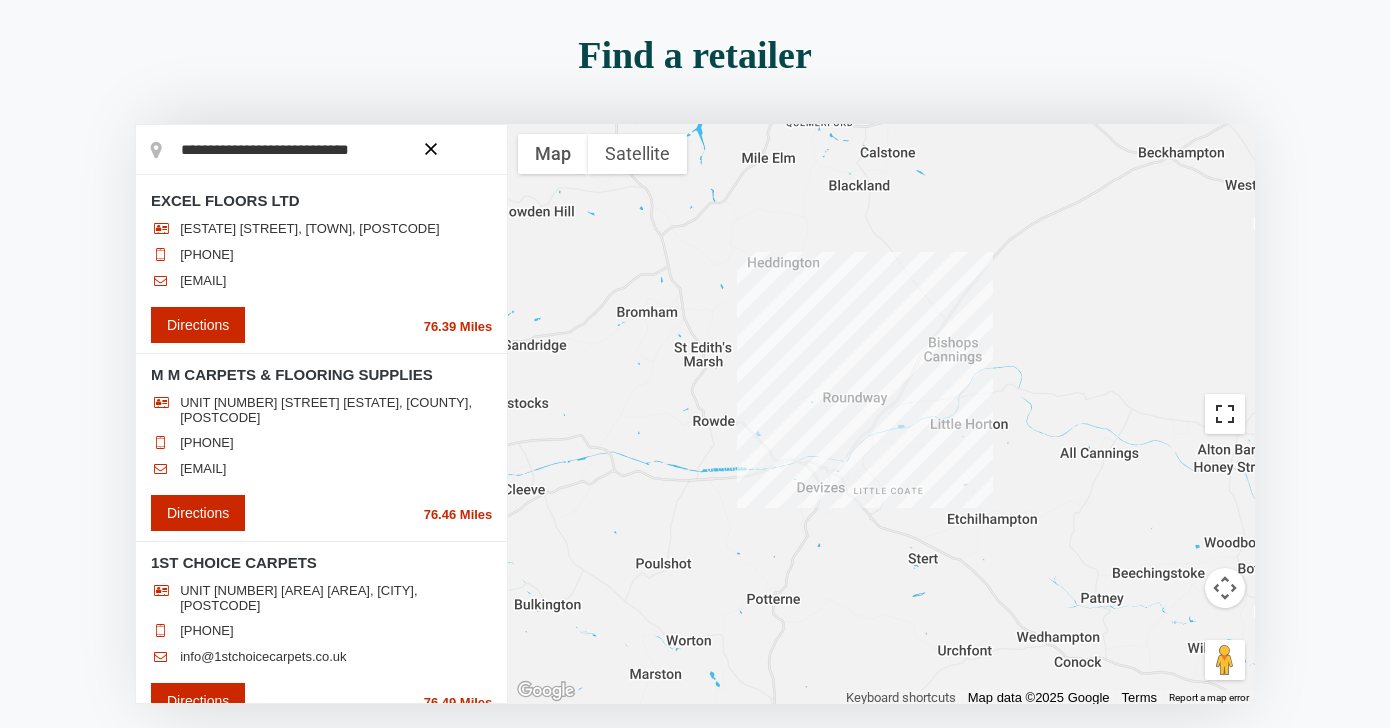 click at bounding box center [1225, 414] 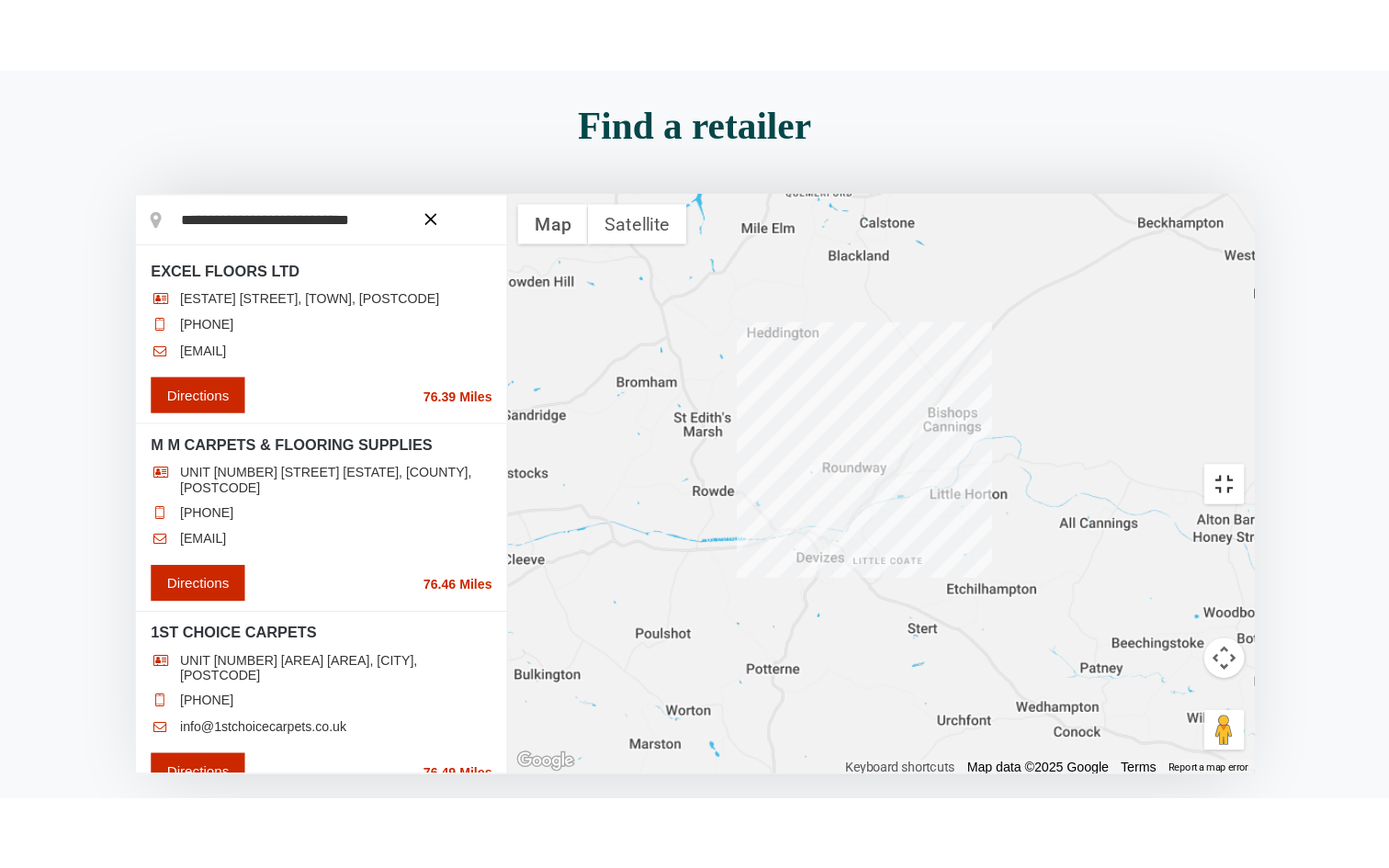 scroll, scrollTop: 0, scrollLeft: 0, axis: both 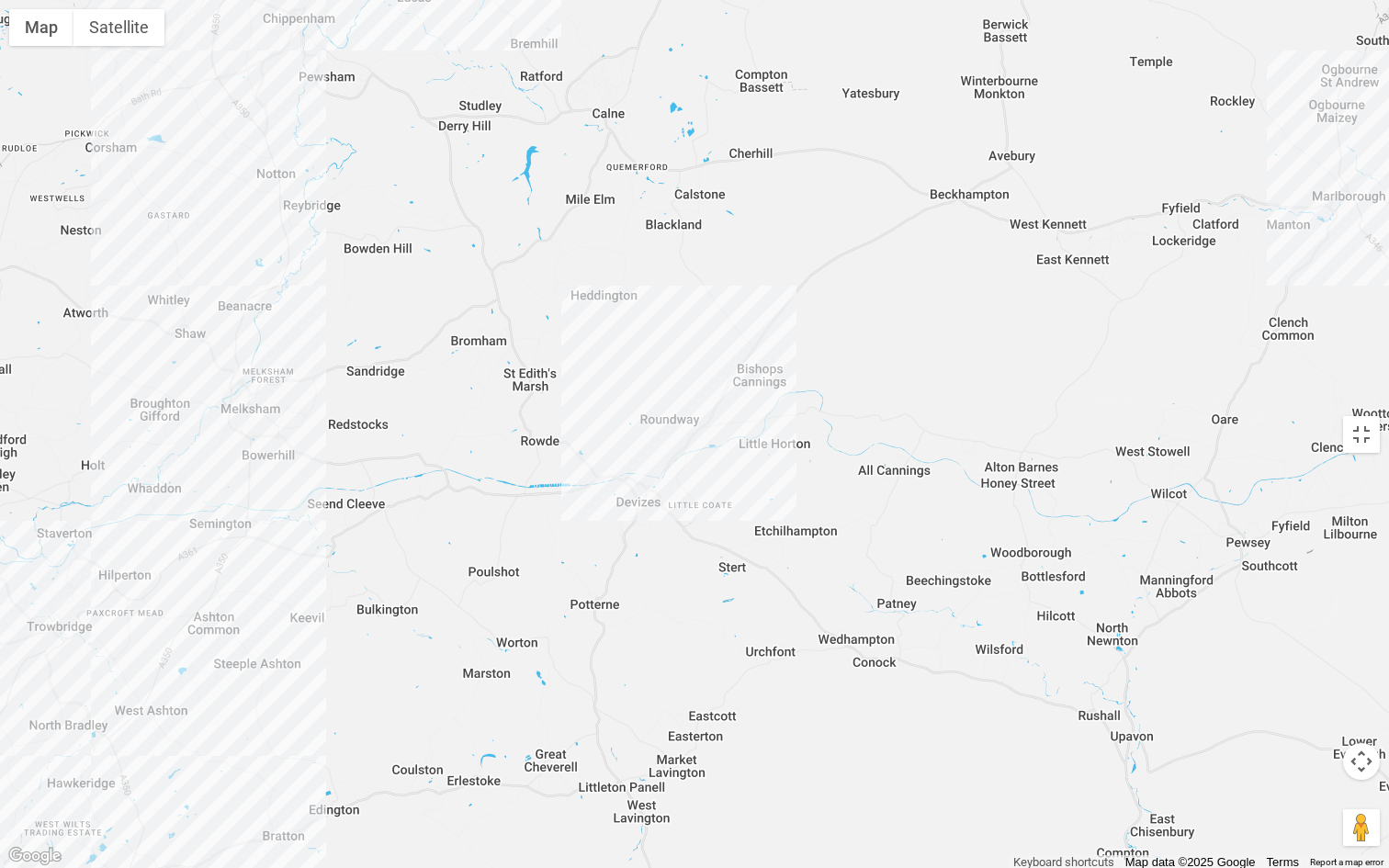 click at bounding box center [1361, 761] 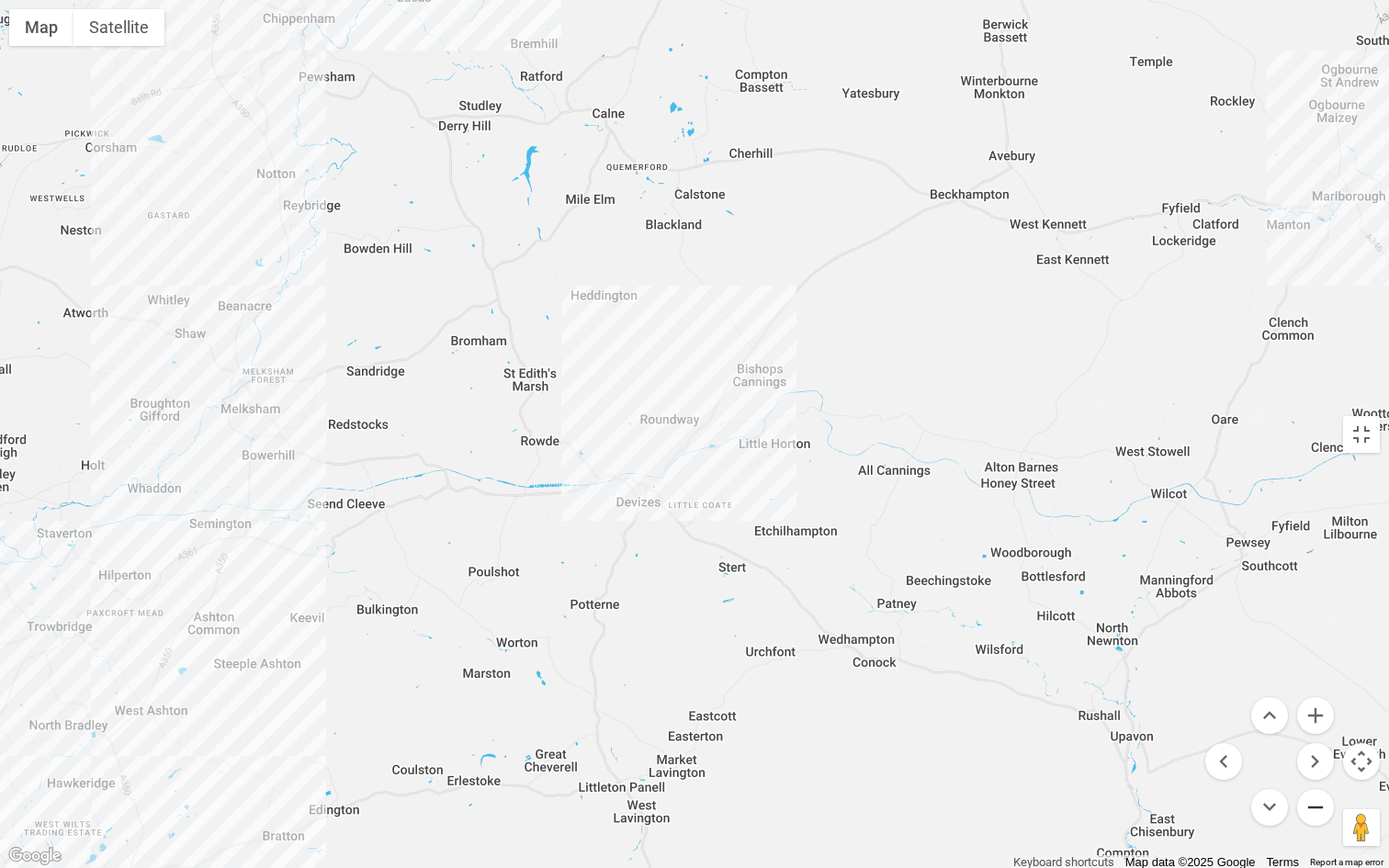 click at bounding box center (1316, 807) 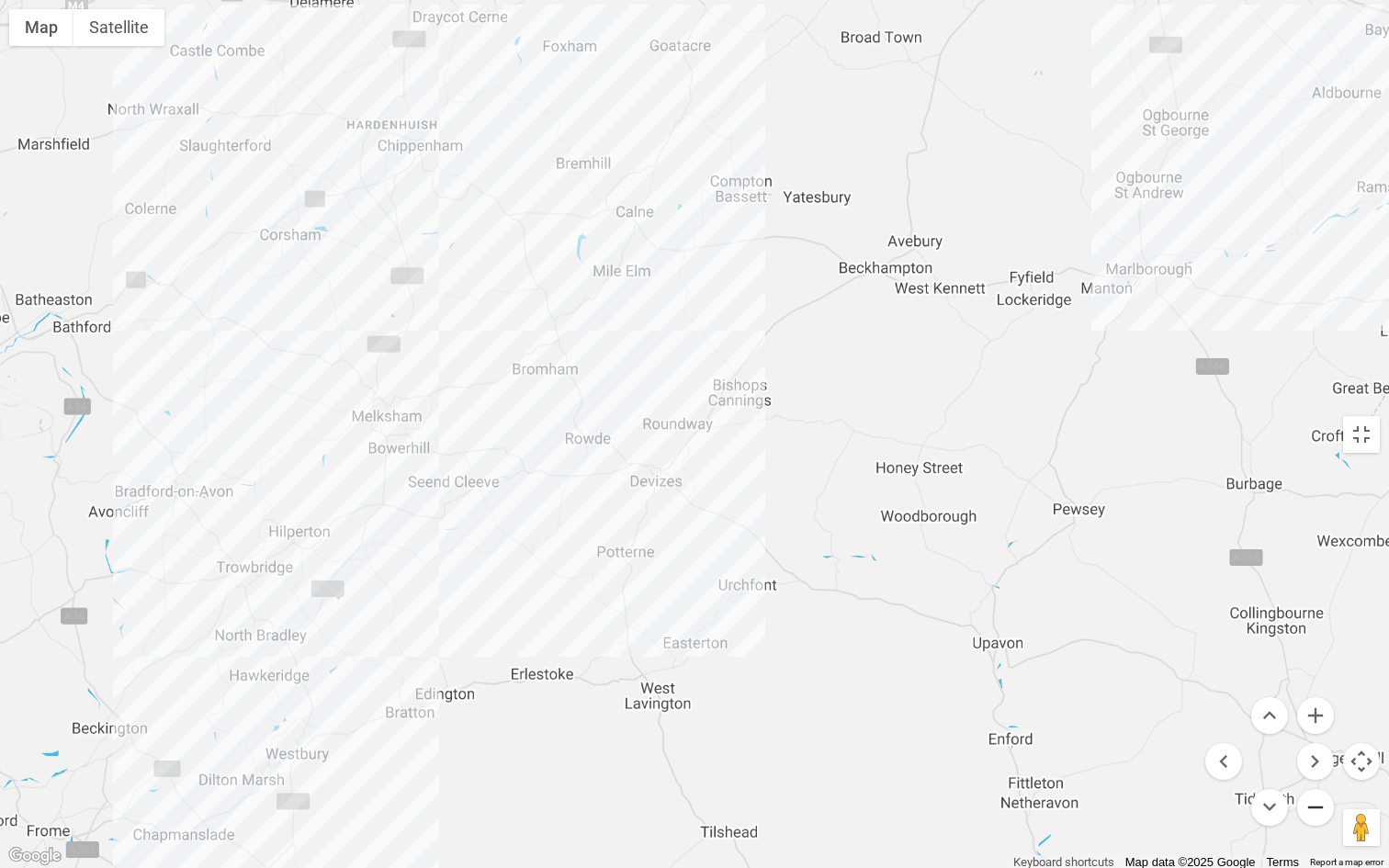 click at bounding box center (1316, 807) 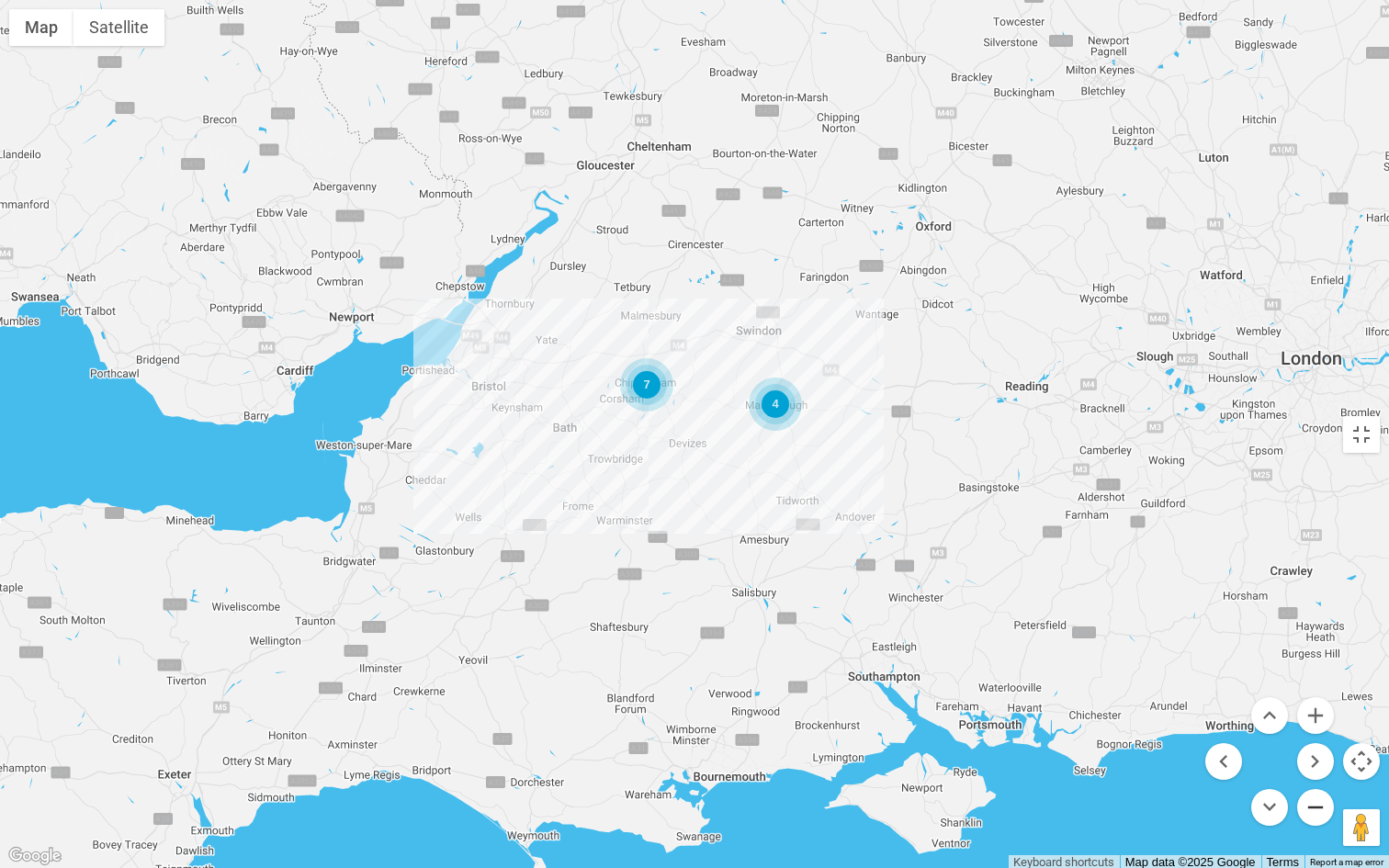 click at bounding box center [1316, 807] 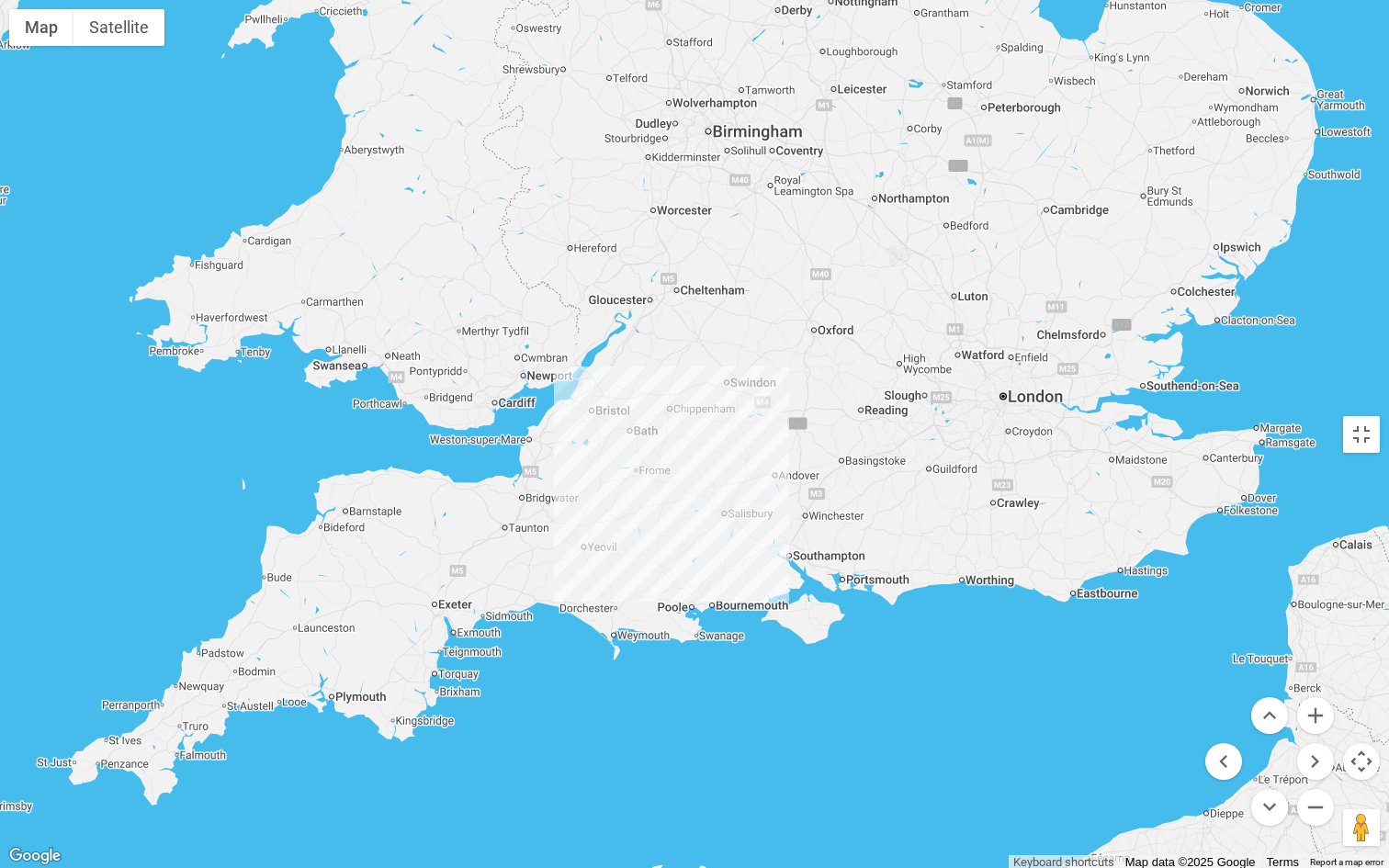 click at bounding box center [1389, 434] 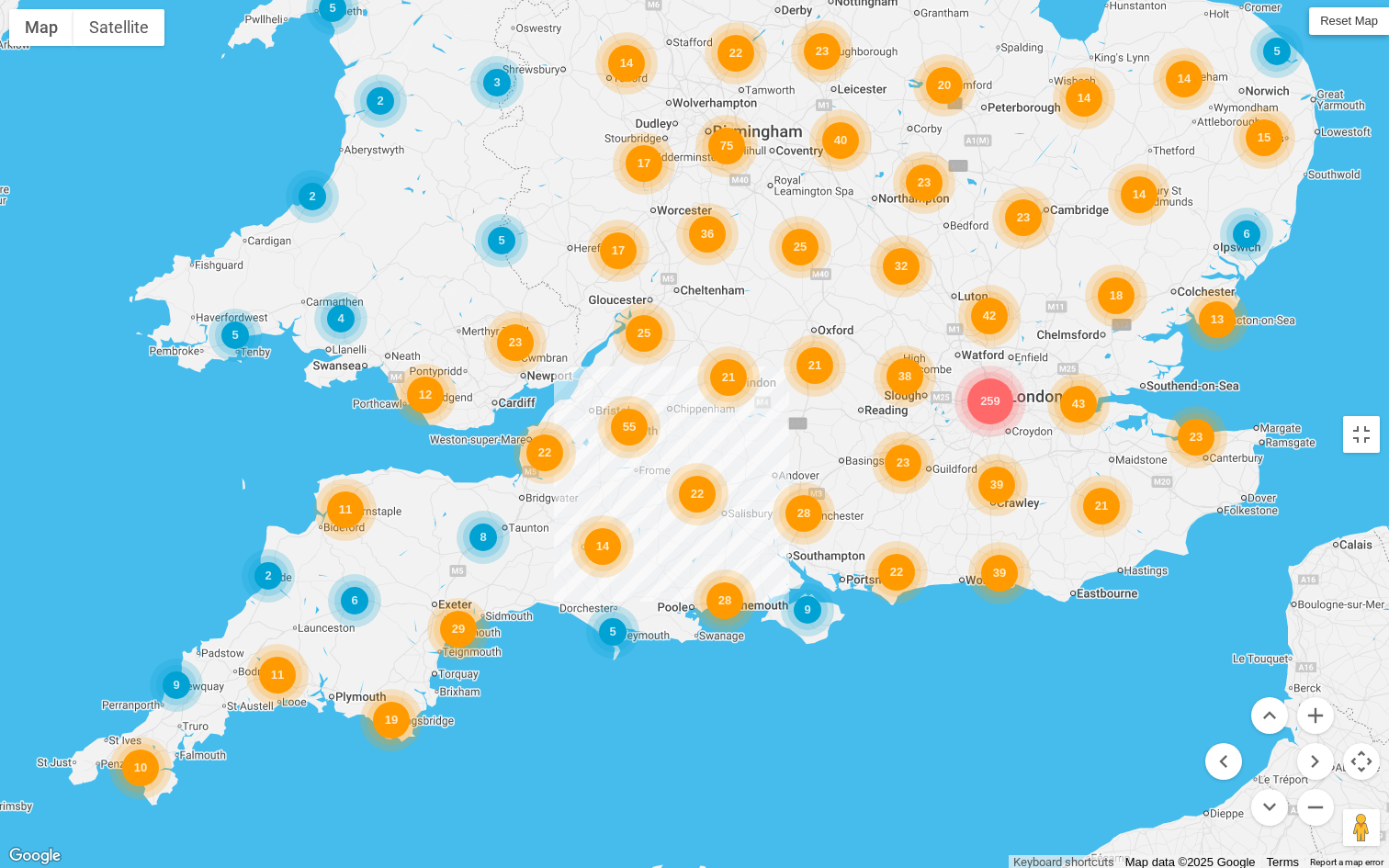 click on "259
42
39
38
43
23
21
32
18
39
21
23
22
23
28
23
13
25
14
21
9
40
6
22
14
20
36
28
25
55
75
14
15
23
17
17
14
22
5
5
22
23
14
5
8
12
3
29
4
11
2
6
19
2
2
5
5
11
9
10" at bounding box center [694, 434] 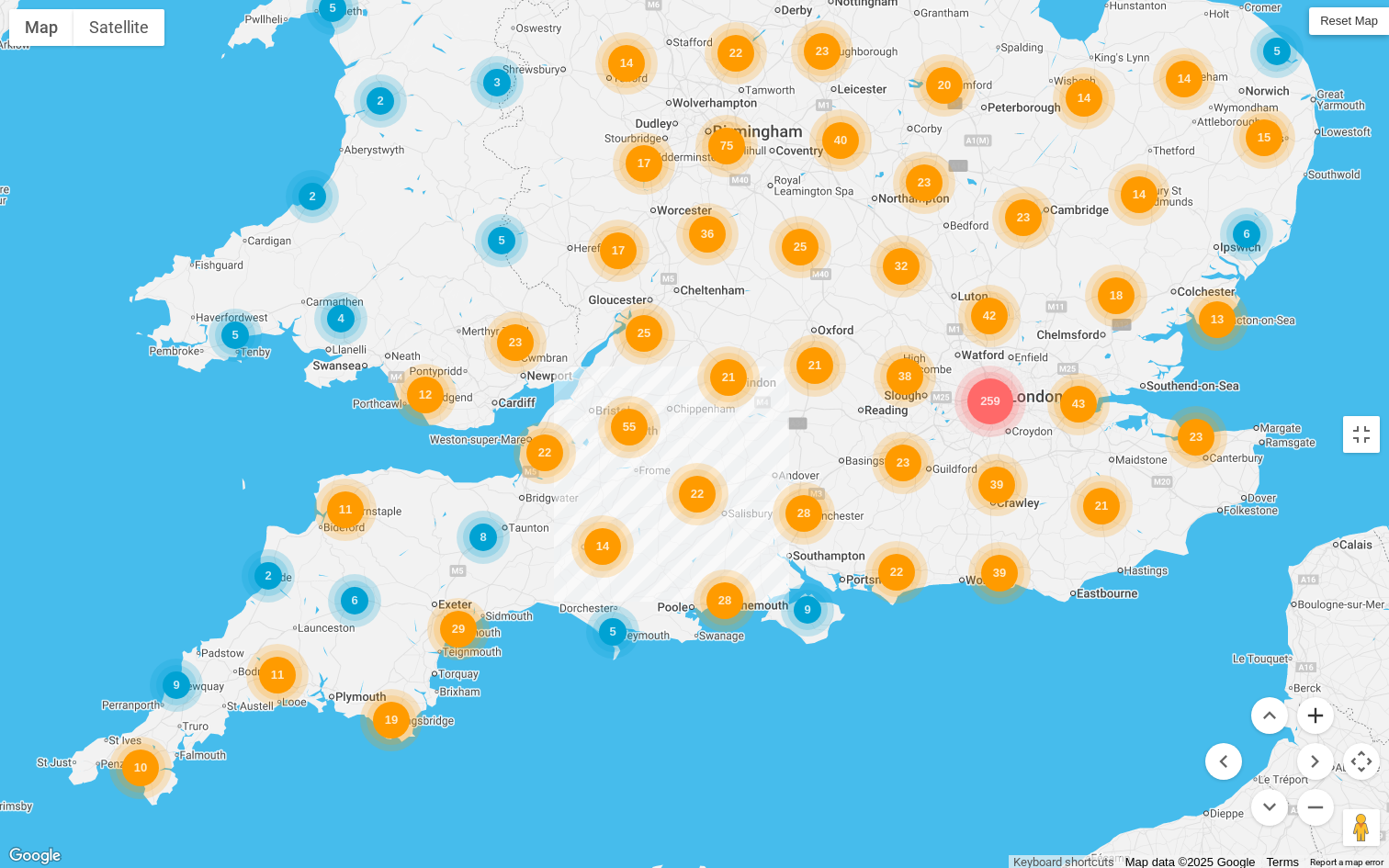 click at bounding box center [1316, 716] 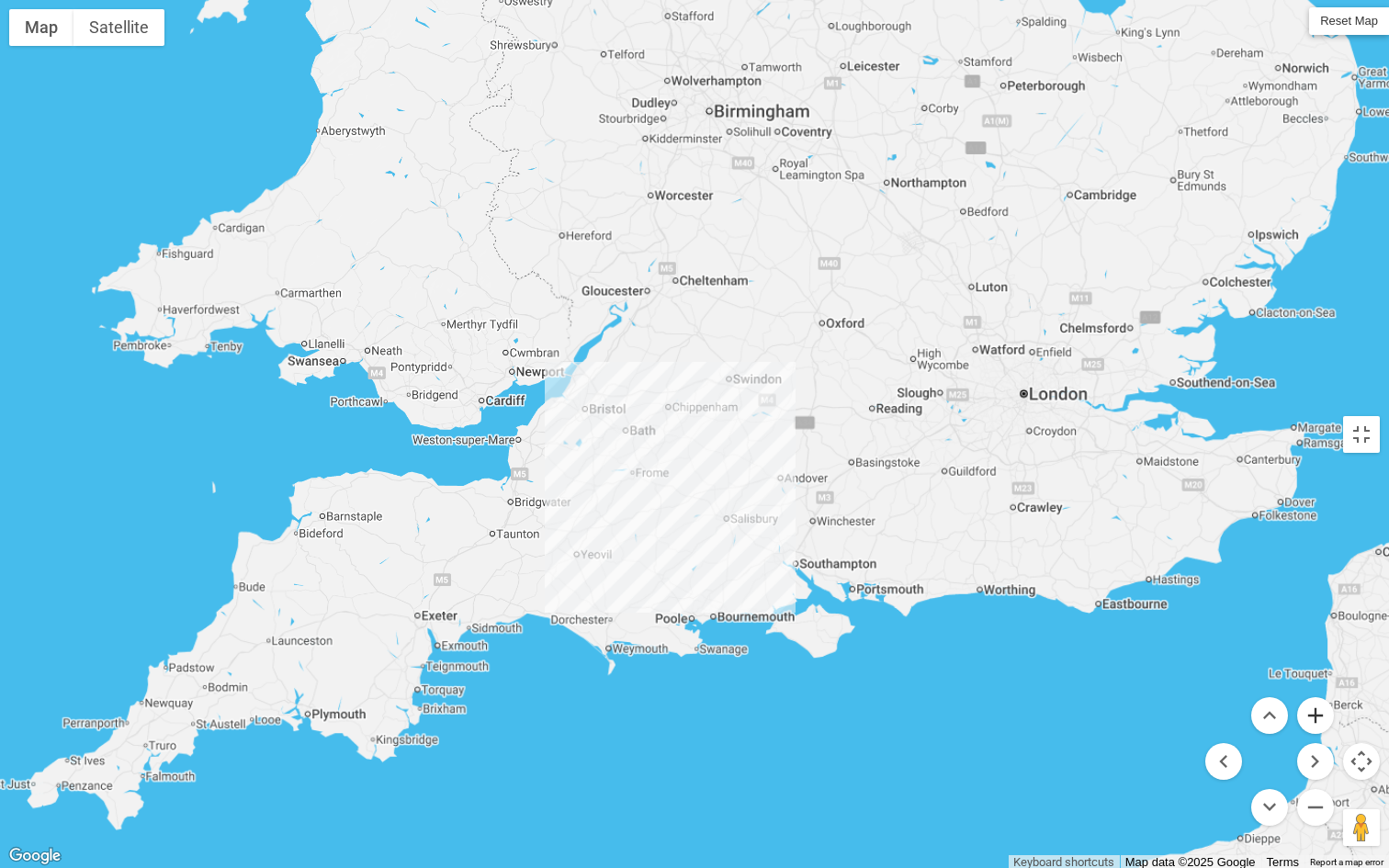 click at bounding box center [1316, 716] 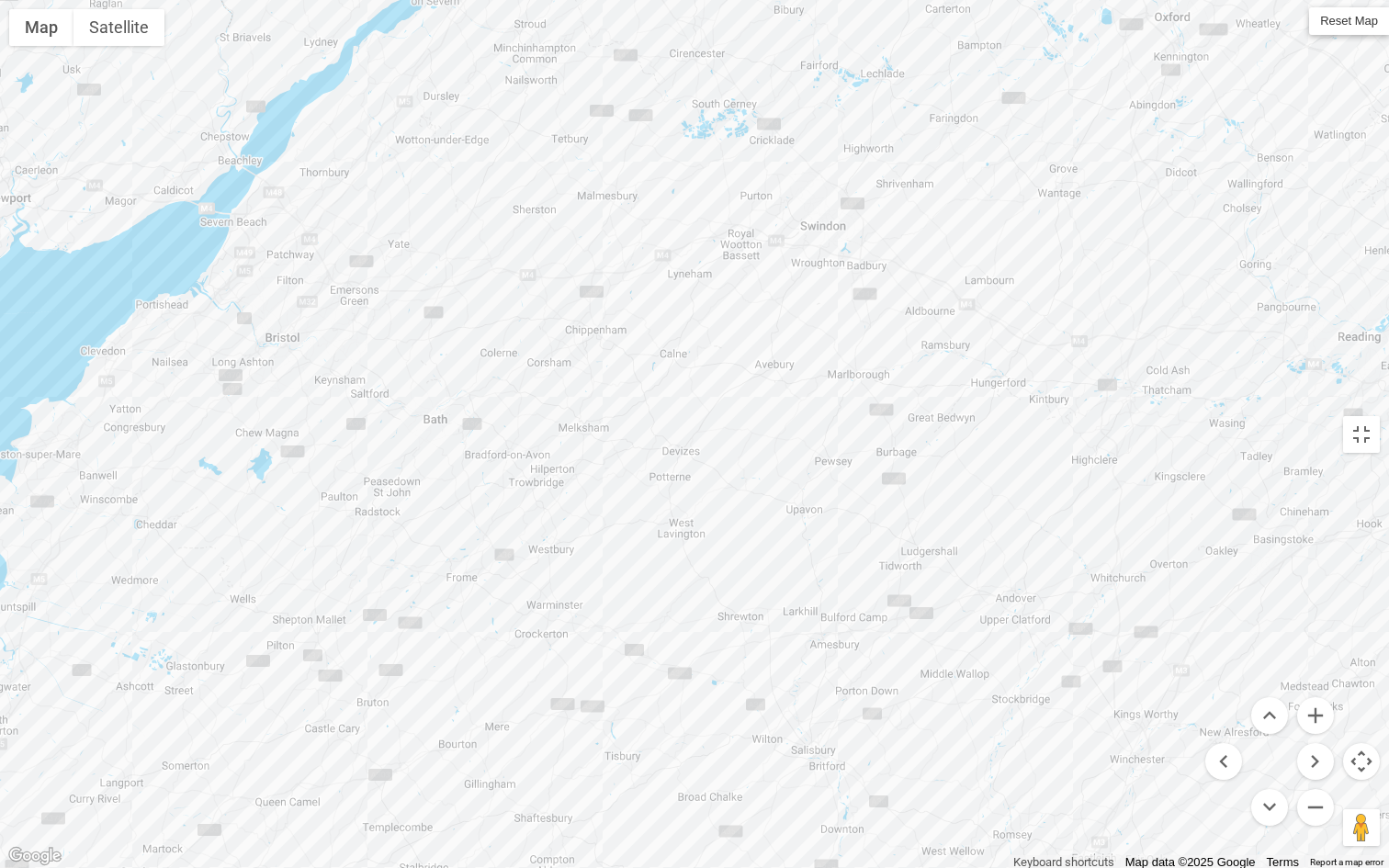 drag, startPoint x: 1169, startPoint y: 561, endPoint x: 807, endPoint y: 533, distance: 363.0813 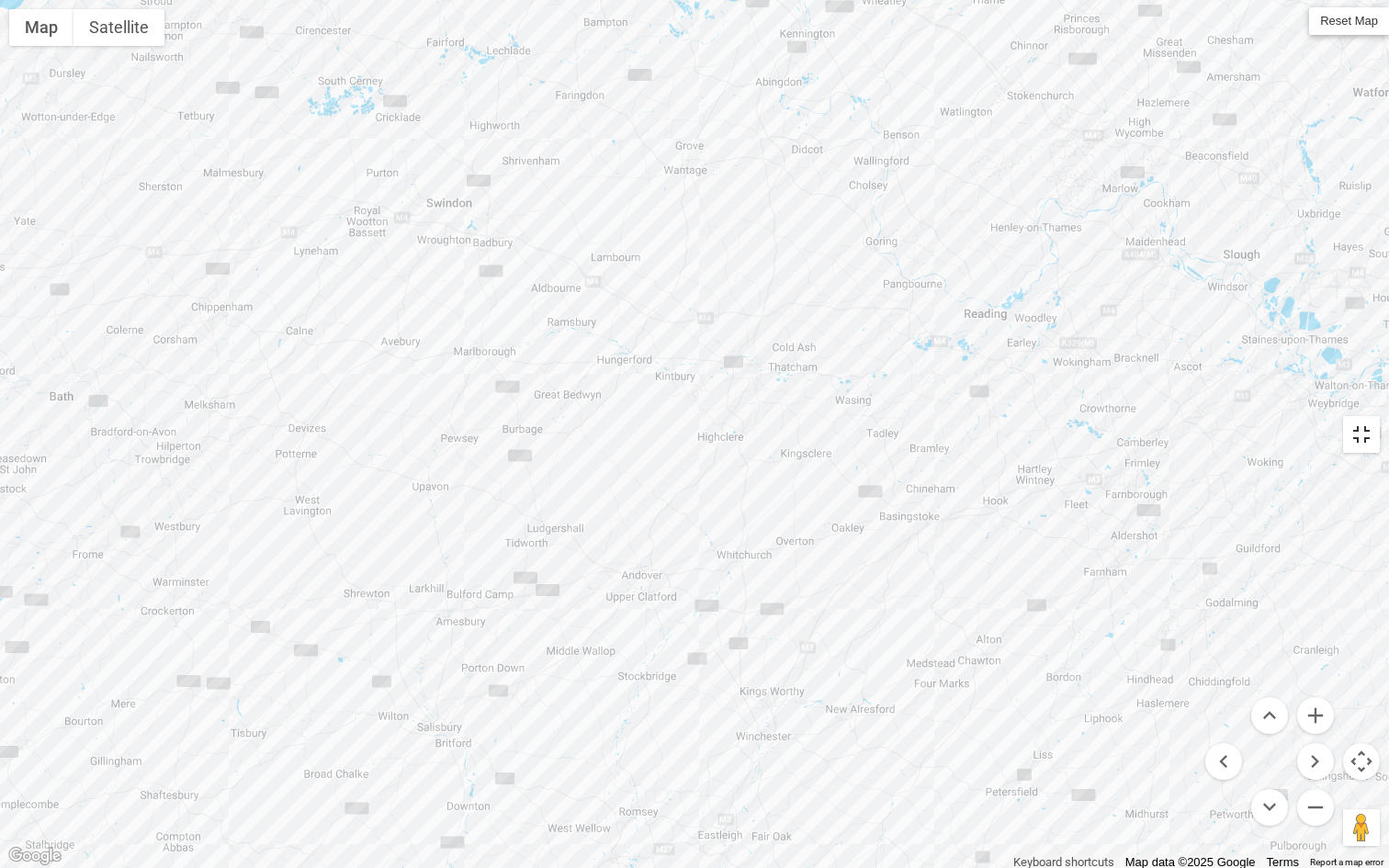 click at bounding box center (1361, 434) 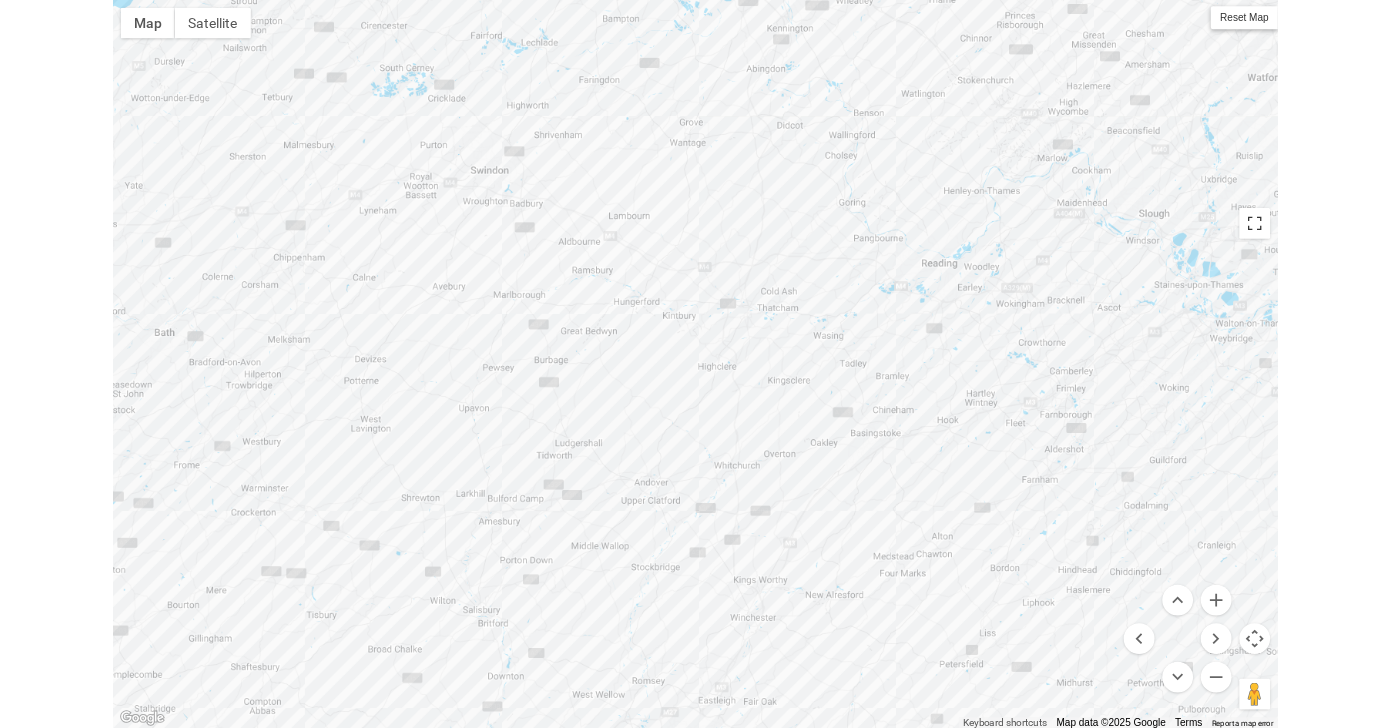 scroll, scrollTop: 189, scrollLeft: 0, axis: vertical 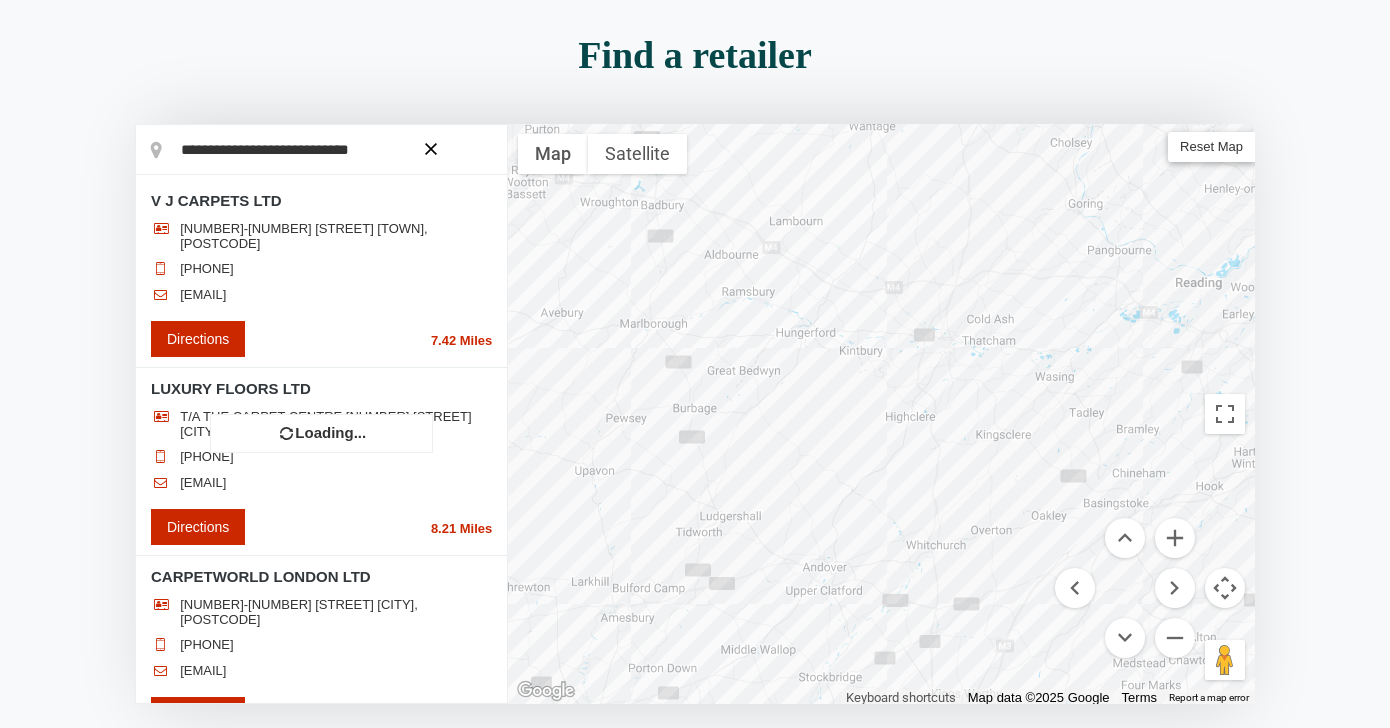 click at bounding box center (321, 414) 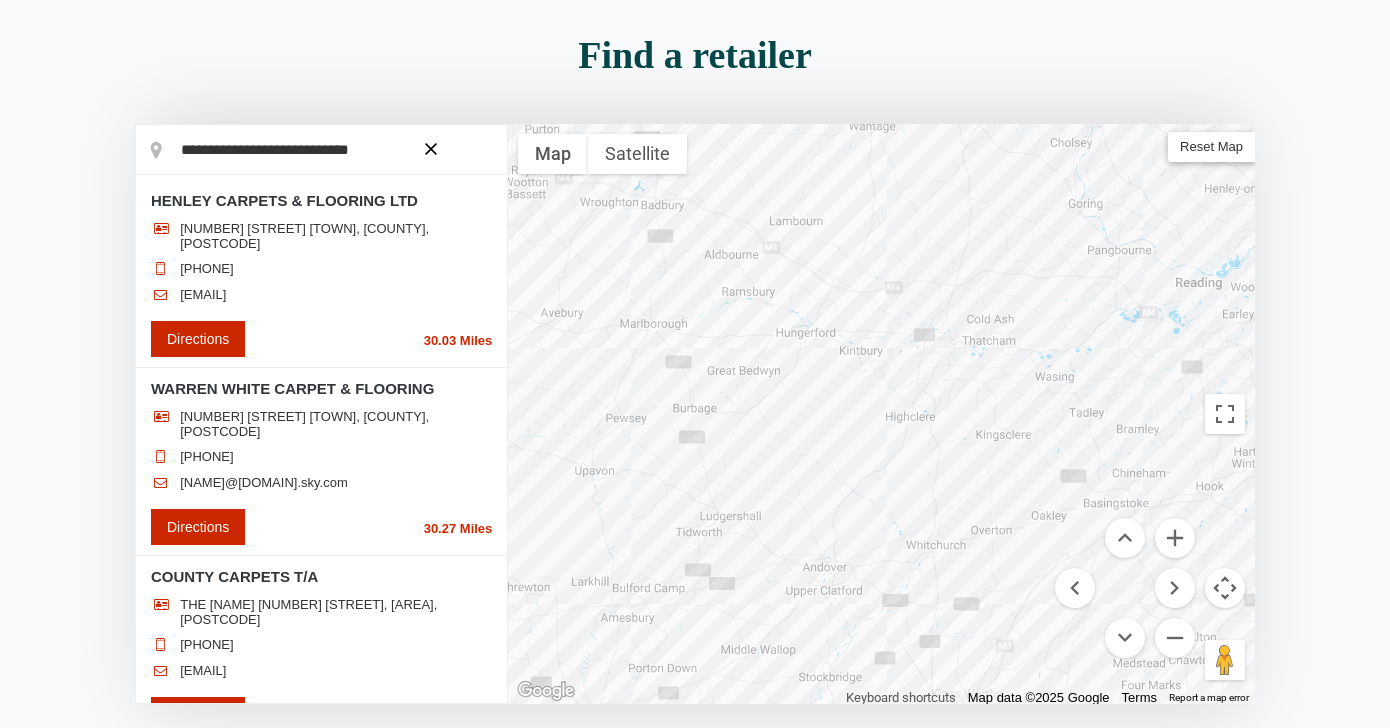 click on "**********" at bounding box center (321, 150) 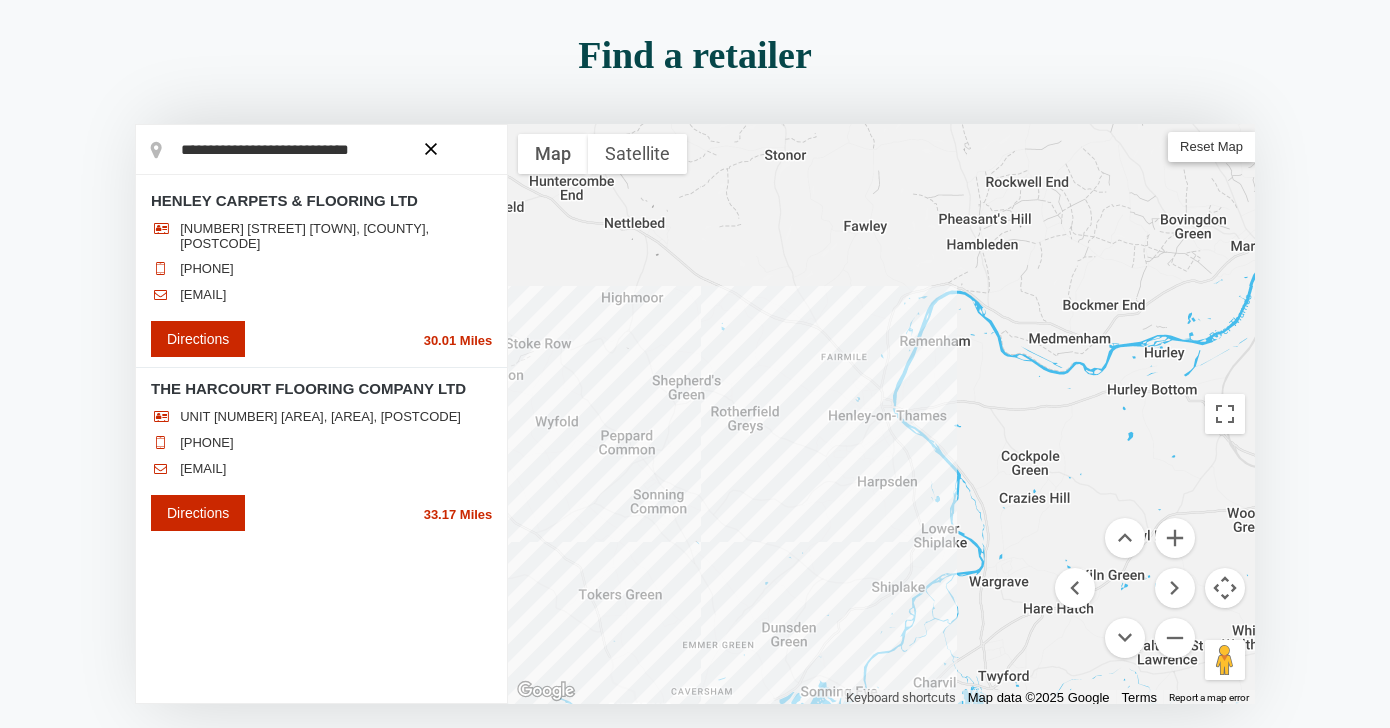 click on "**********" at bounding box center (321, 150) 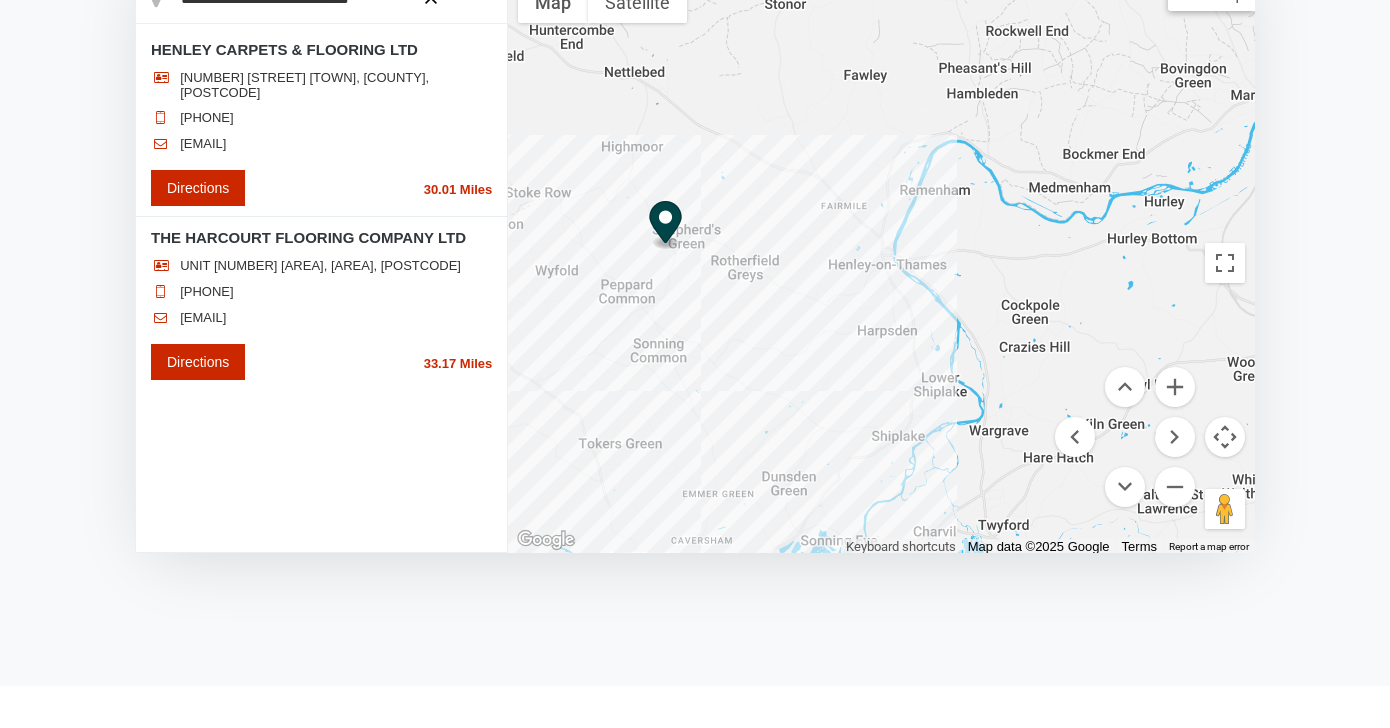 scroll, scrollTop: 271, scrollLeft: 0, axis: vertical 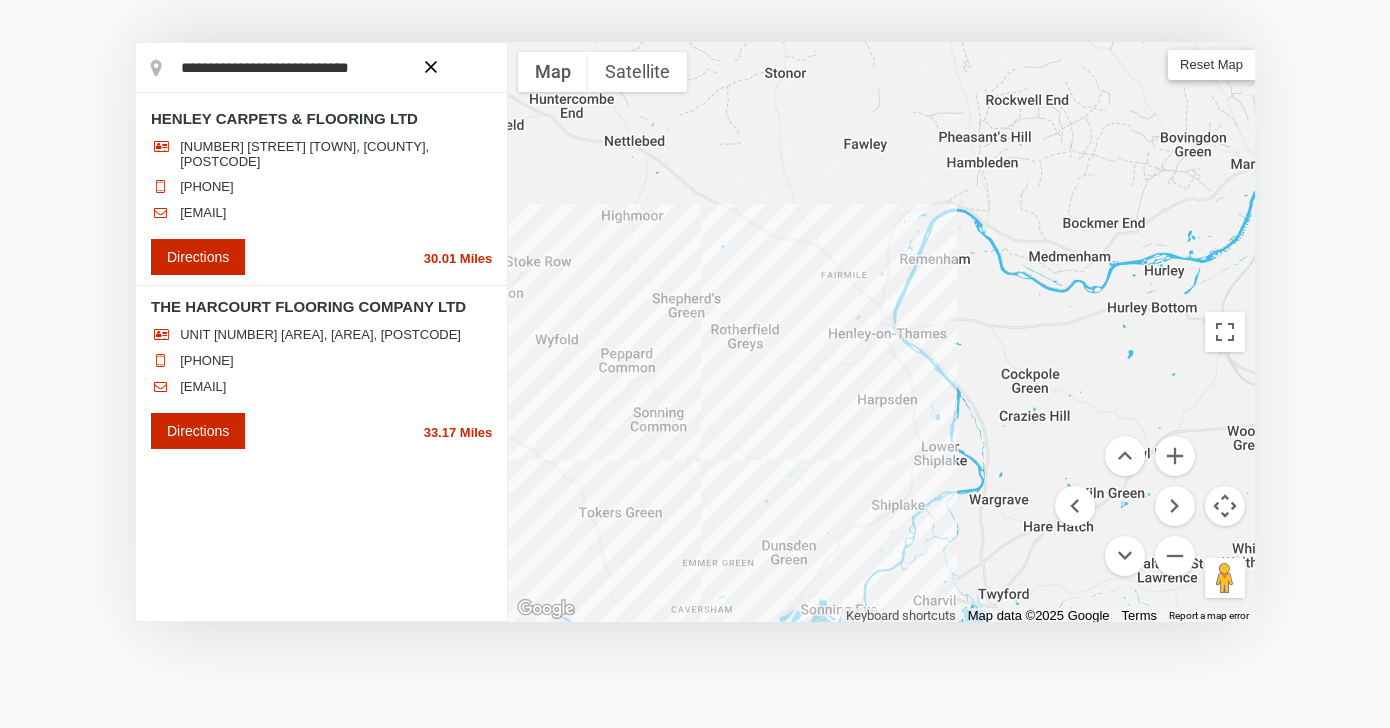 drag, startPoint x: 1078, startPoint y: 537, endPoint x: 858, endPoint y: 450, distance: 236.57768 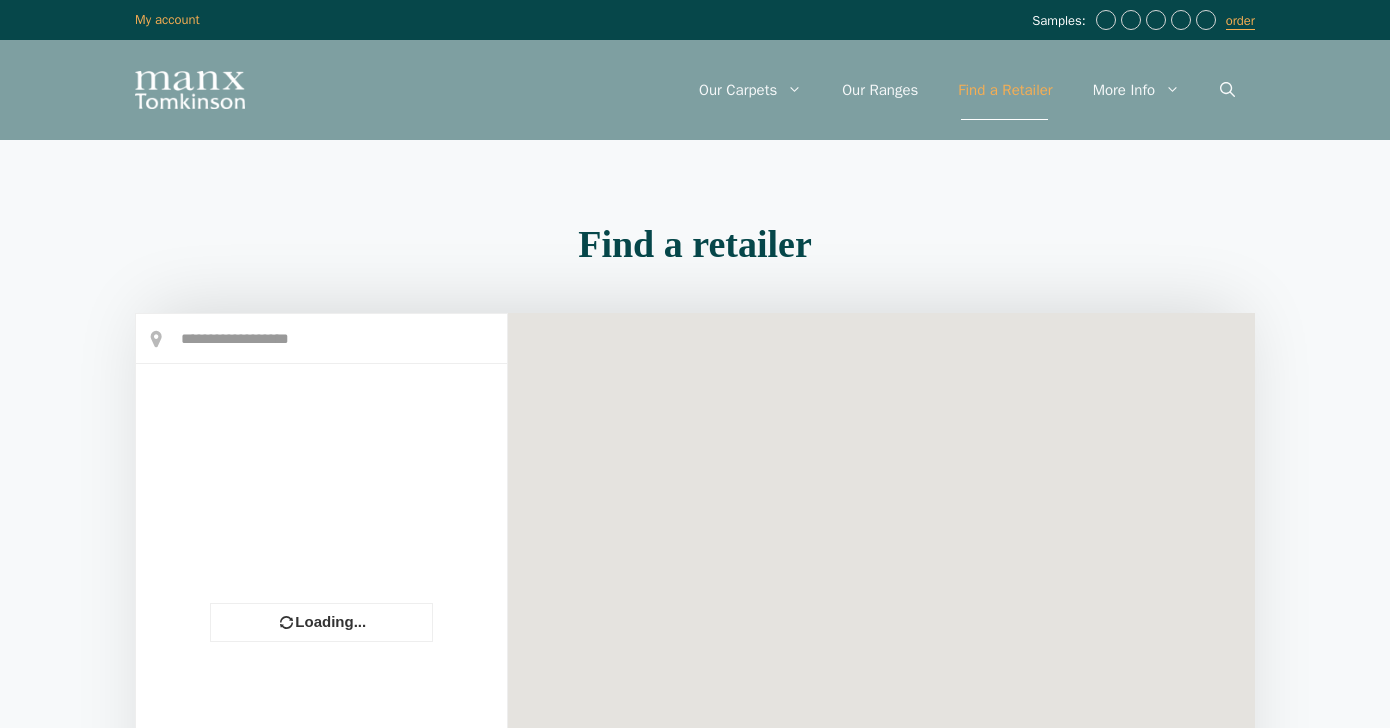 scroll, scrollTop: 271, scrollLeft: 0, axis: vertical 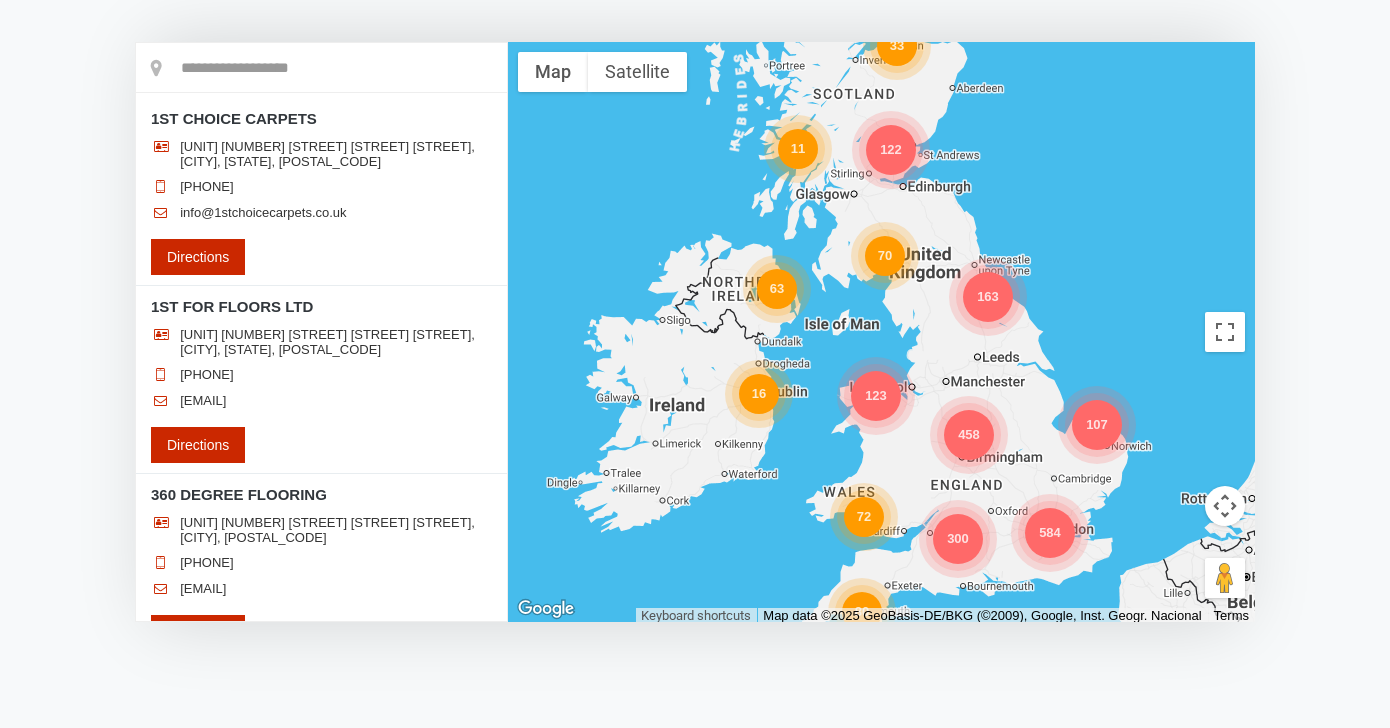 click at bounding box center [321, 68] 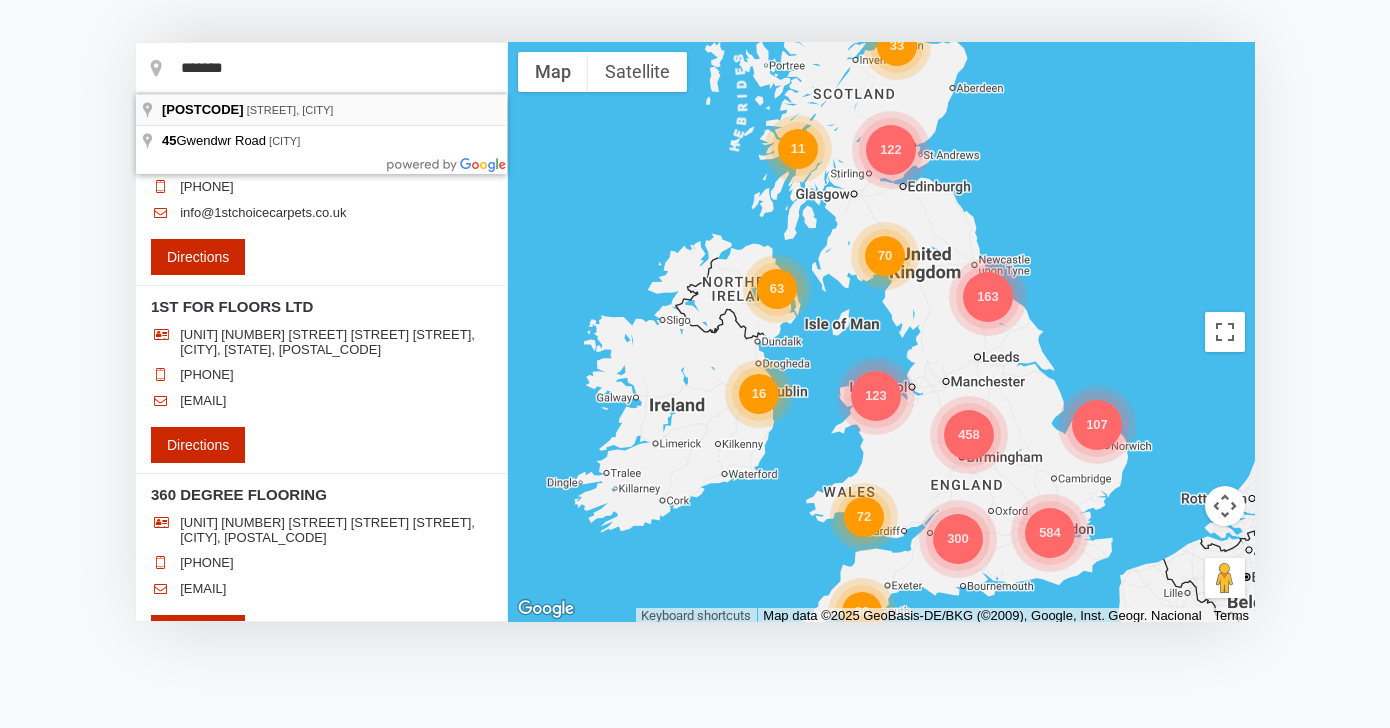 type on "**********" 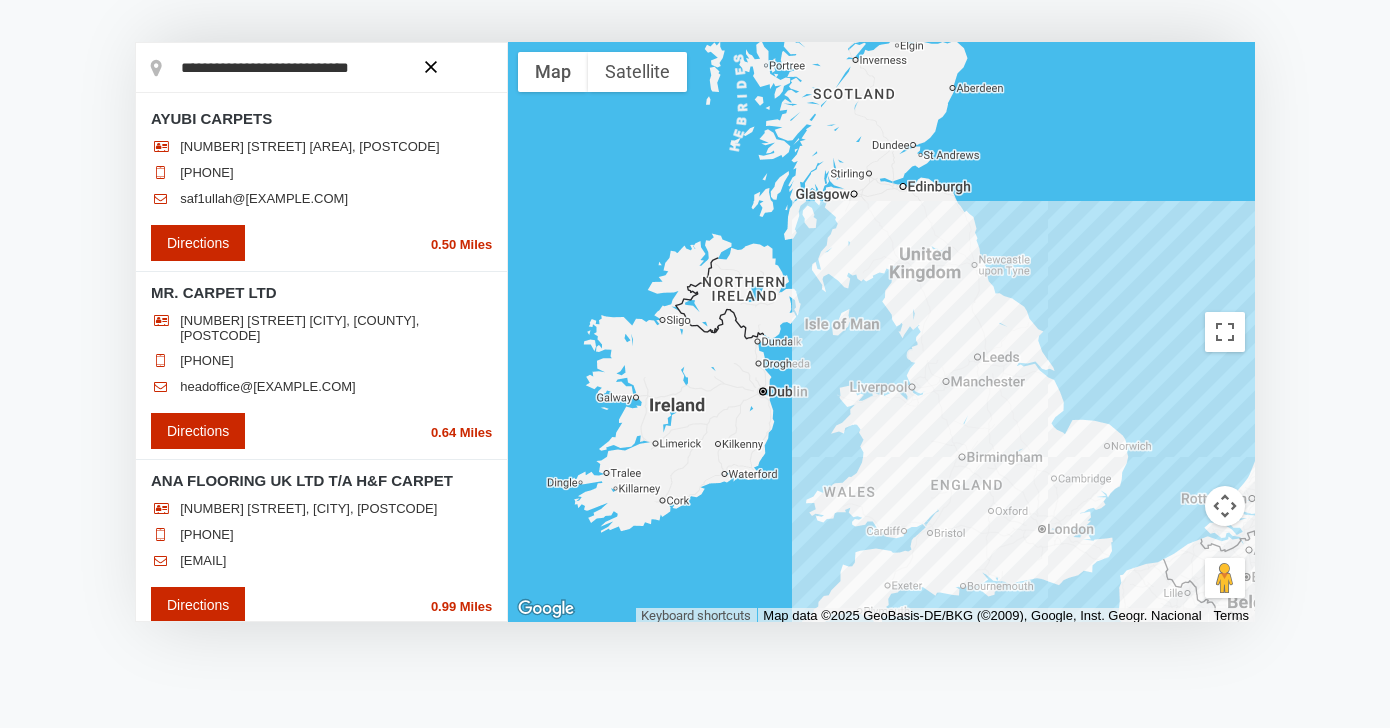 click at bounding box center (431, 66) 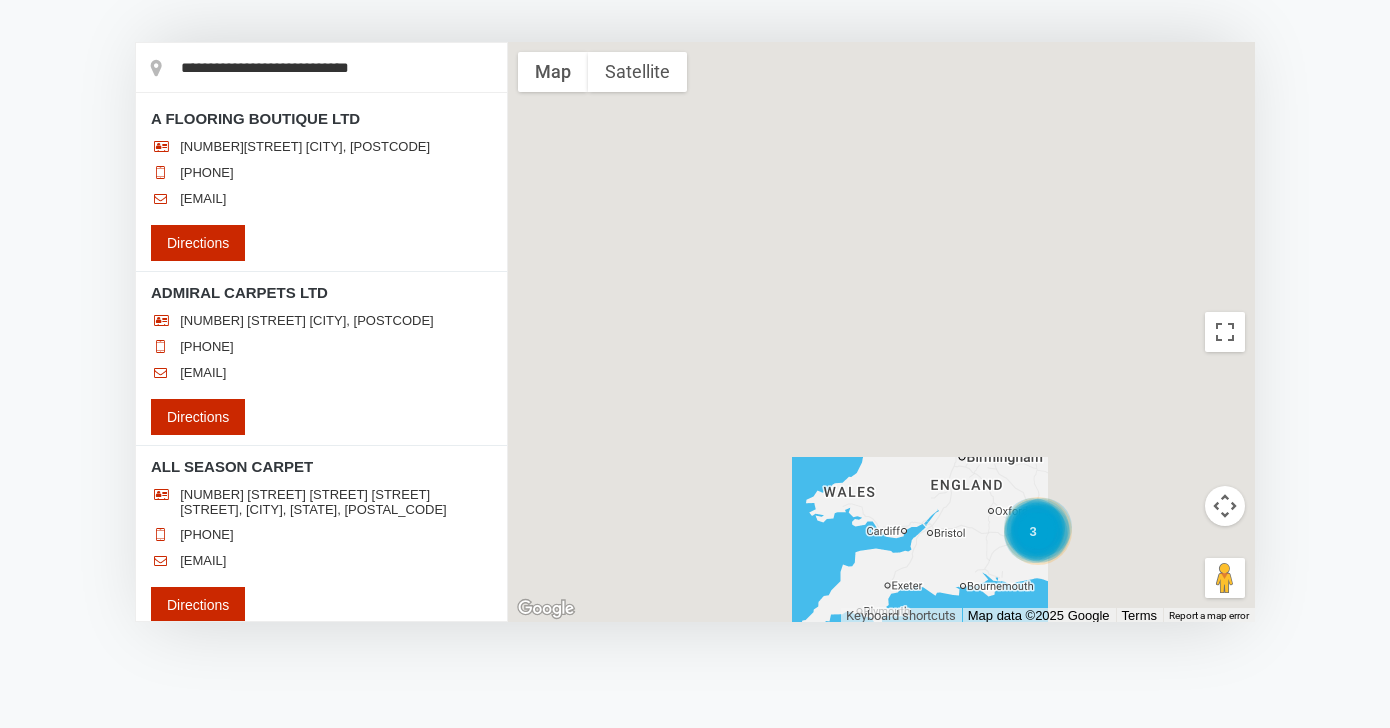type 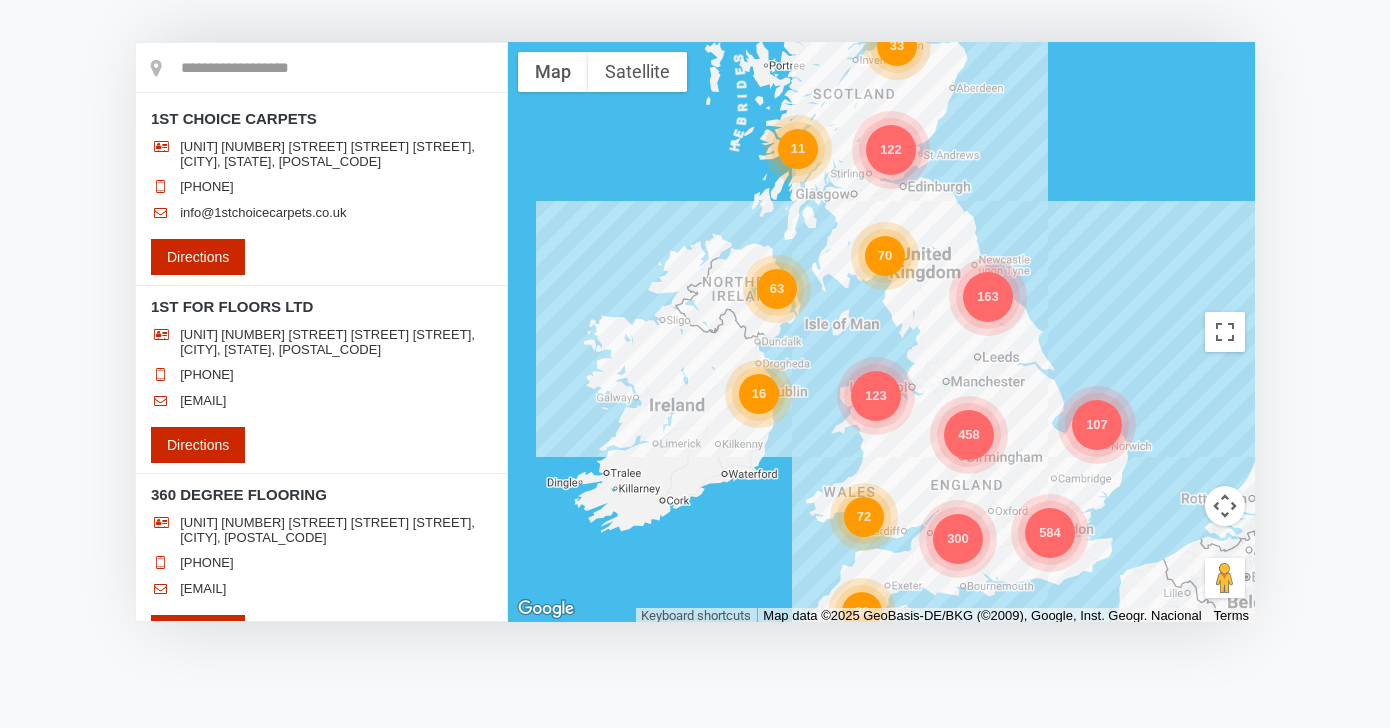 click at bounding box center (1225, 506) 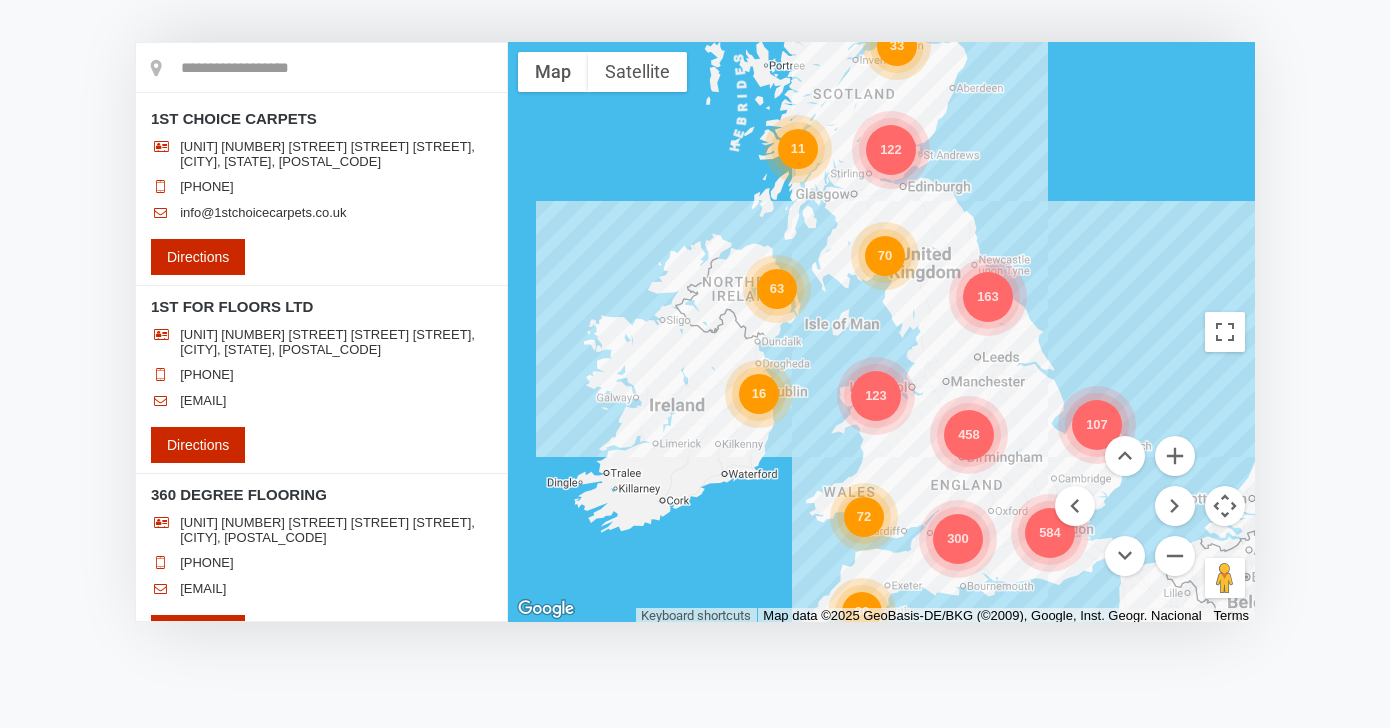 click at bounding box center (1225, 506) 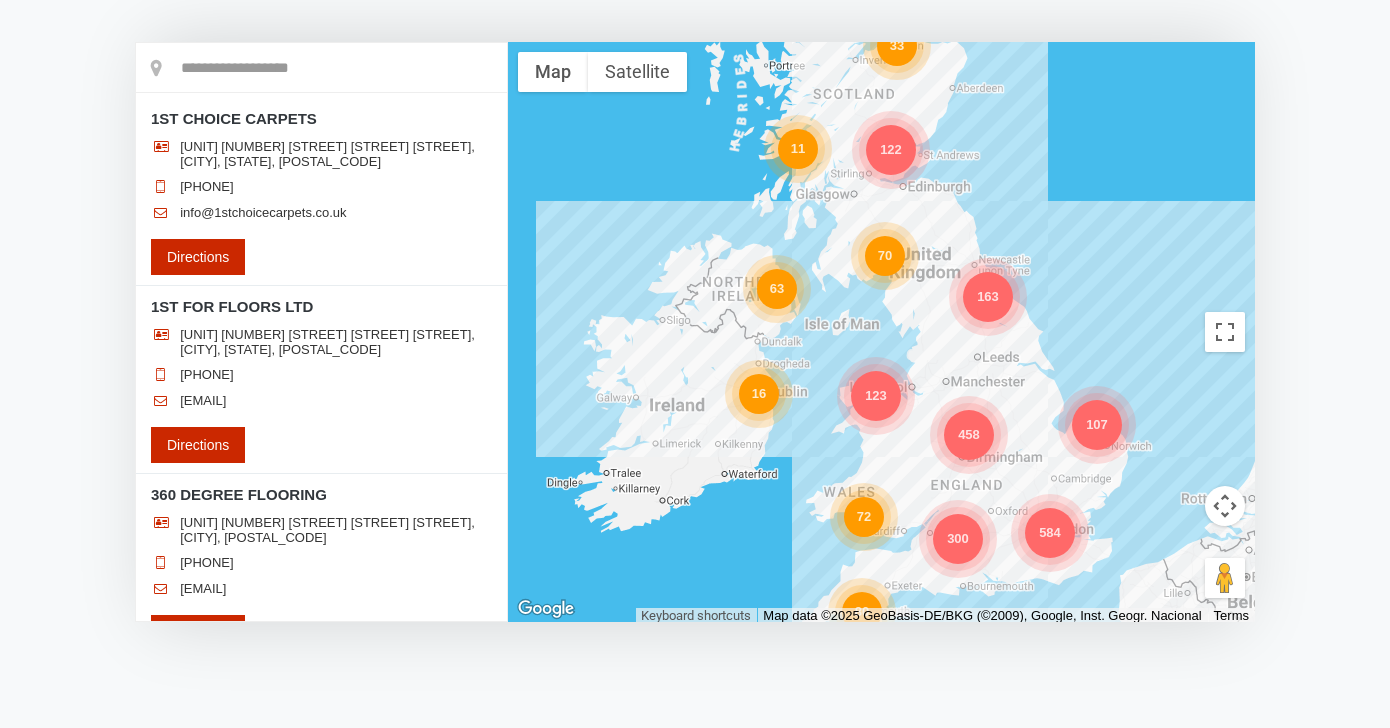 click at bounding box center [1225, 506] 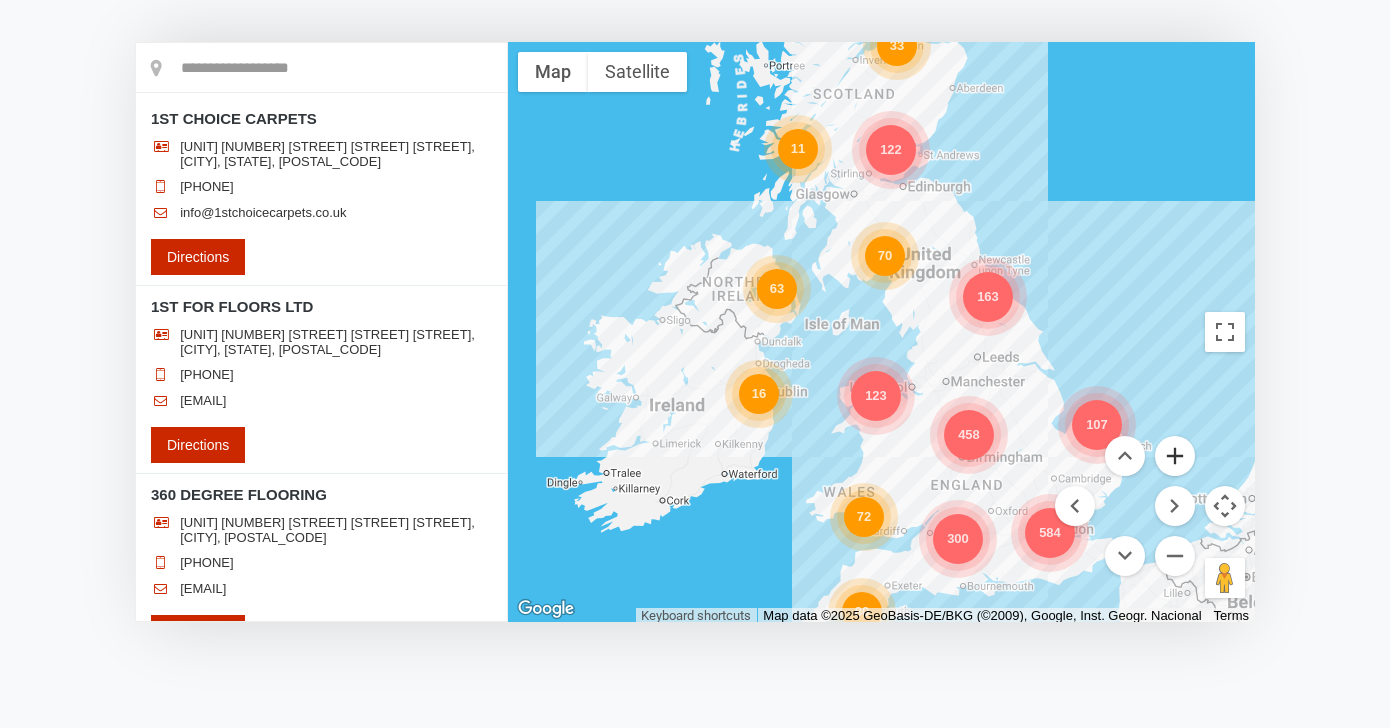 click at bounding box center [1175, 456] 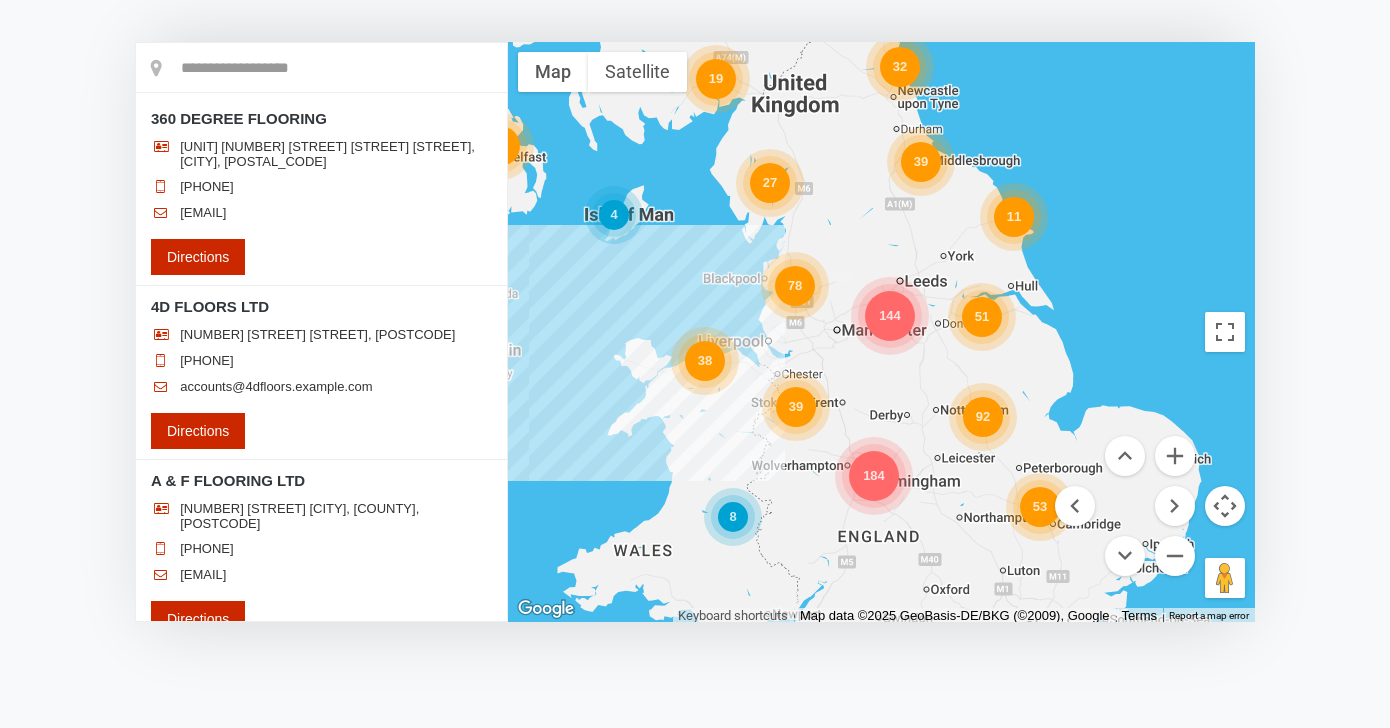 drag, startPoint x: 1001, startPoint y: 355, endPoint x: 743, endPoint y: 215, distance: 293.53705 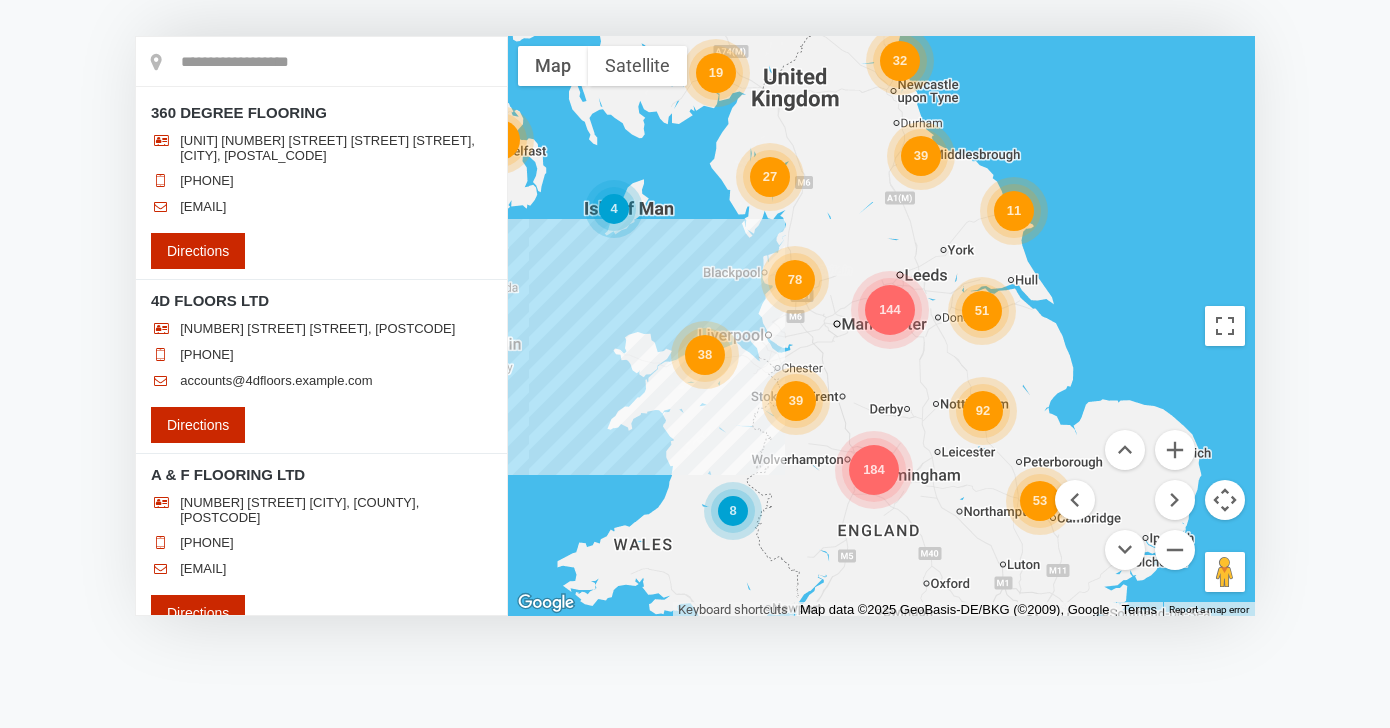 drag, startPoint x: 987, startPoint y: 424, endPoint x: 1054, endPoint y: 513, distance: 111.40018 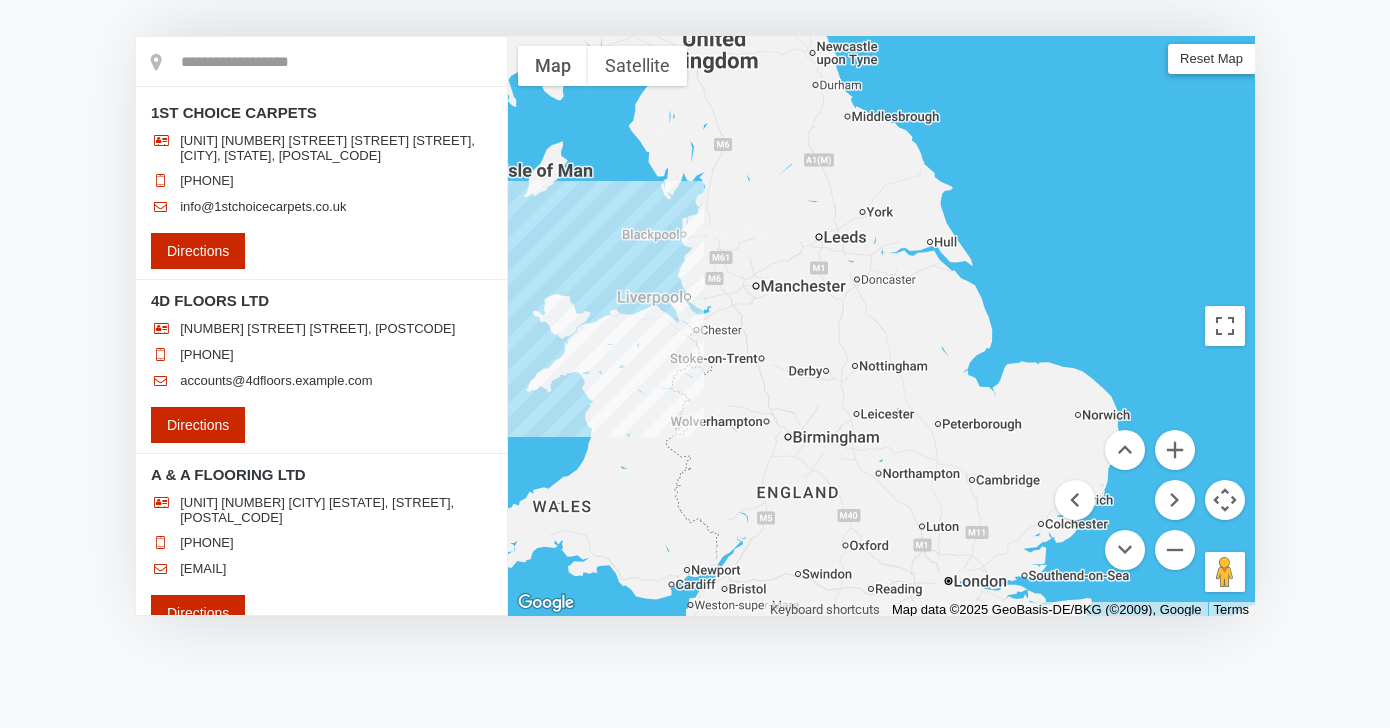 drag, startPoint x: 1005, startPoint y: 467, endPoint x: 869, endPoint y: 553, distance: 160.90991 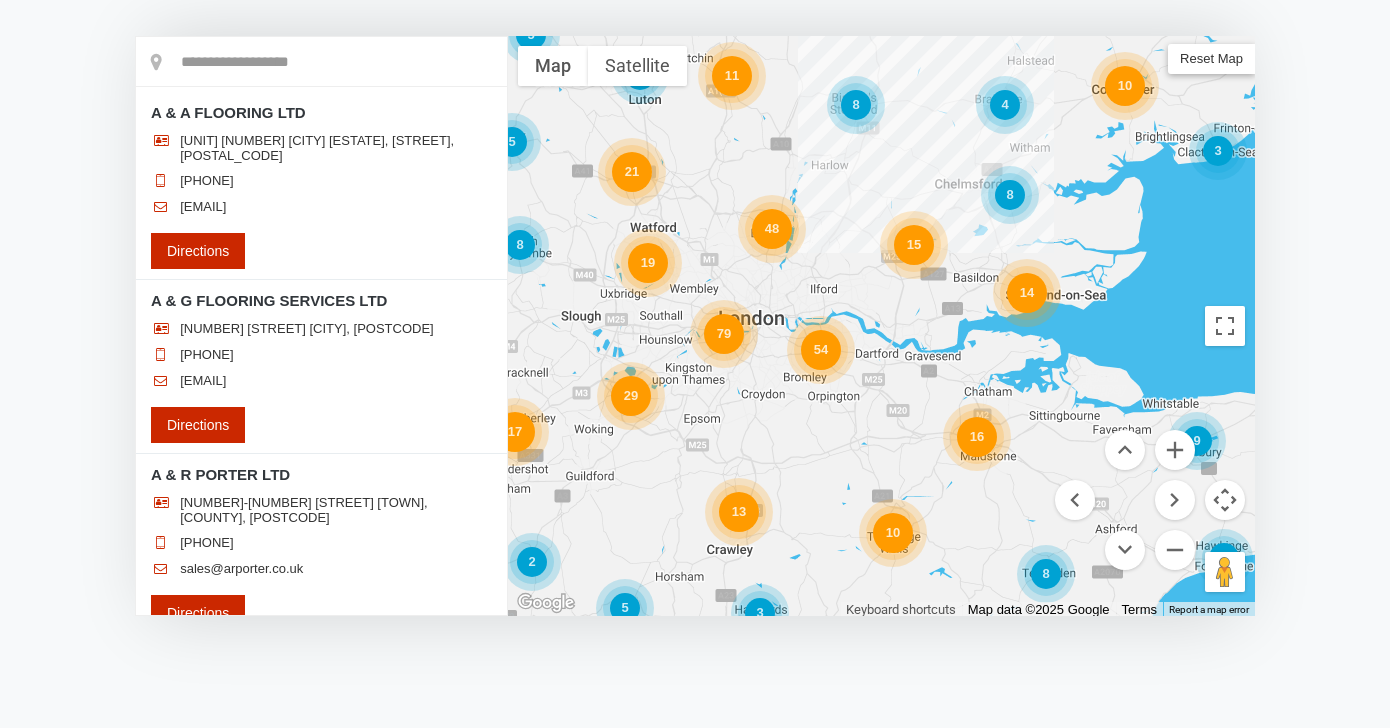 click on "79" at bounding box center [724, 334] 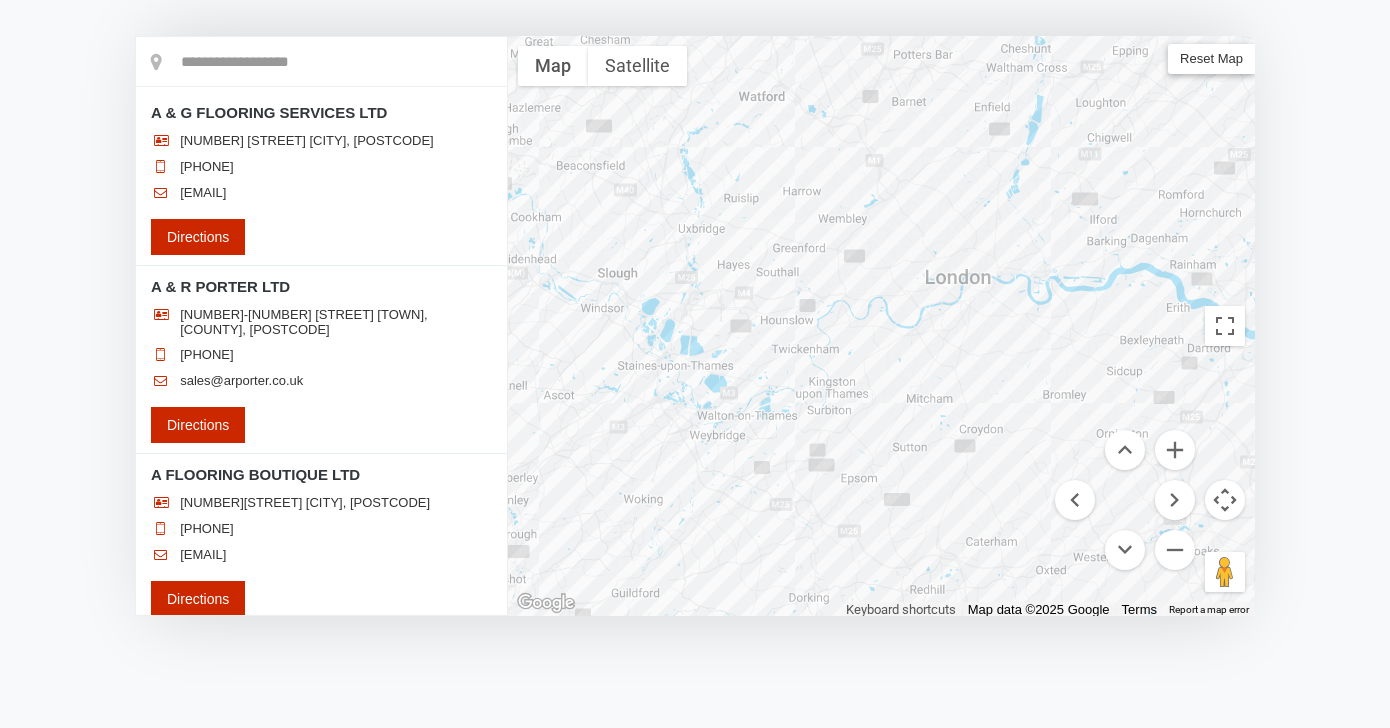 click at bounding box center [881, 326] 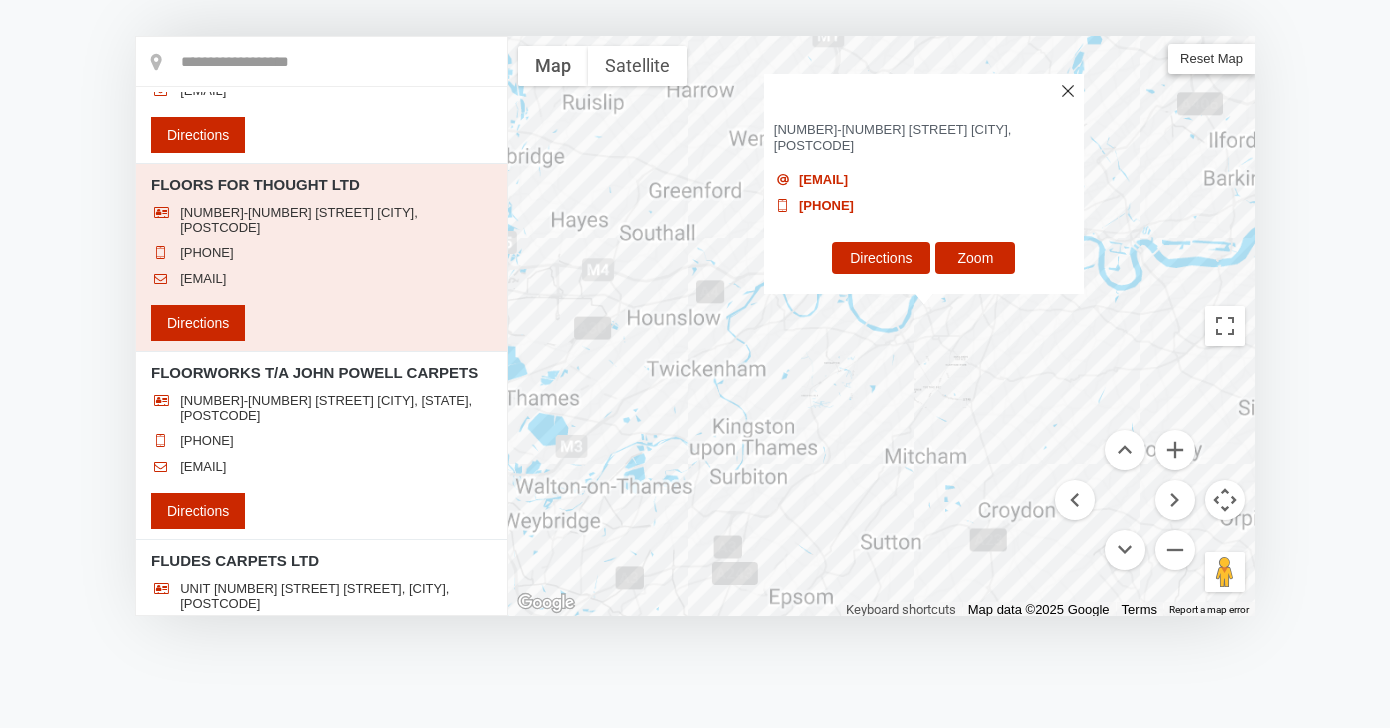 scroll, scrollTop: 22236, scrollLeft: 0, axis: vertical 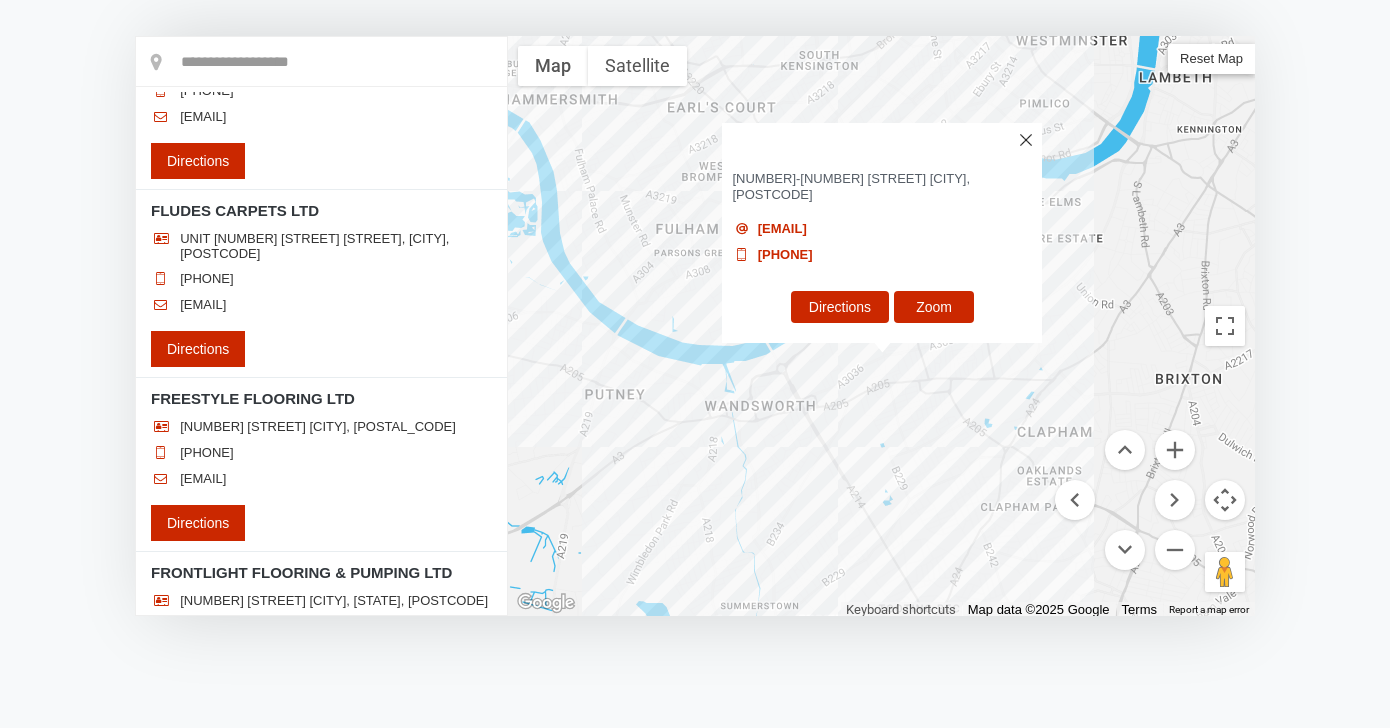 click at bounding box center [1026, 140] 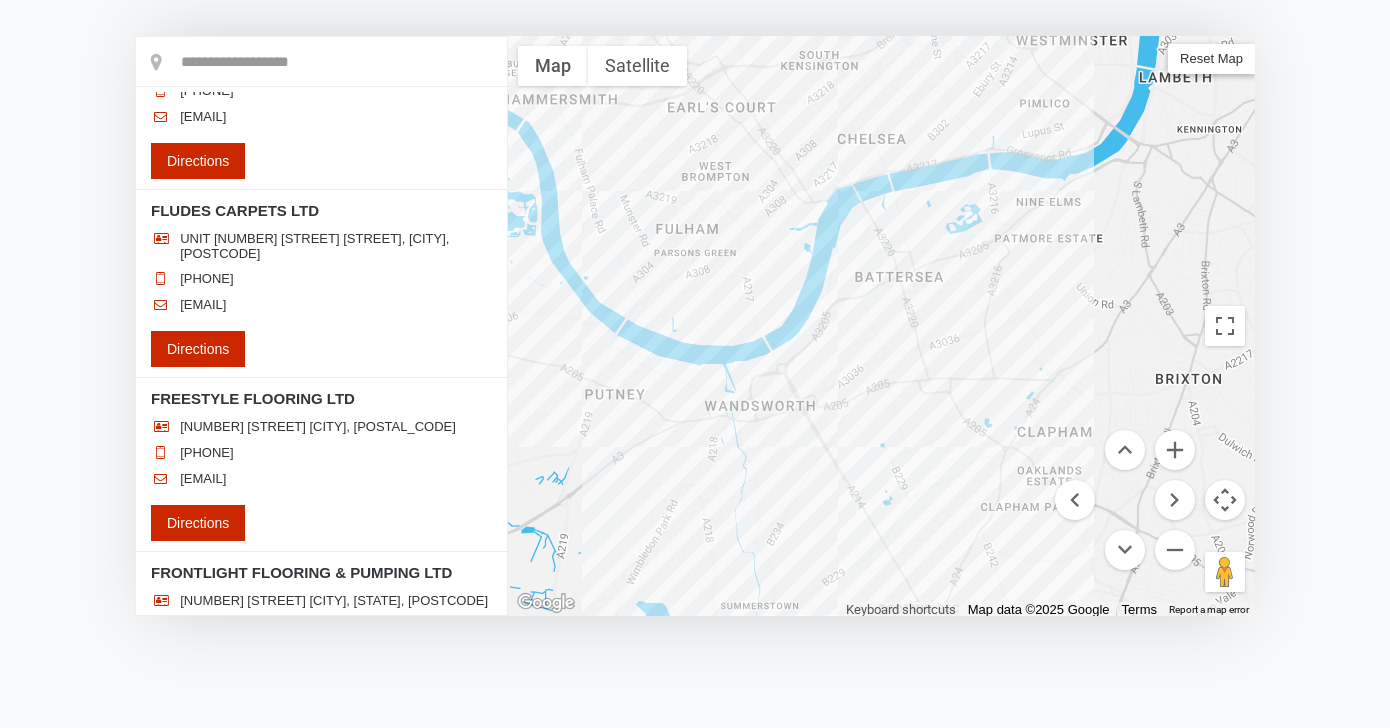 click at bounding box center (881, 326) 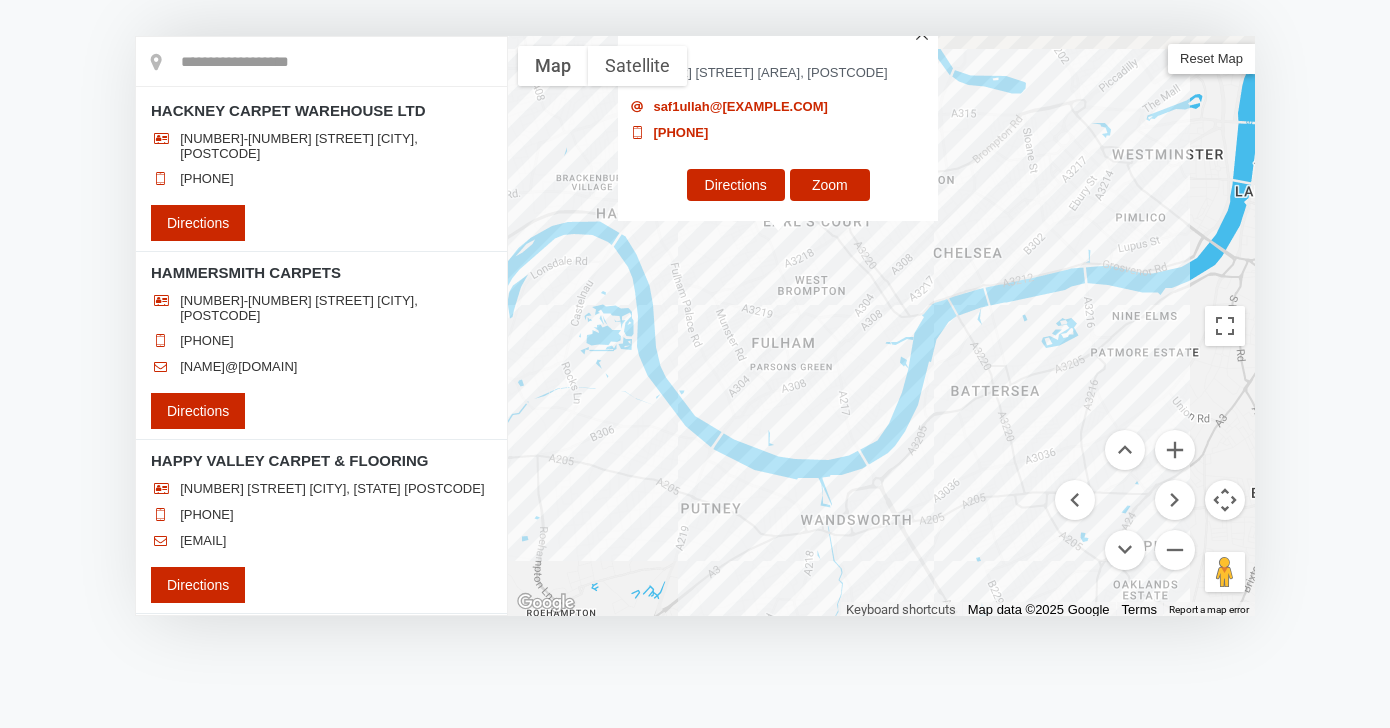 scroll, scrollTop: 25686, scrollLeft: 0, axis: vertical 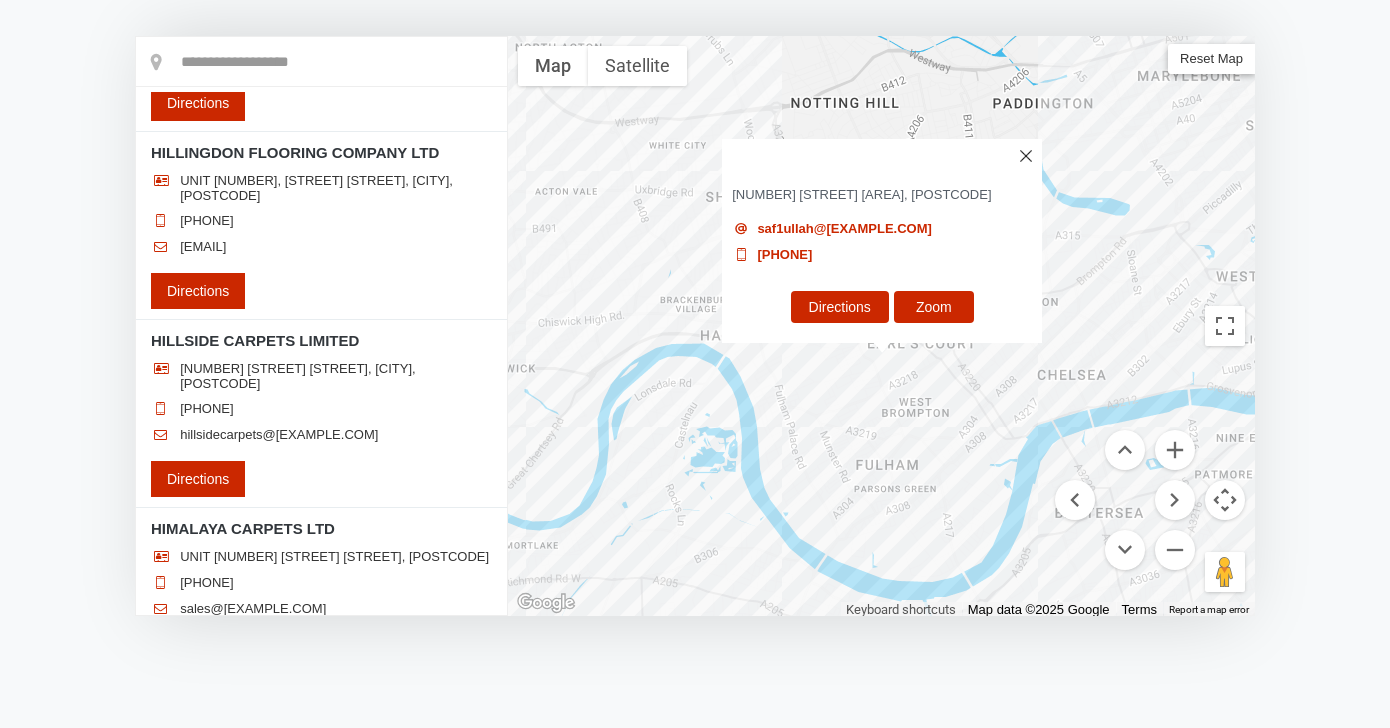 click on "AYUBI CARPETS" at bounding box center [882, 155] 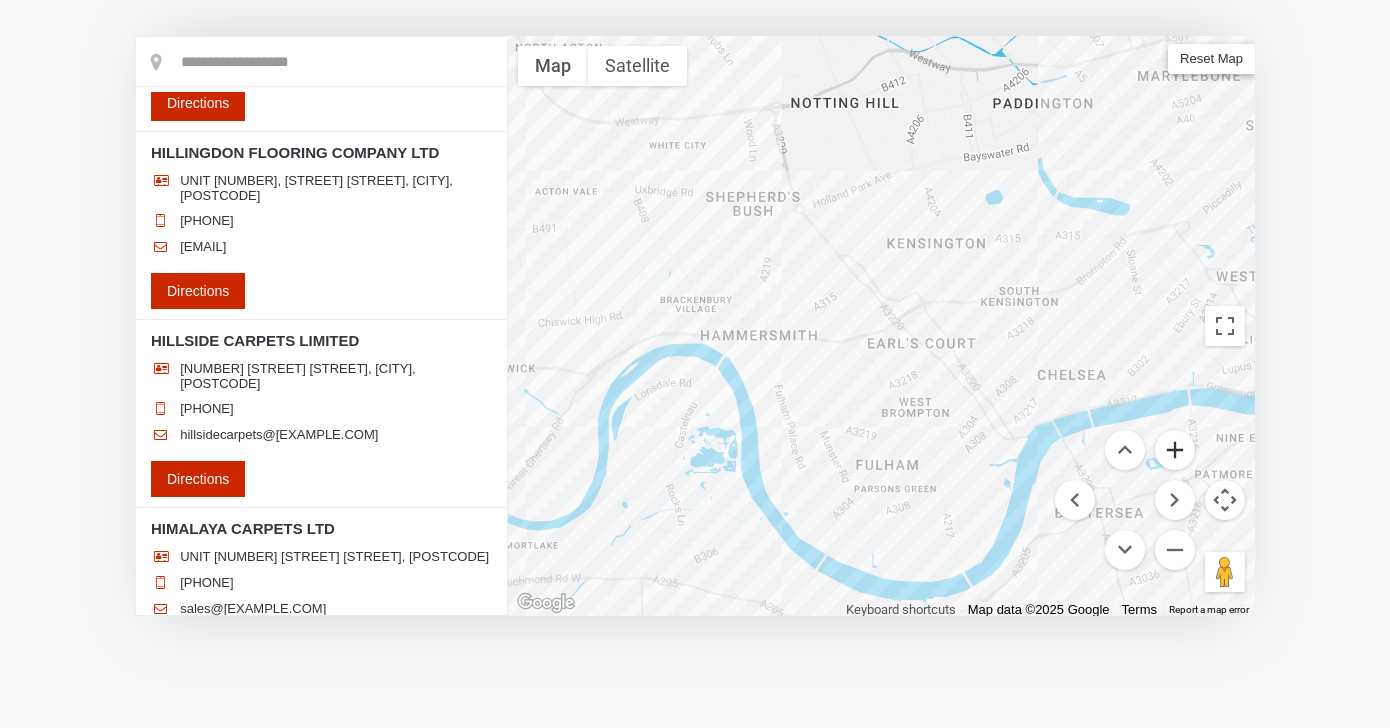click at bounding box center (1175, 450) 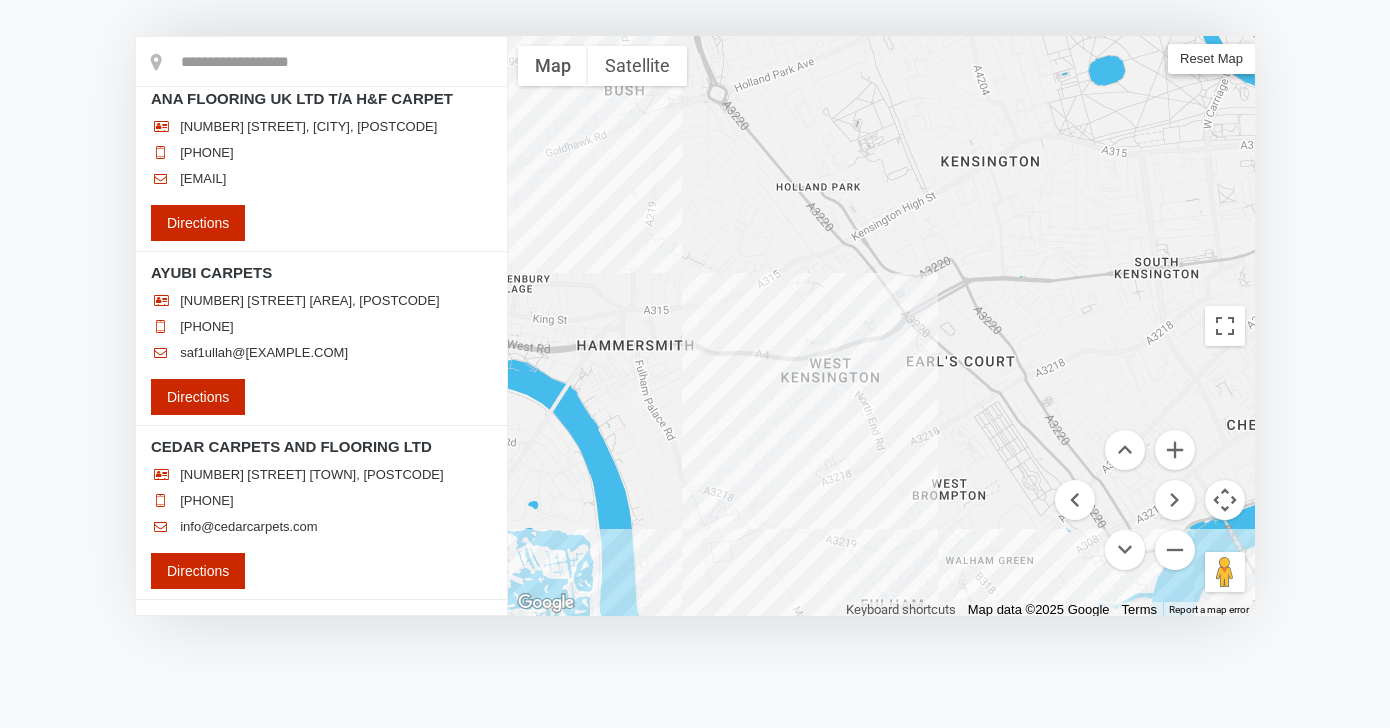 scroll, scrollTop: 0, scrollLeft: 0, axis: both 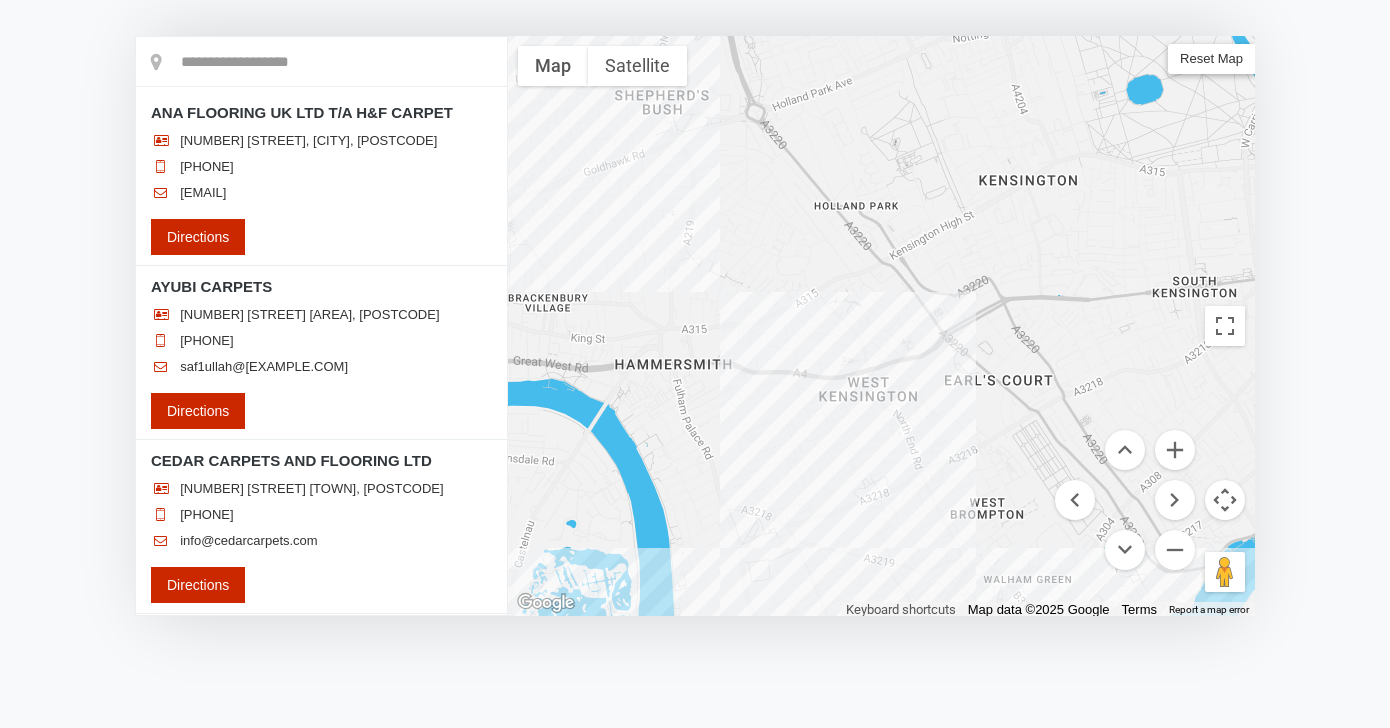 drag, startPoint x: 840, startPoint y: 283, endPoint x: 880, endPoint y: 302, distance: 44.28318 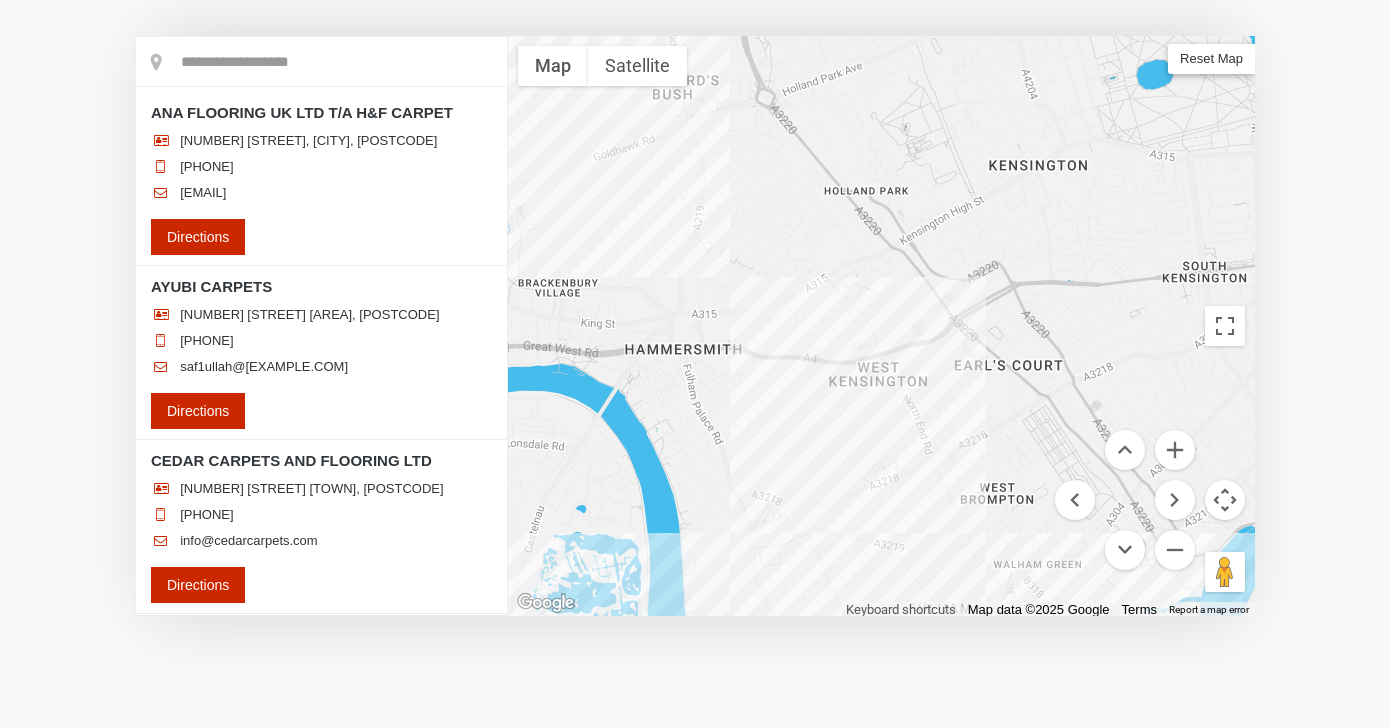 drag, startPoint x: 967, startPoint y: 491, endPoint x: 978, endPoint y: 473, distance: 21.095022 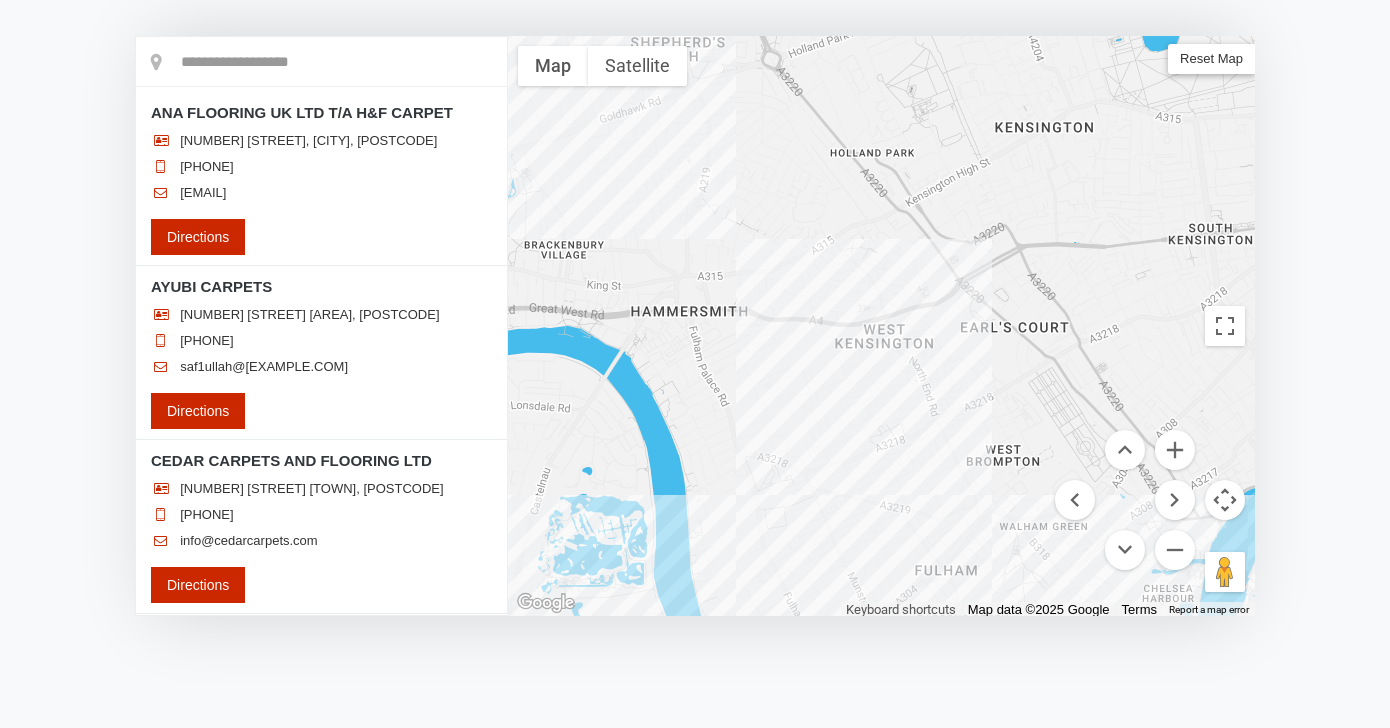 drag, startPoint x: 861, startPoint y: 491, endPoint x: 866, endPoint y: 452, distance: 39.319206 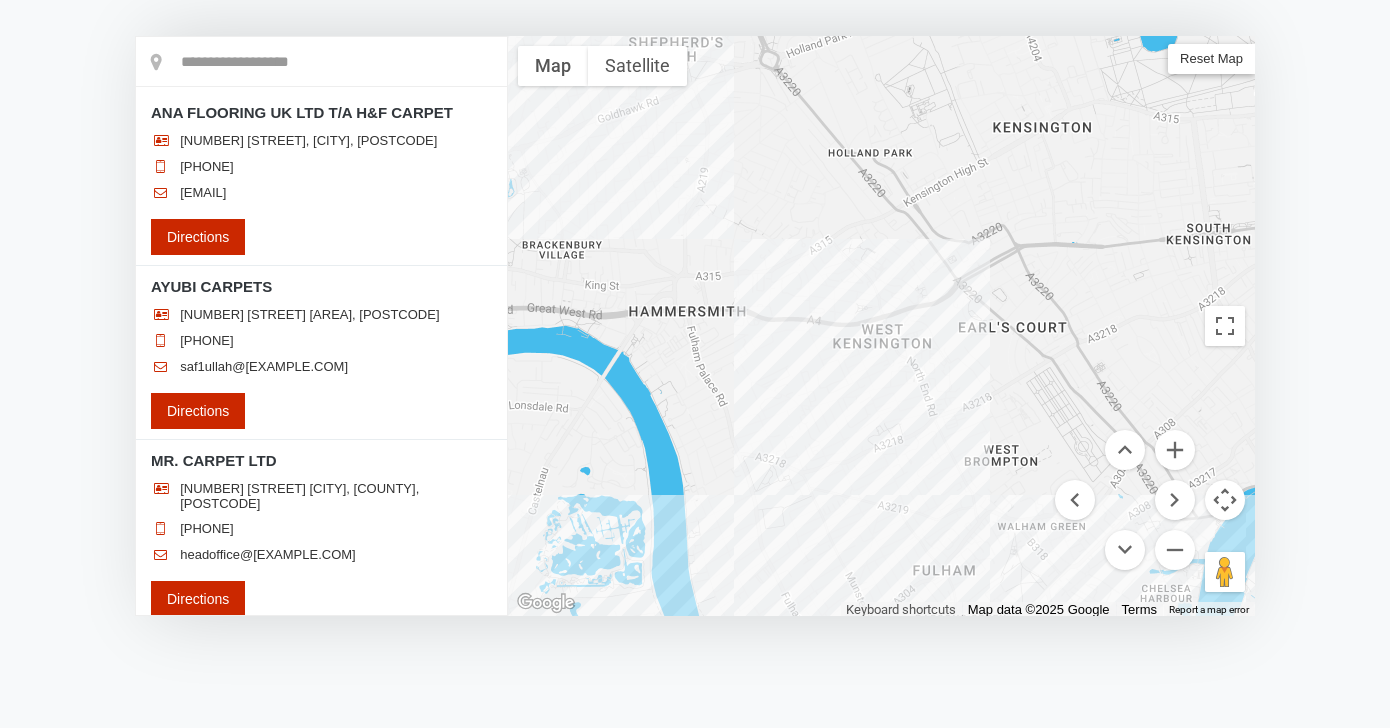 click at bounding box center [881, 326] 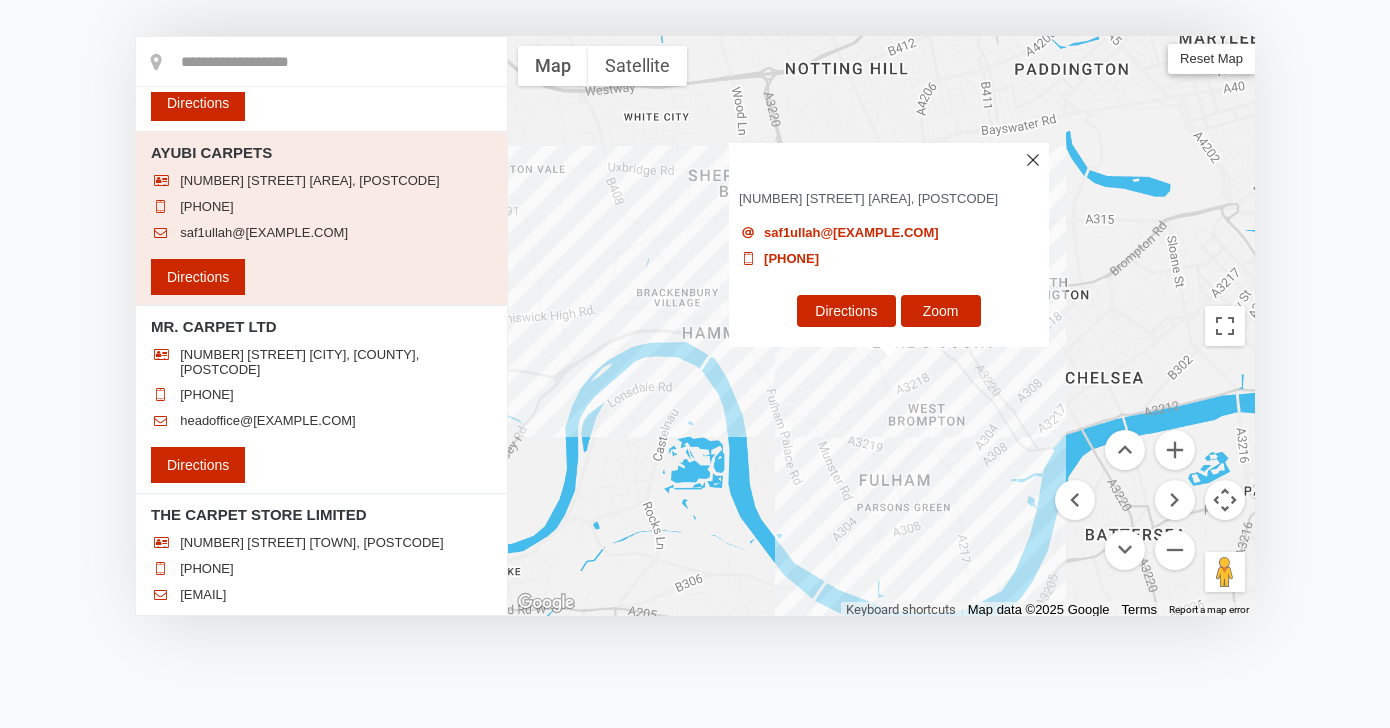 scroll, scrollTop: 188, scrollLeft: 0, axis: vertical 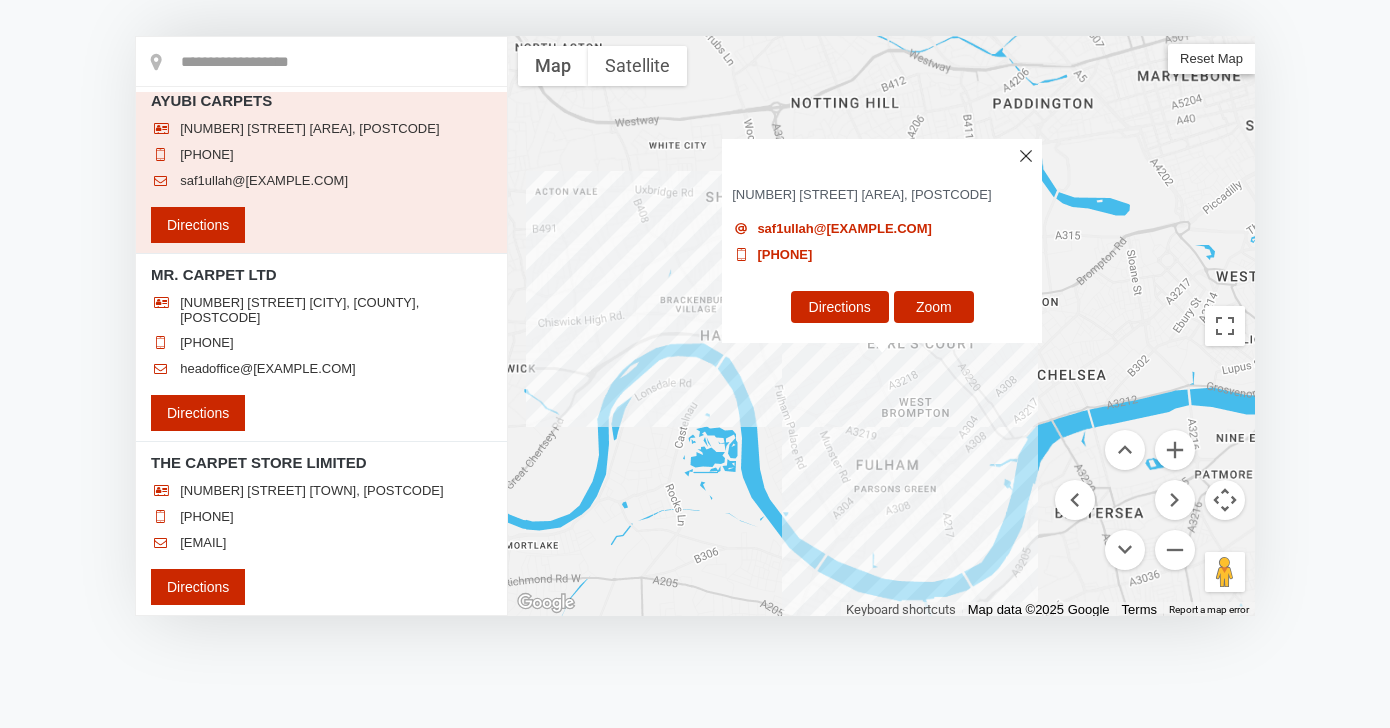 click at bounding box center (1026, 156) 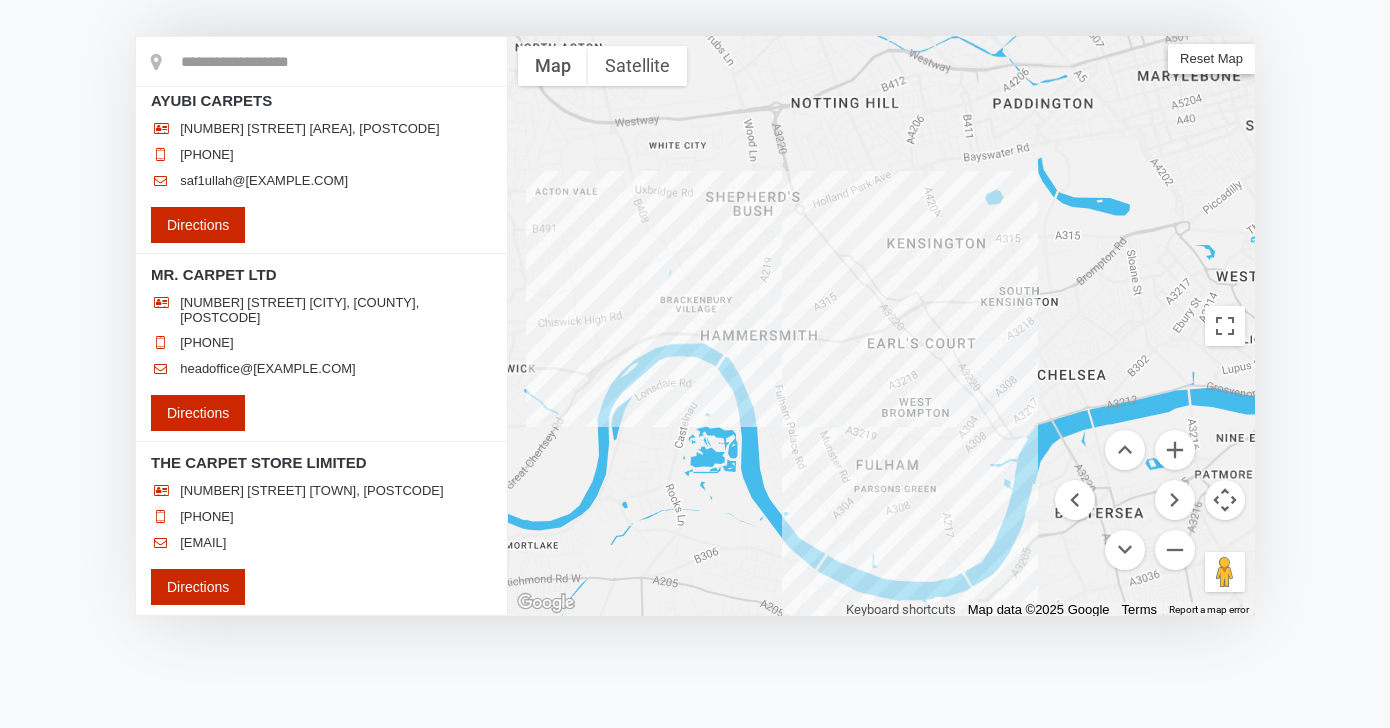 click at bounding box center (881, 326) 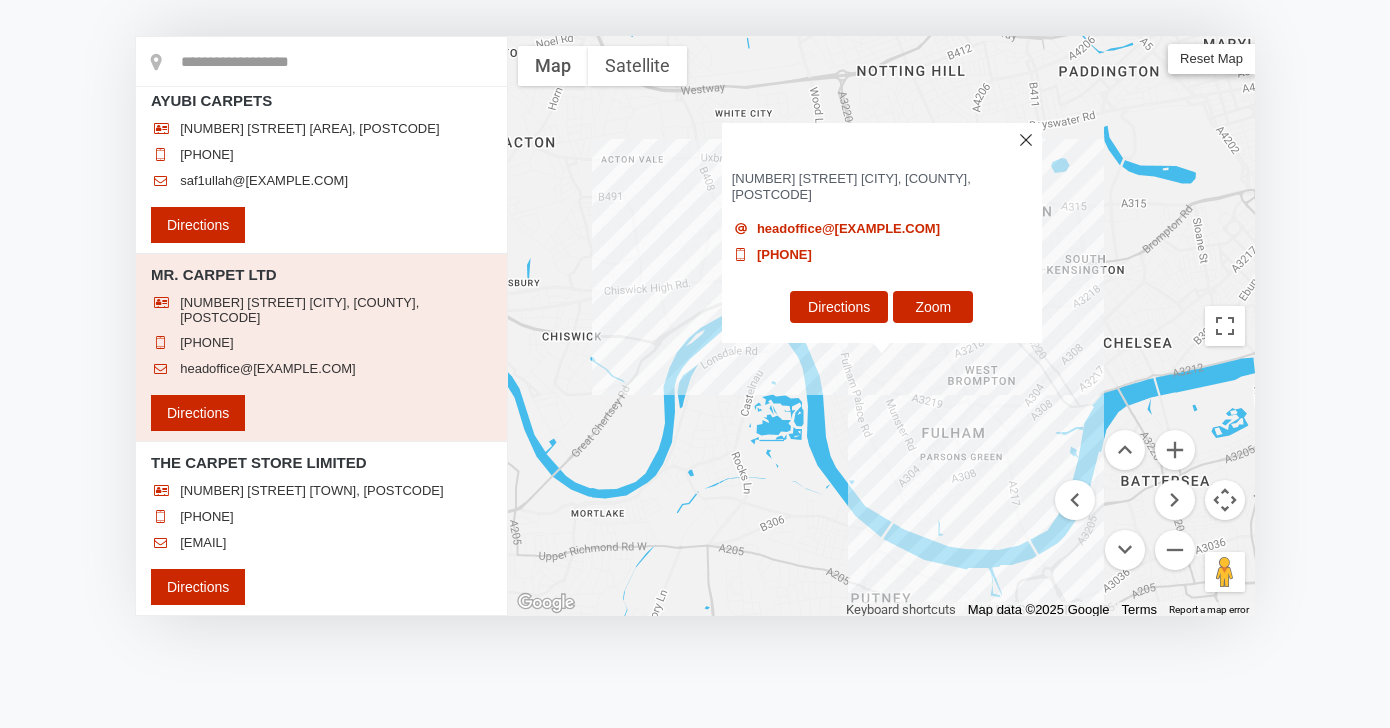 click at bounding box center [1025, 140] 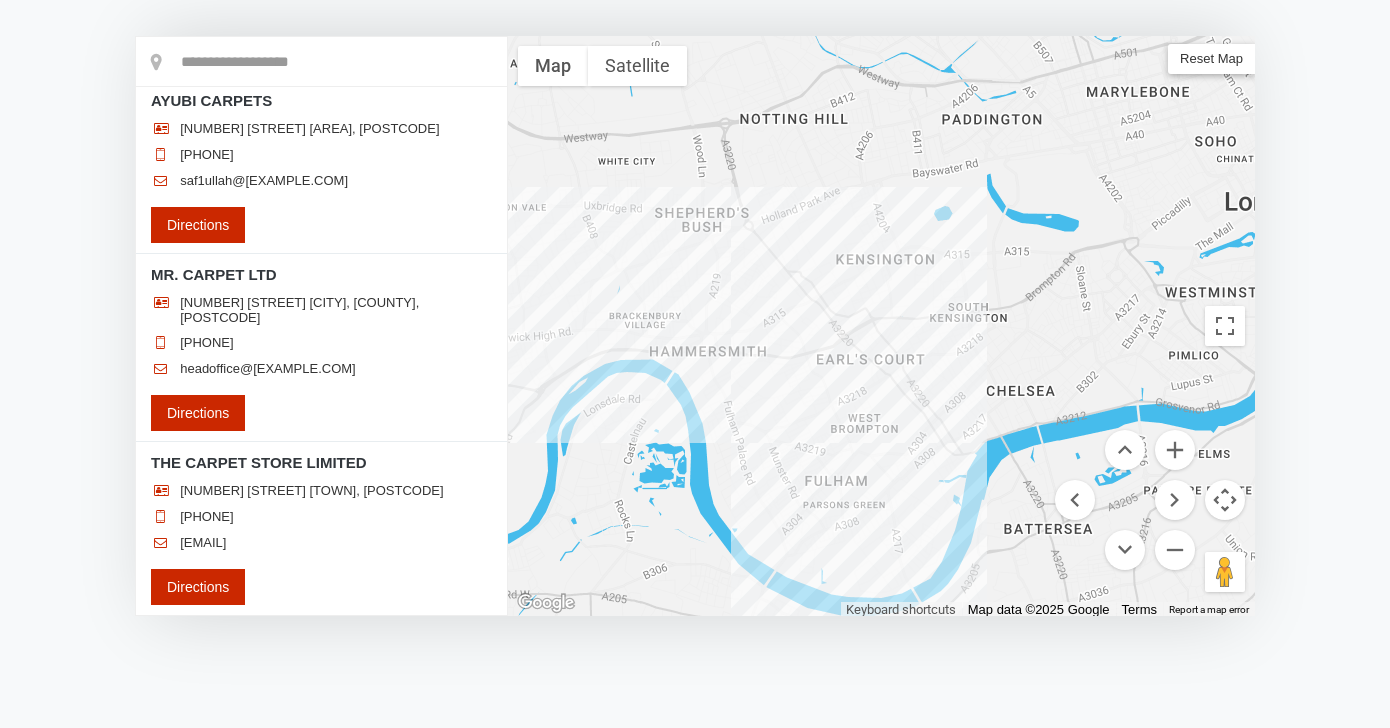 drag, startPoint x: 1091, startPoint y: 248, endPoint x: 971, endPoint y: 297, distance: 129.61867 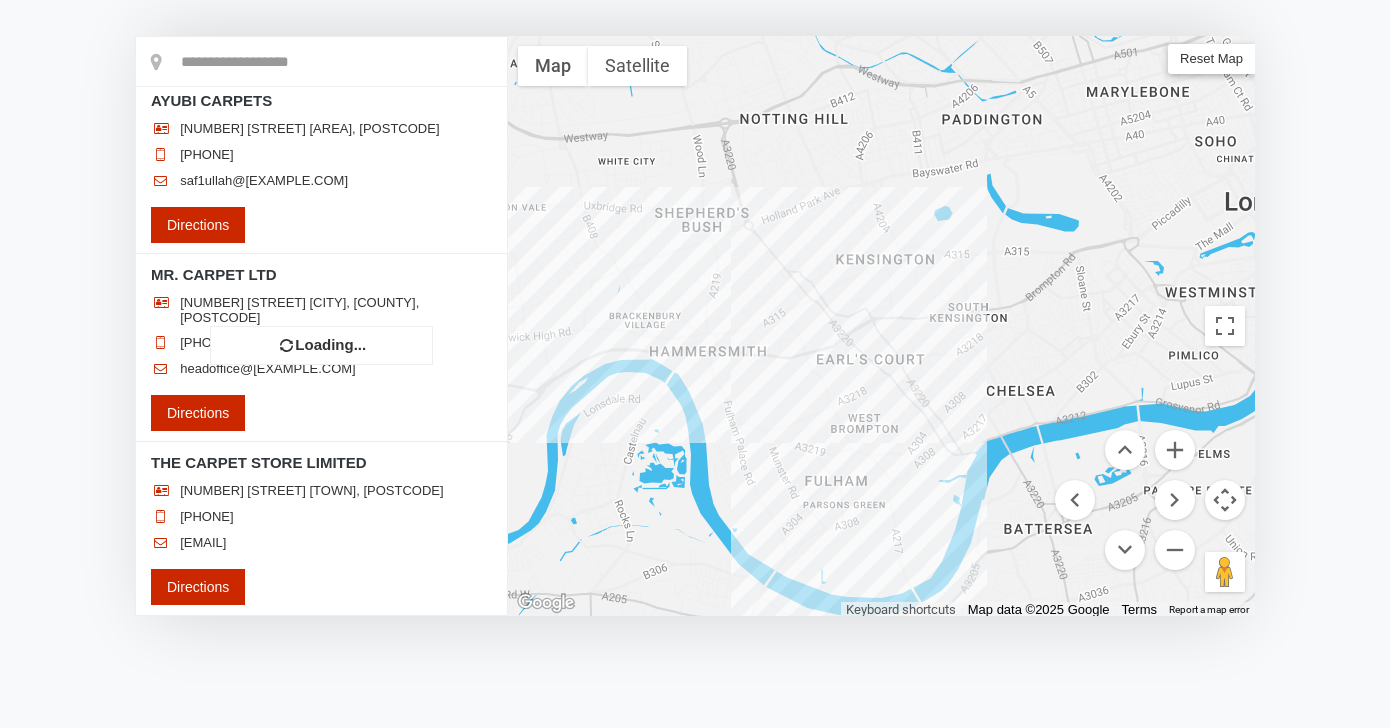 scroll, scrollTop: 0, scrollLeft: 0, axis: both 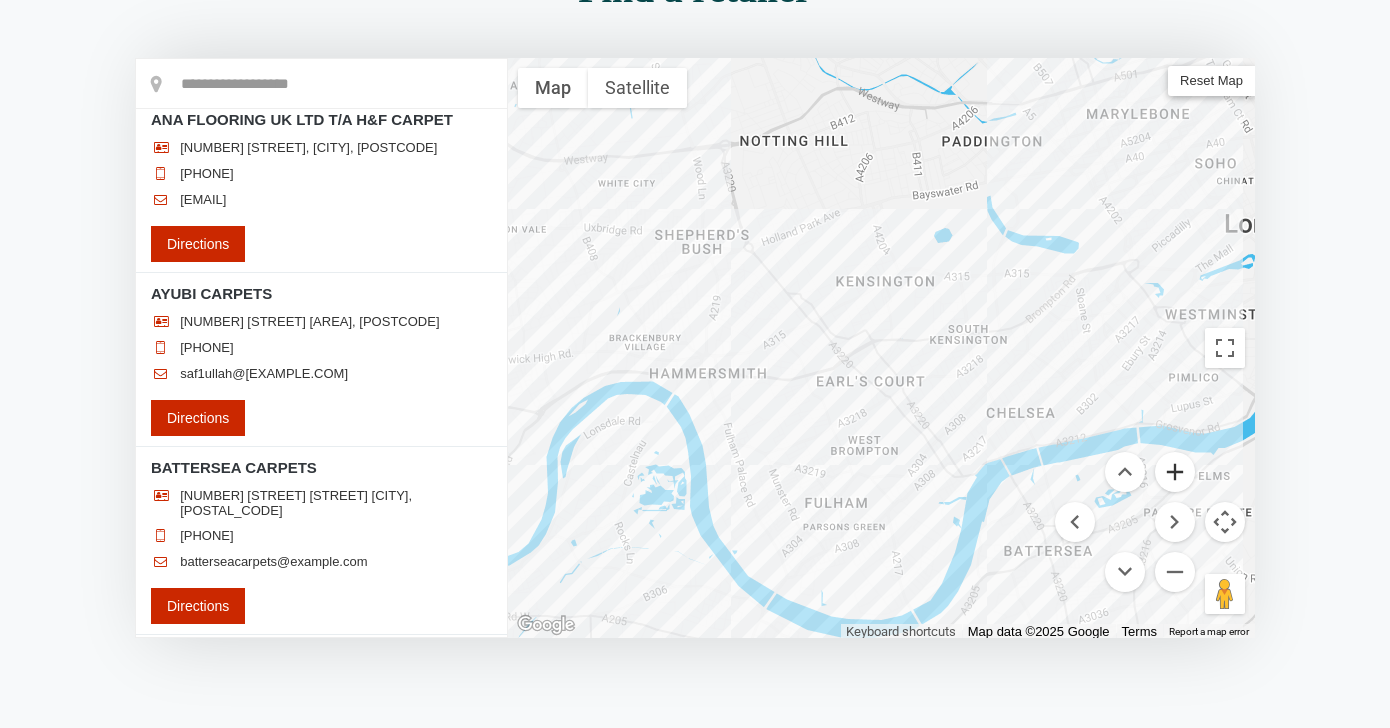 click at bounding box center (1175, 472) 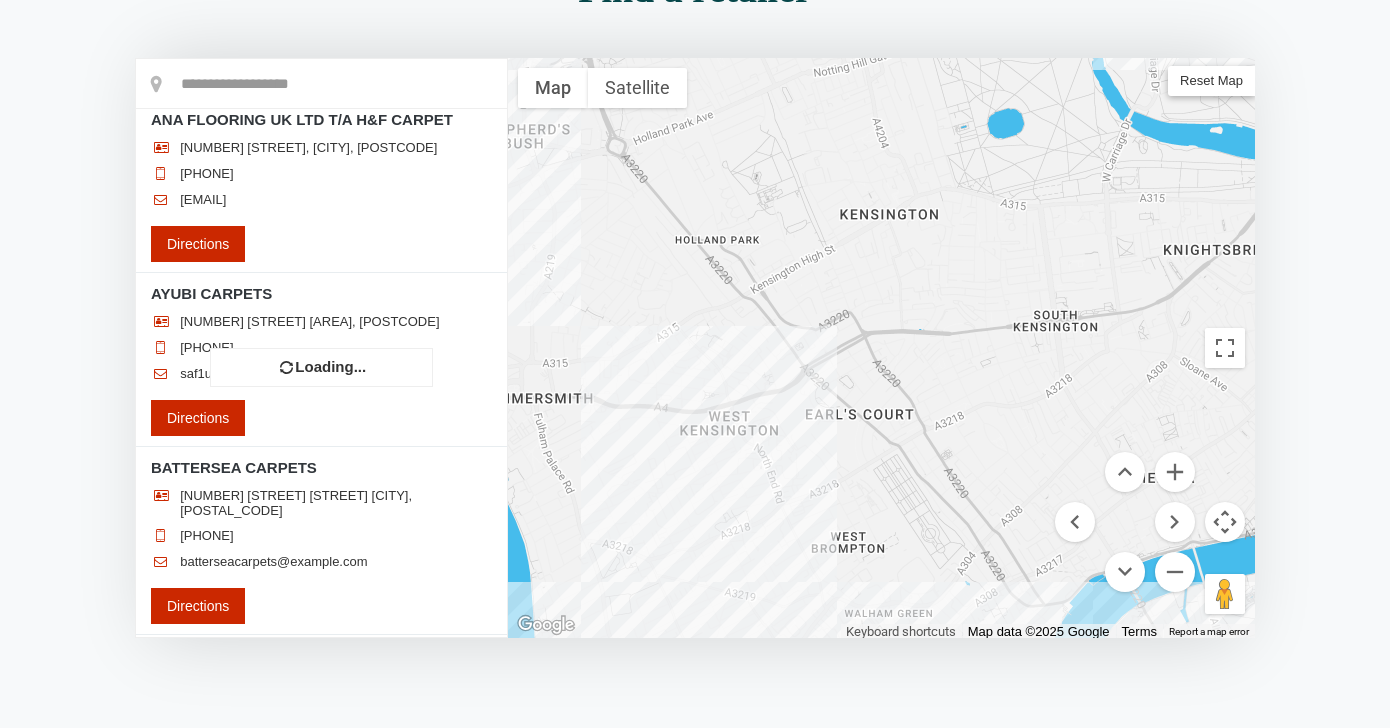 scroll, scrollTop: 0, scrollLeft: 0, axis: both 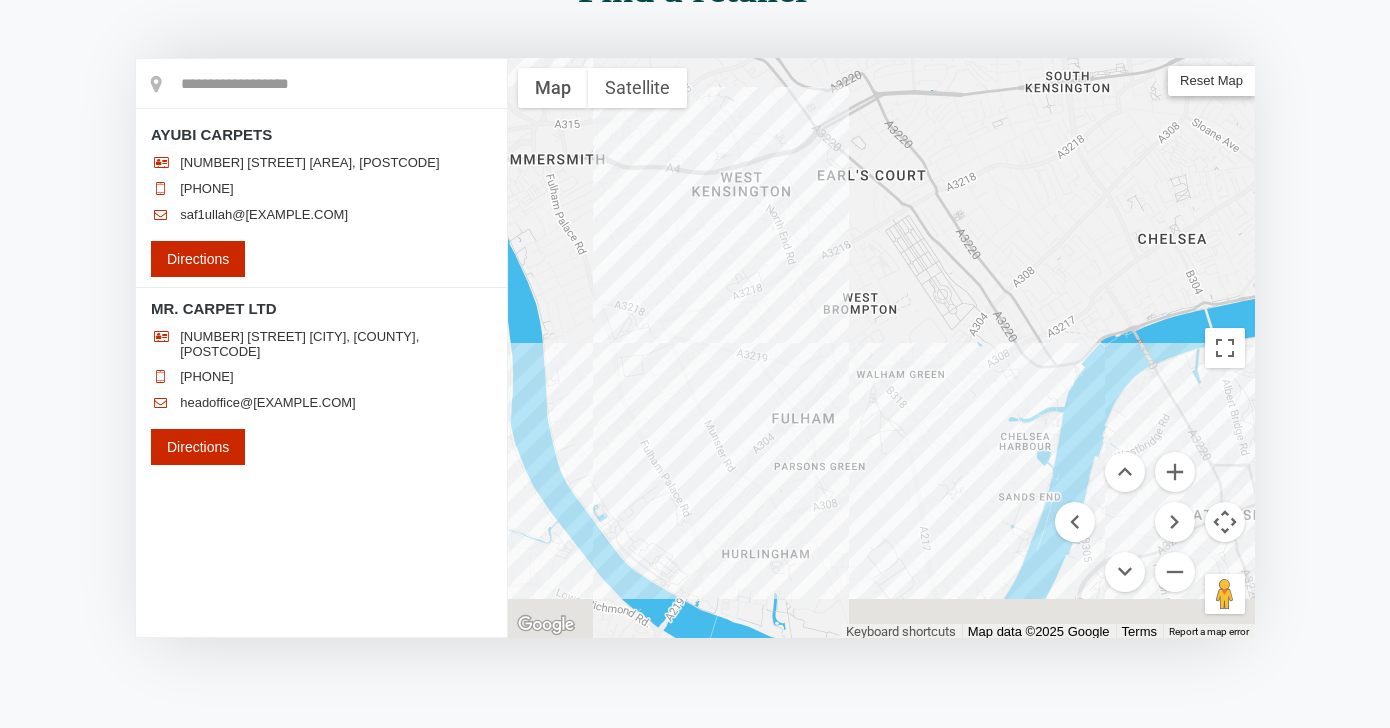 drag, startPoint x: 976, startPoint y: 447, endPoint x: 988, endPoint y: 203, distance: 244.2949 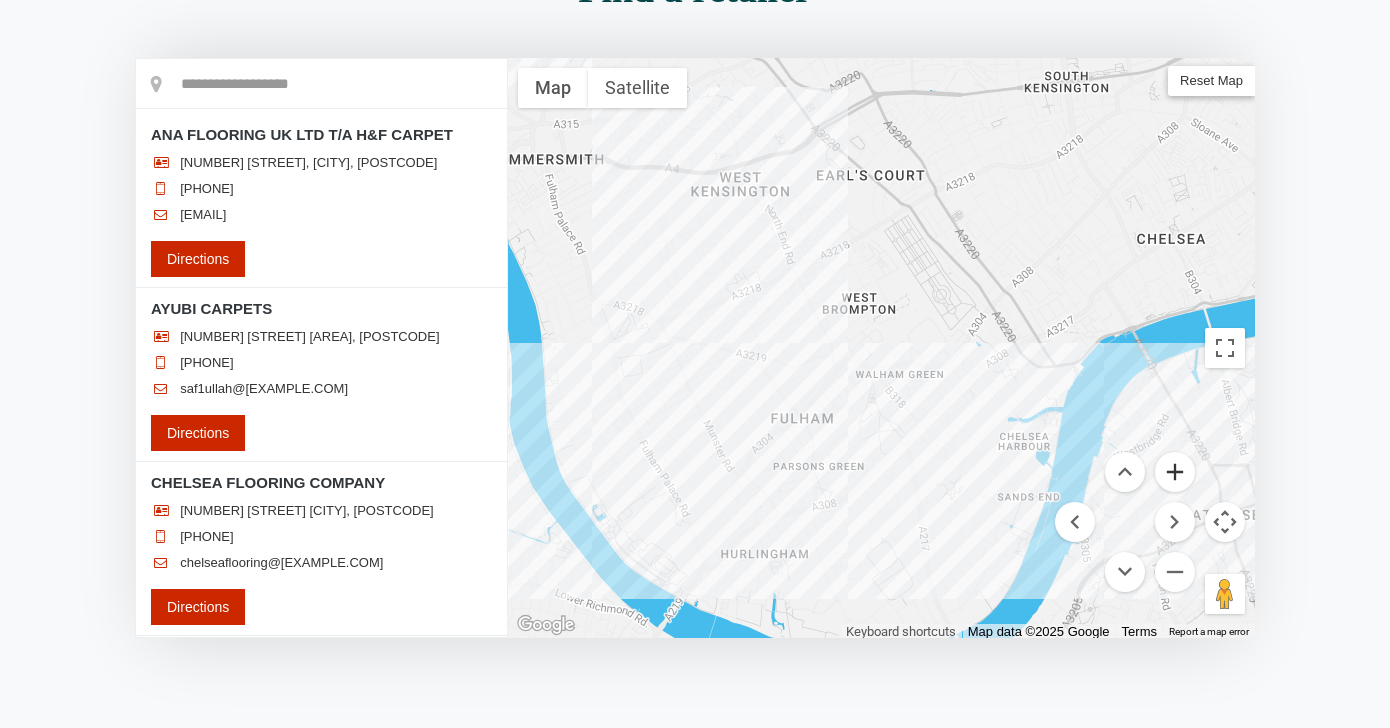 click at bounding box center [1175, 472] 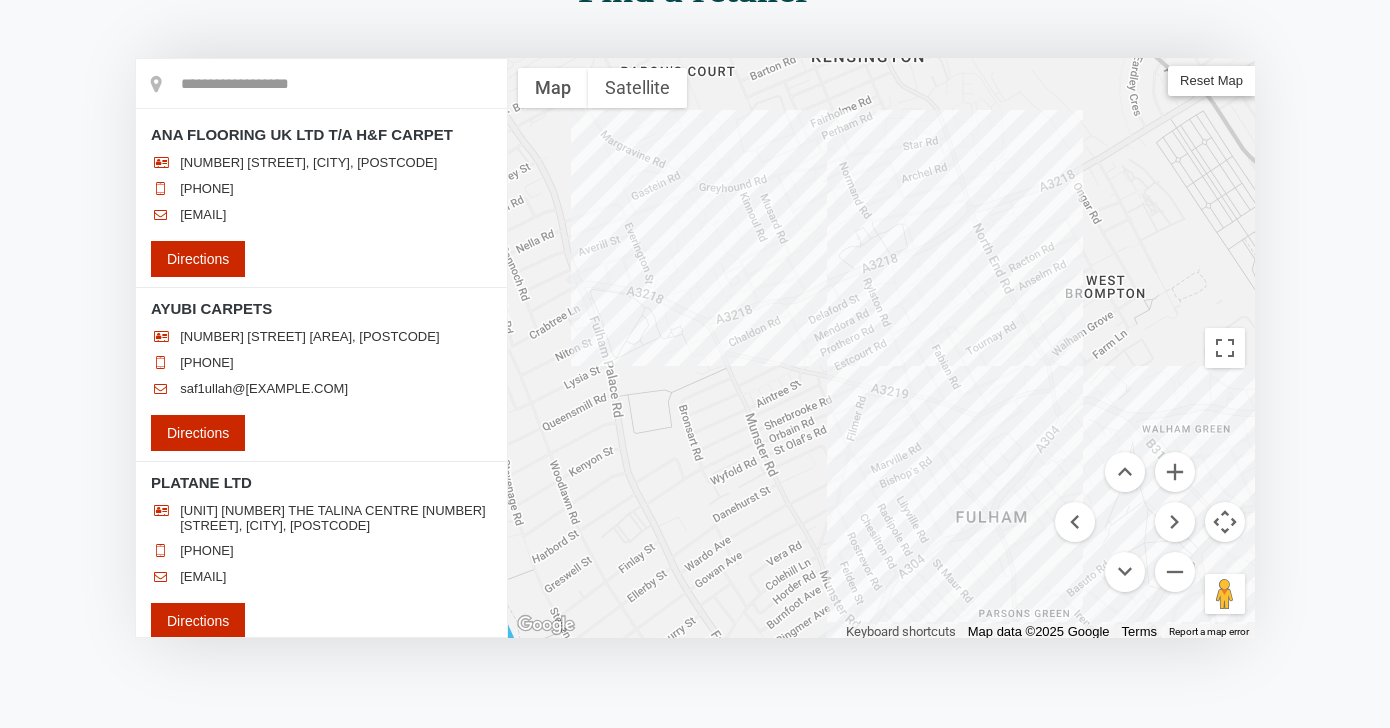 drag, startPoint x: 1023, startPoint y: 451, endPoint x: 1299, endPoint y: 480, distance: 277.51938 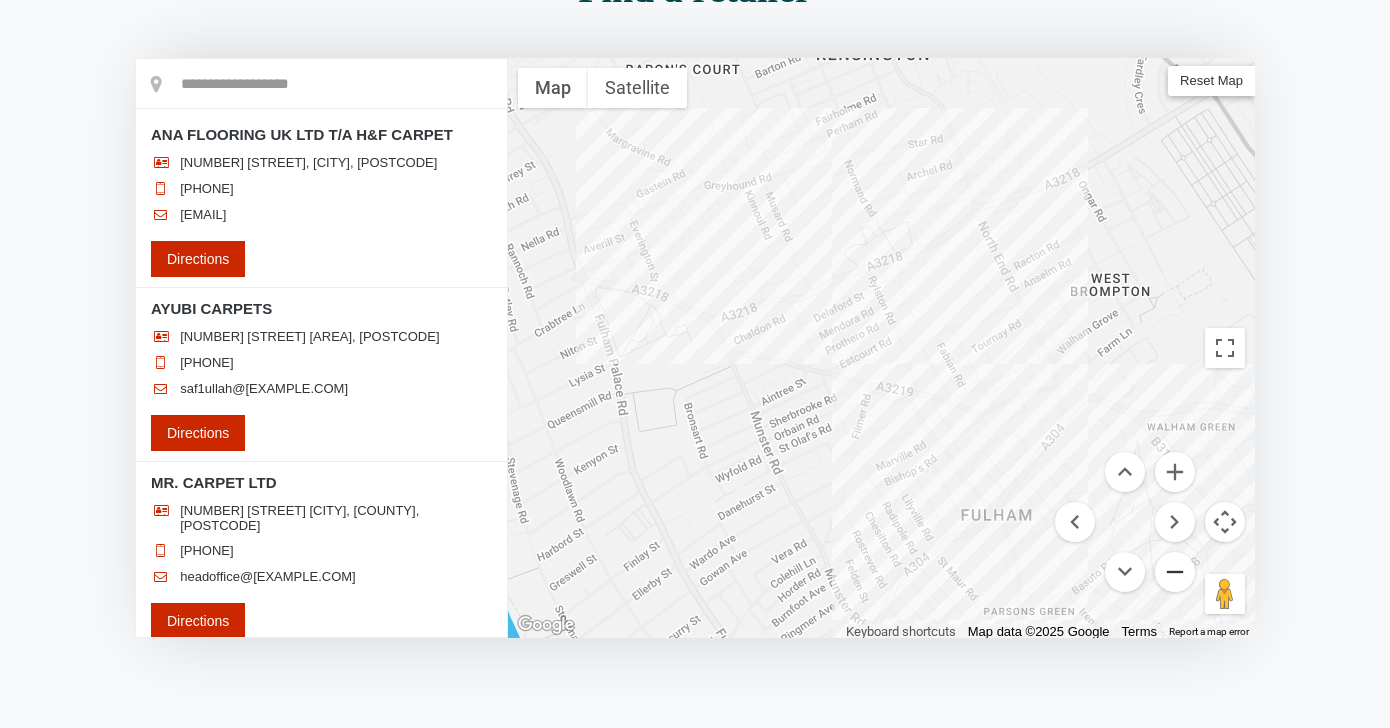 click at bounding box center [1175, 572] 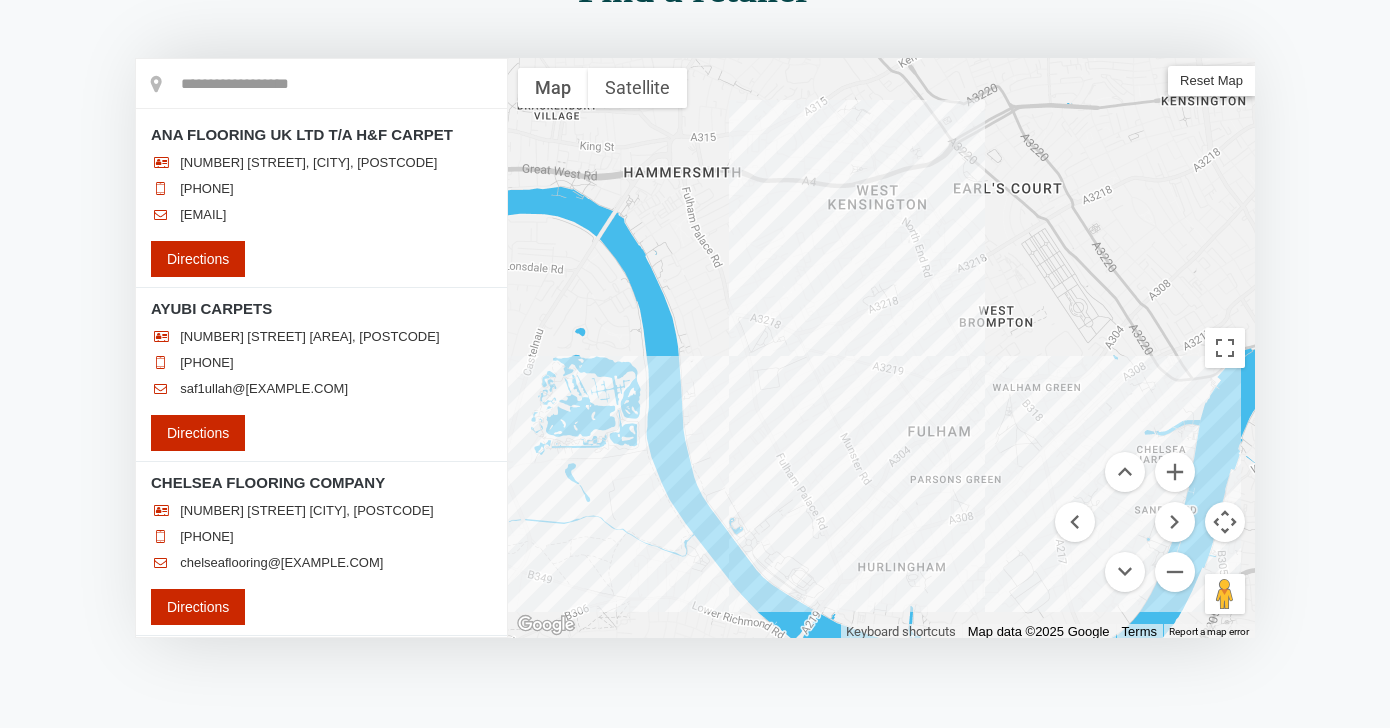 click at bounding box center [881, 348] 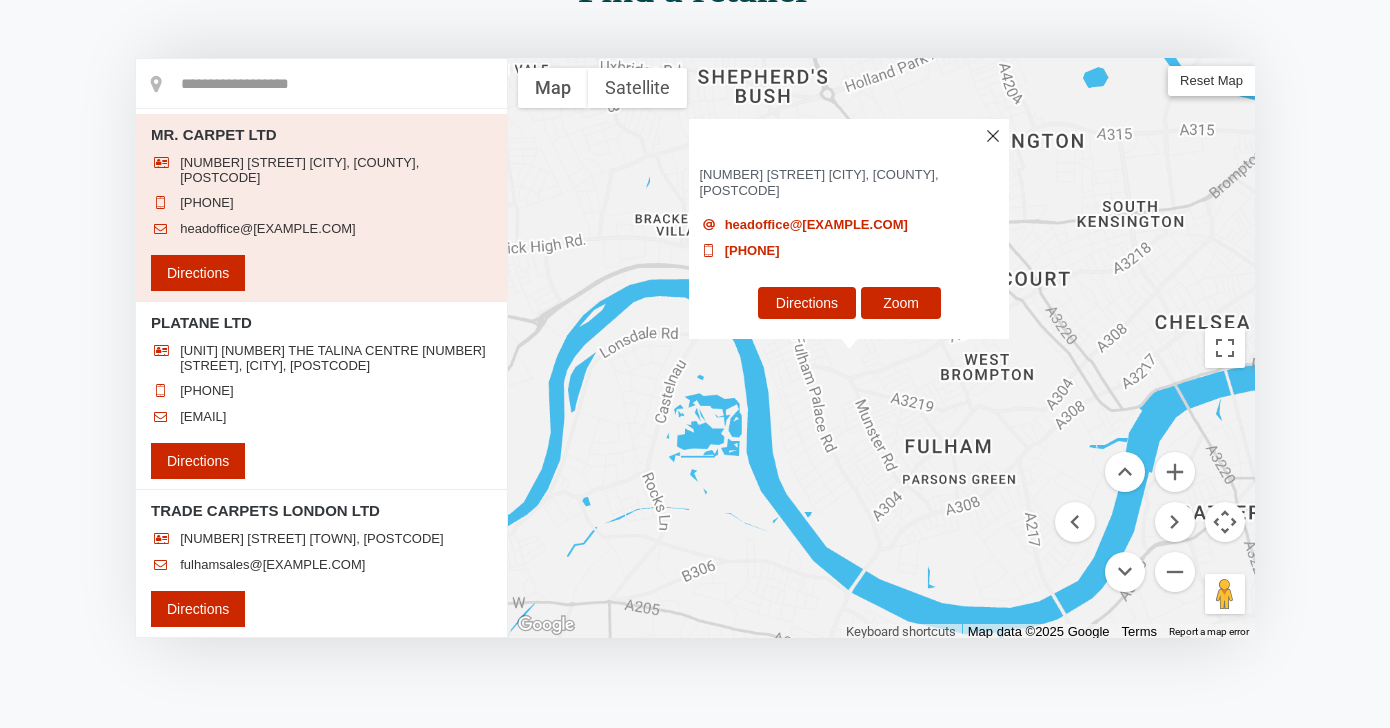 scroll, scrollTop: 1114, scrollLeft: 0, axis: vertical 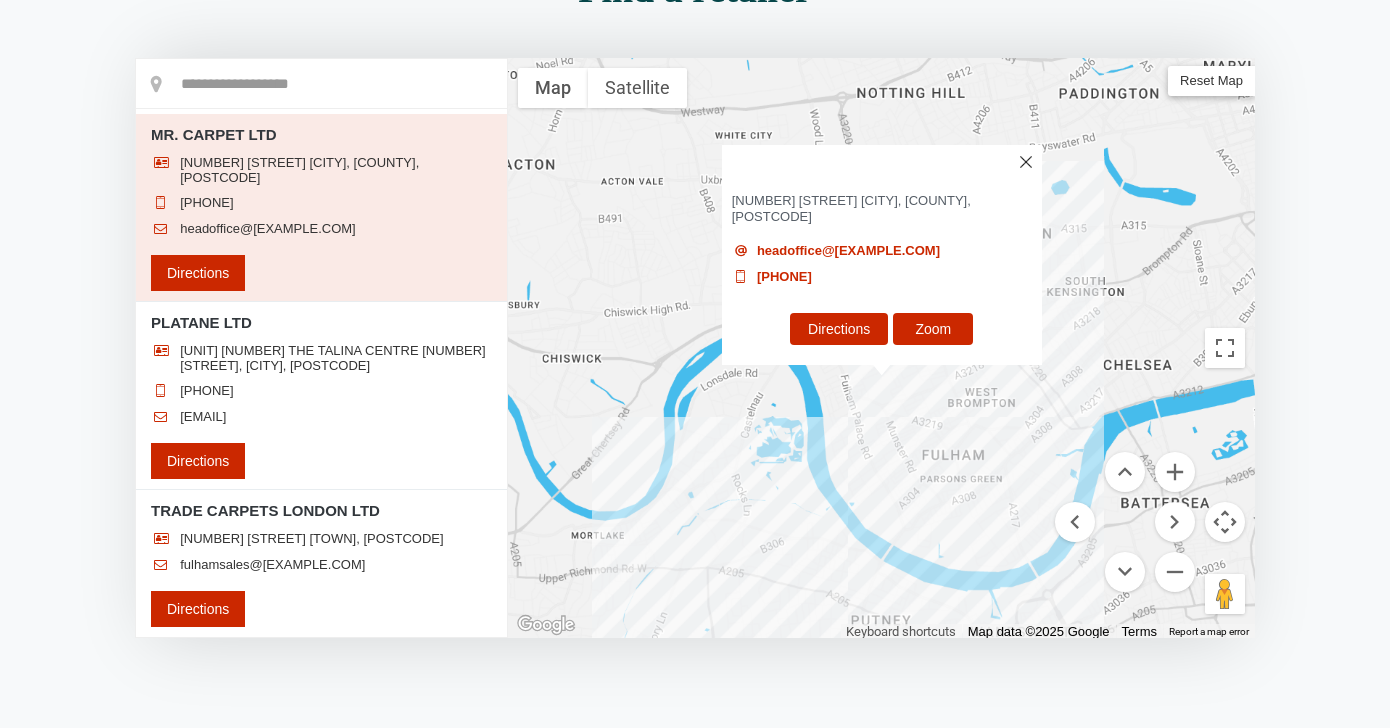 click at bounding box center (1025, 162) 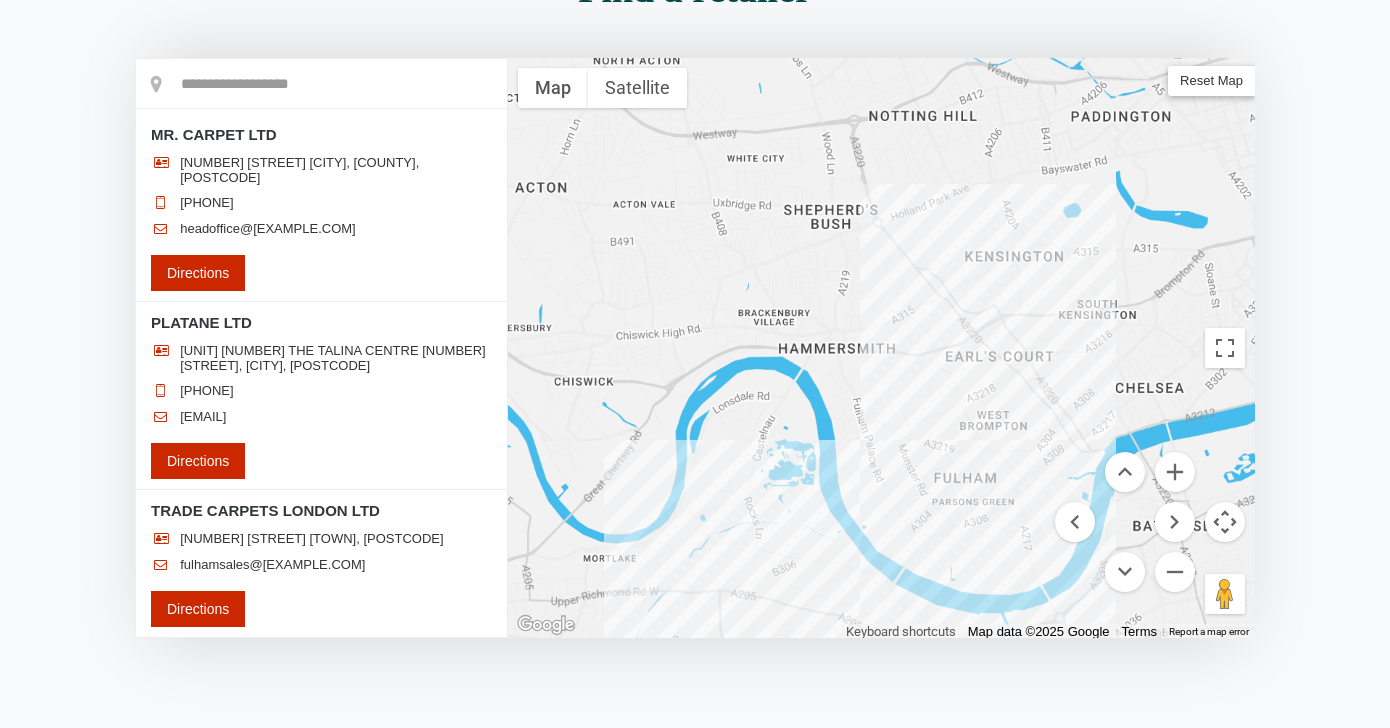 drag, startPoint x: 947, startPoint y: 293, endPoint x: 963, endPoint y: 319, distance: 30.528675 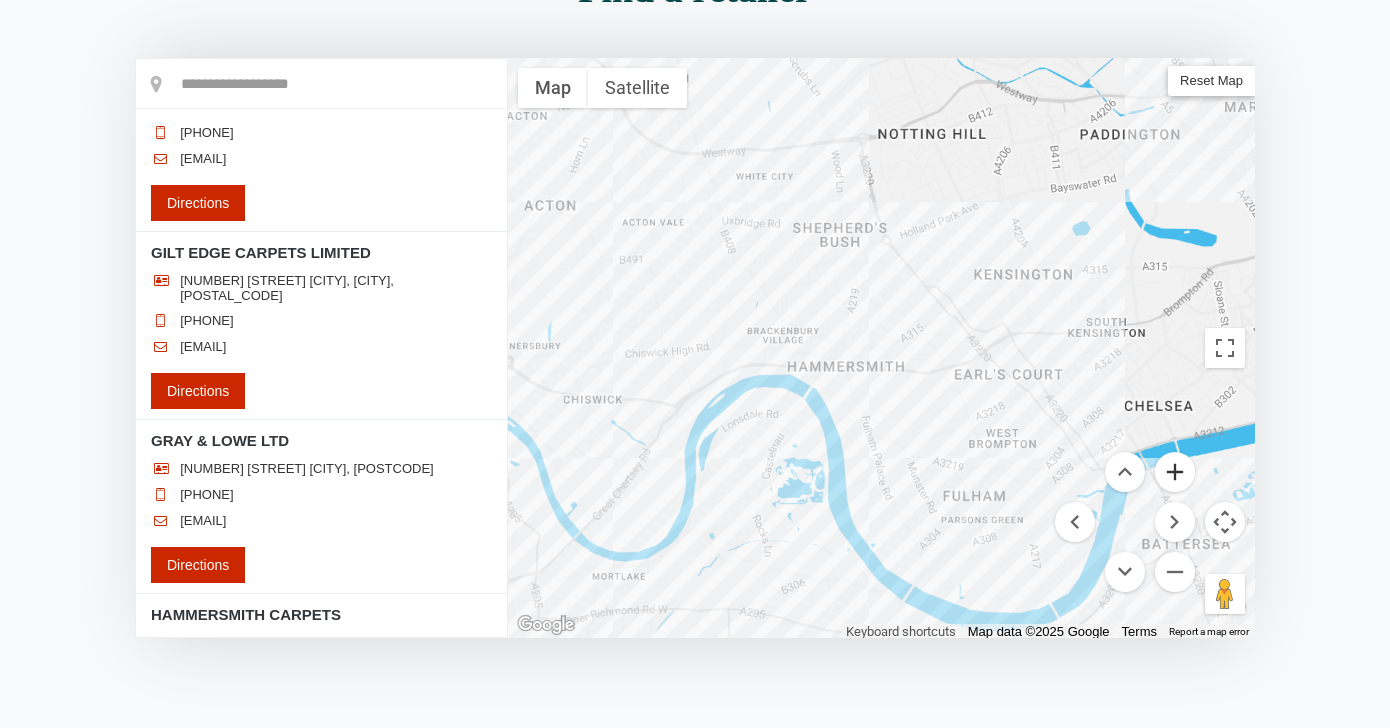 scroll, scrollTop: 0, scrollLeft: 0, axis: both 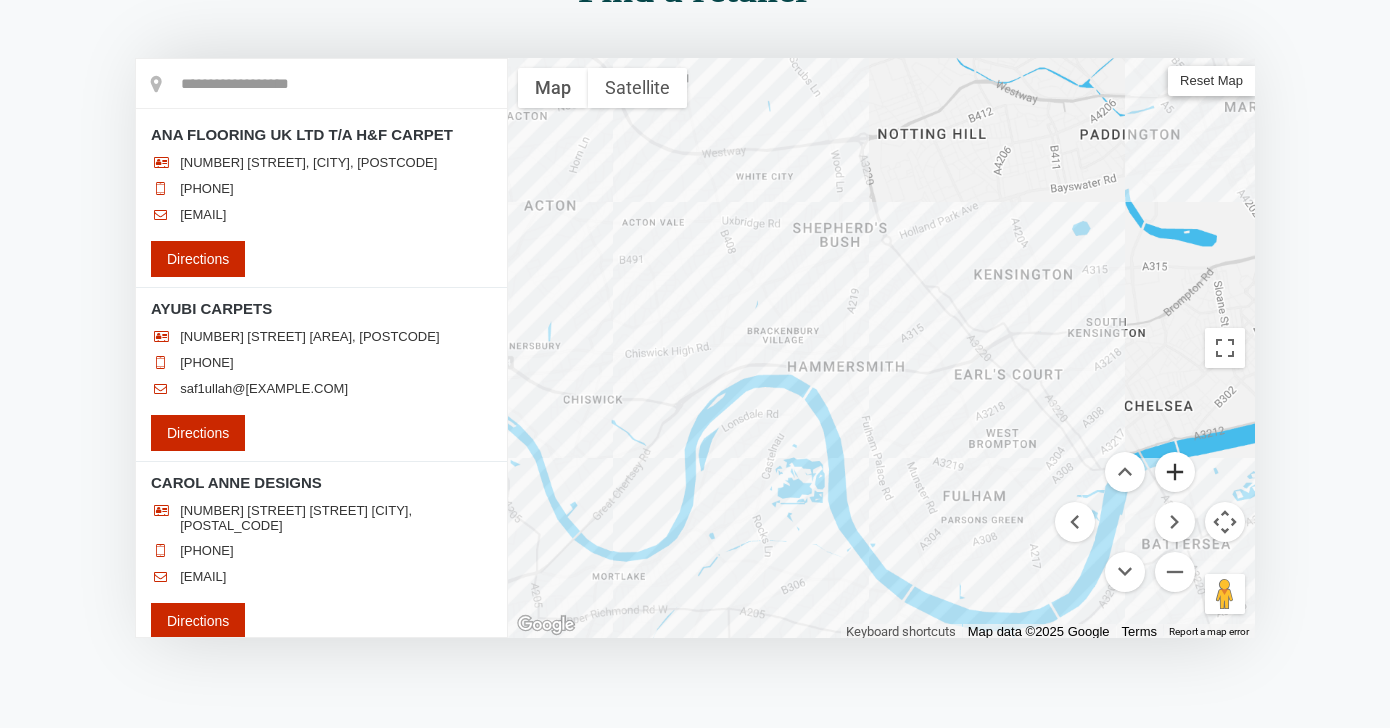 click at bounding box center [1175, 472] 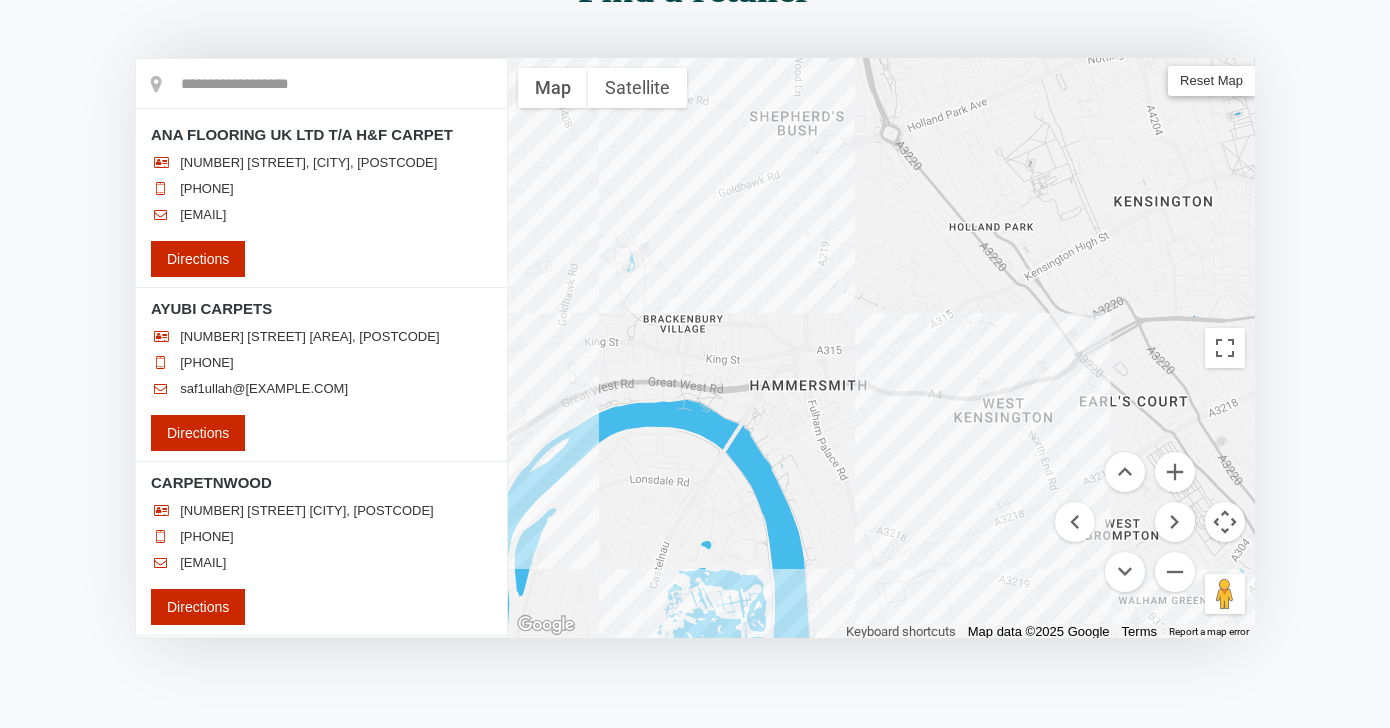 click at bounding box center (881, 348) 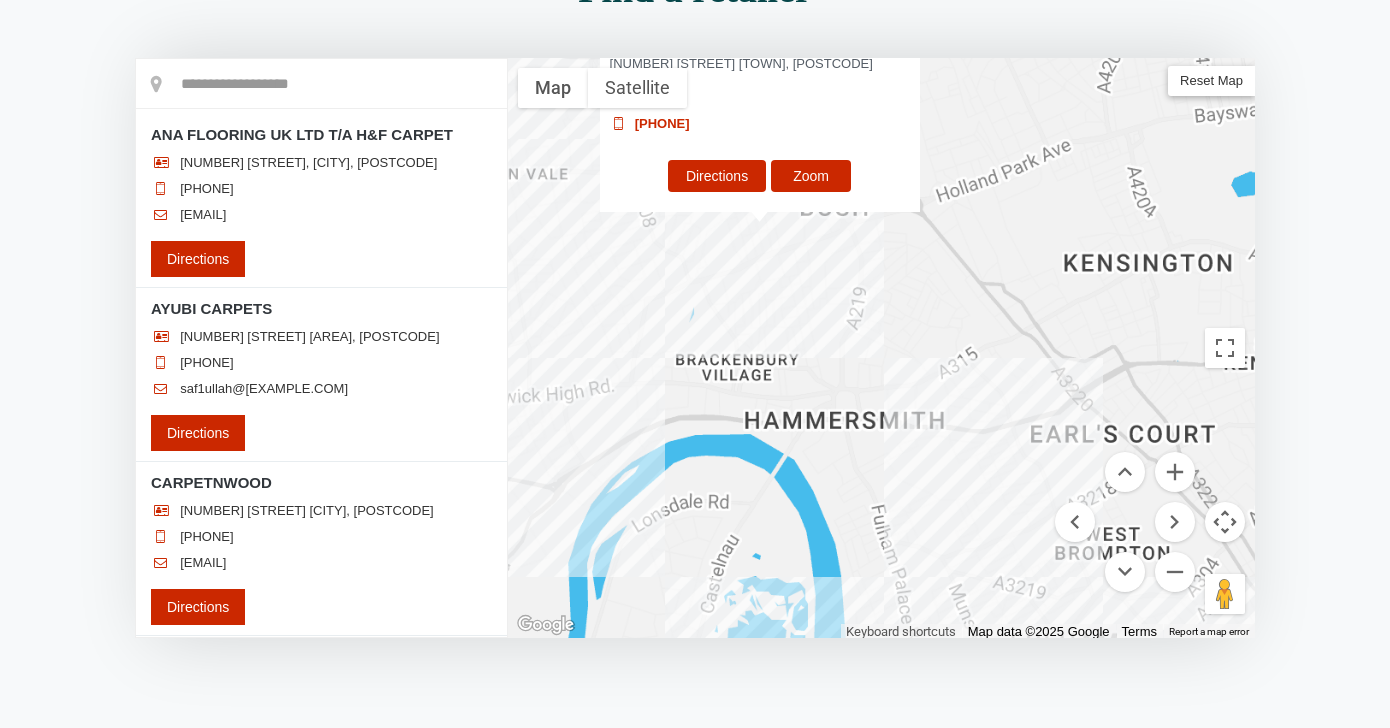 scroll, scrollTop: 952, scrollLeft: 0, axis: vertical 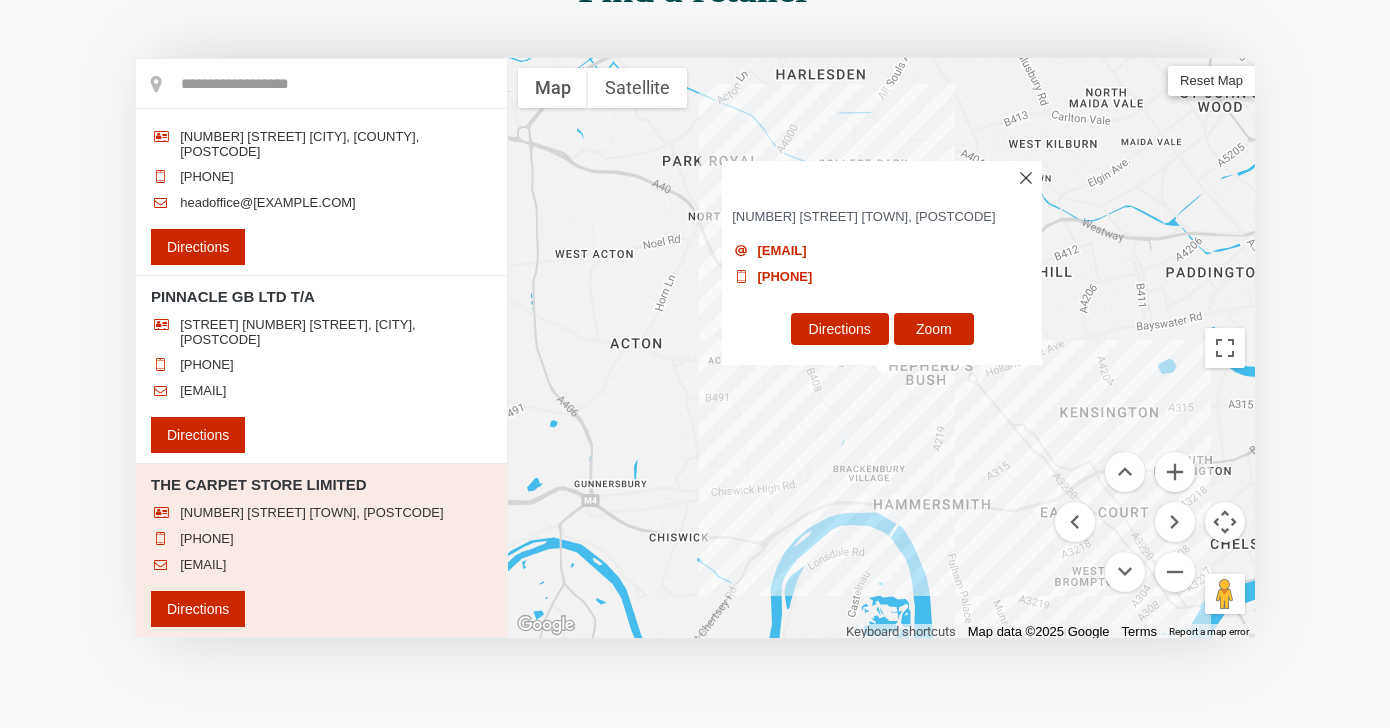 click at bounding box center [1026, 178] 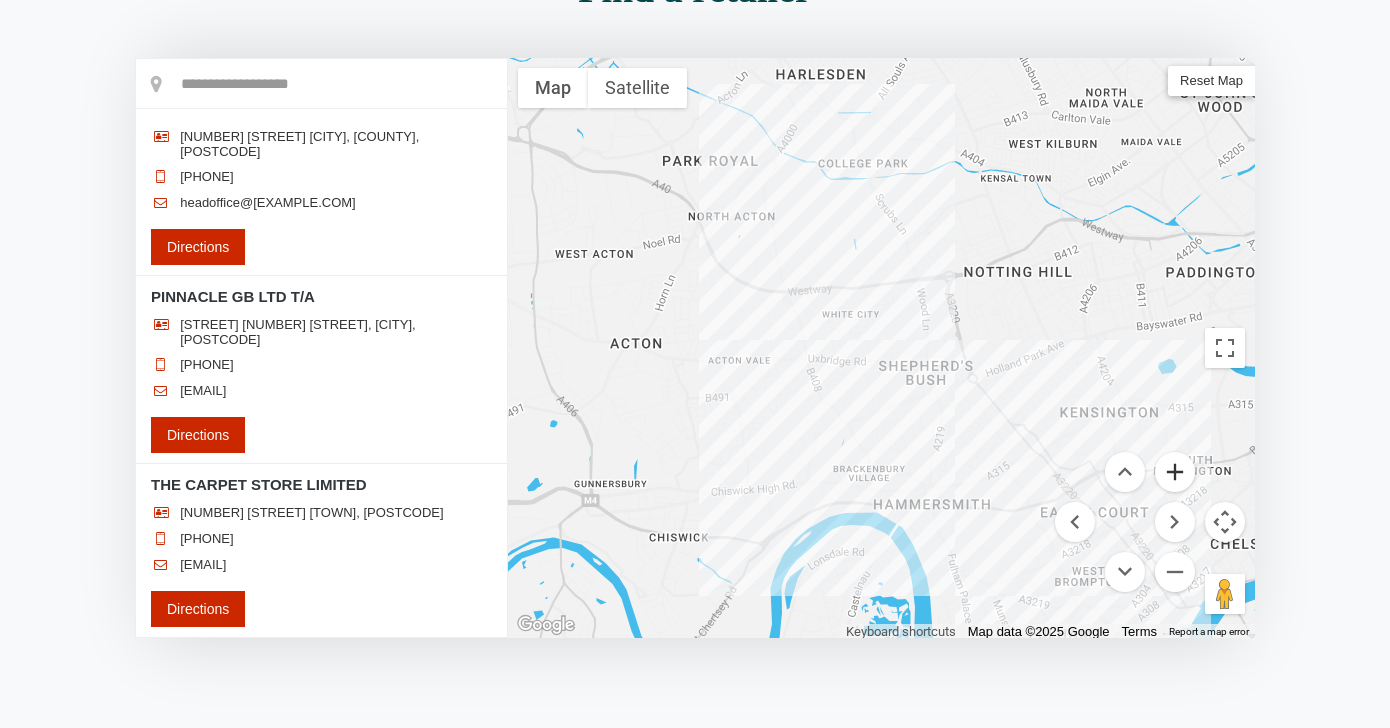 click at bounding box center [1175, 472] 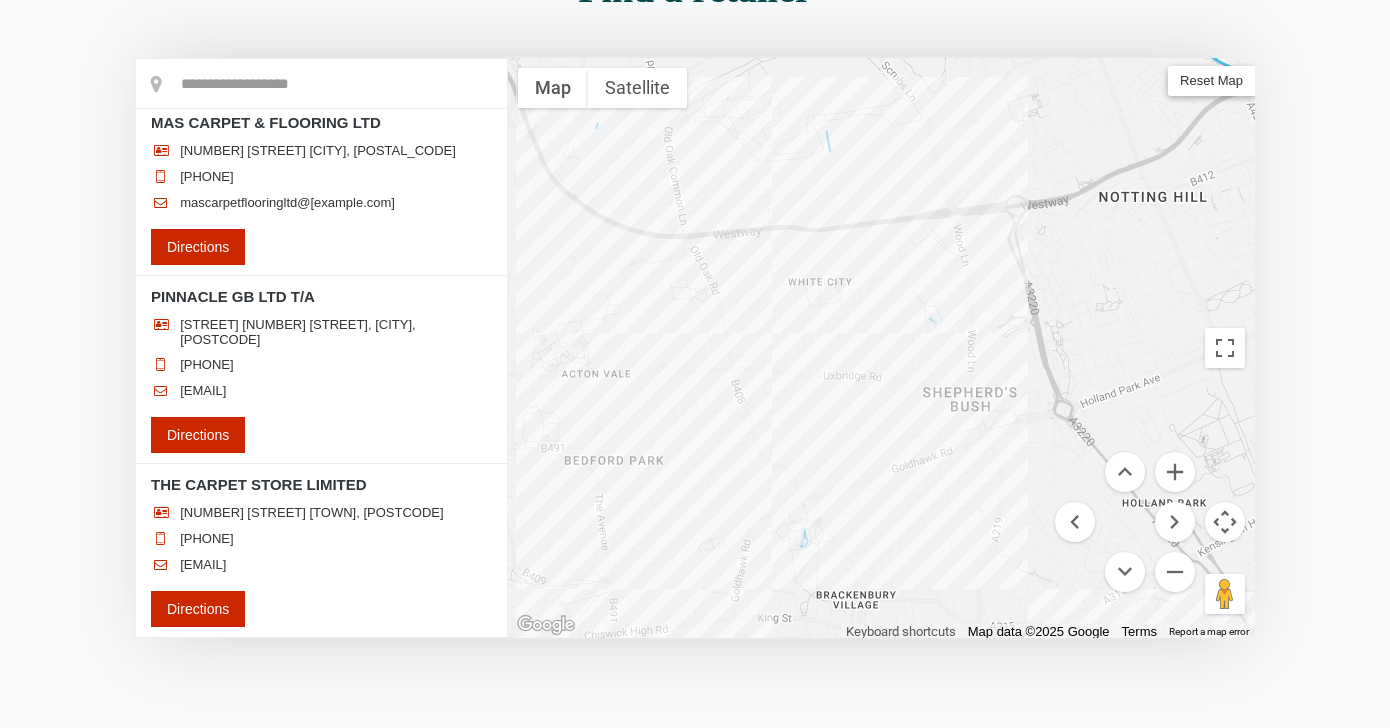 scroll, scrollTop: 0, scrollLeft: 0, axis: both 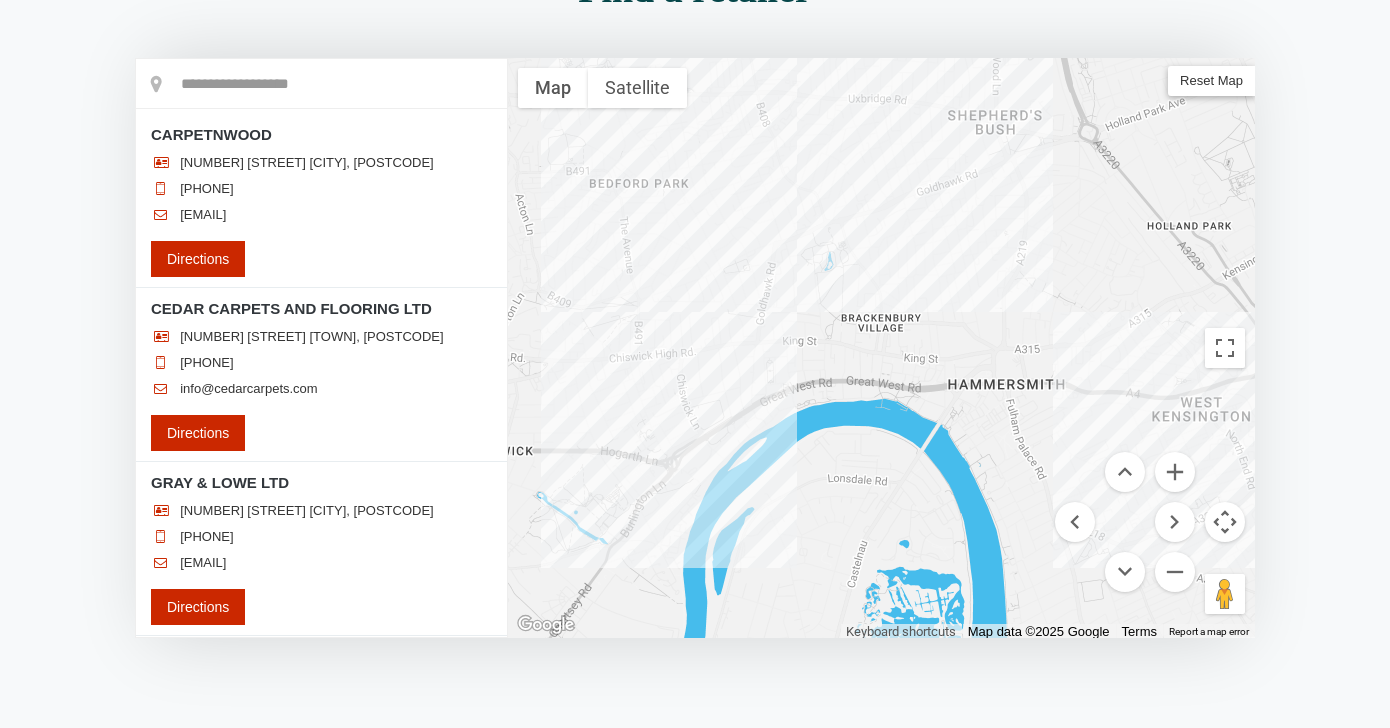 drag, startPoint x: 976, startPoint y: 481, endPoint x: 1019, endPoint y: 246, distance: 238.90166 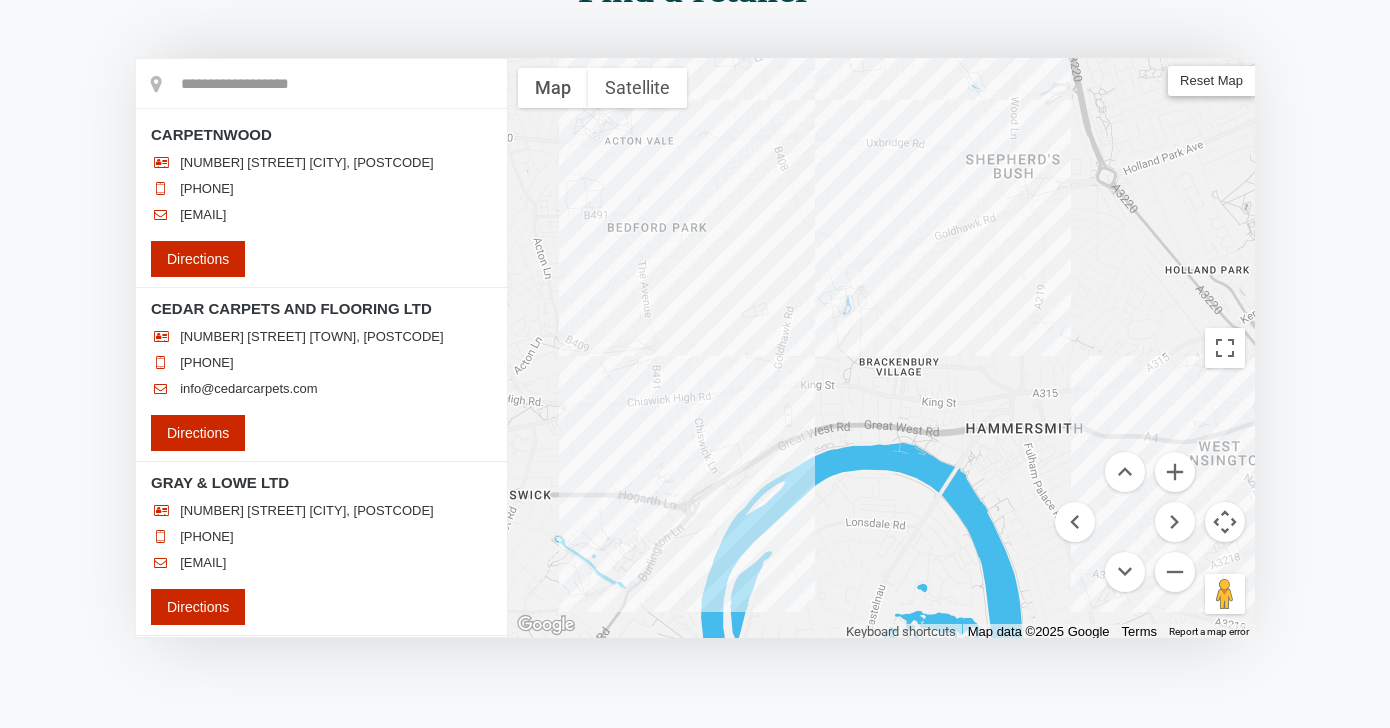 click at bounding box center [881, 348] 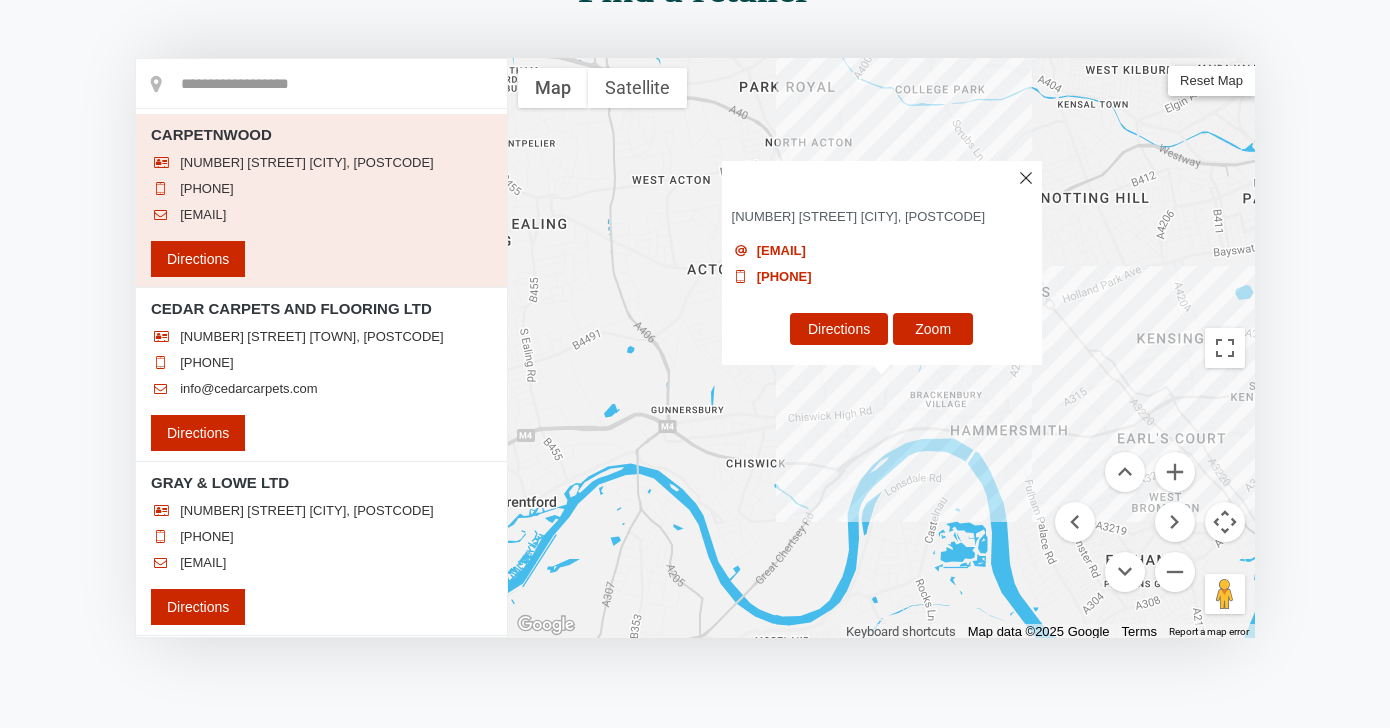 click at bounding box center [1025, 178] 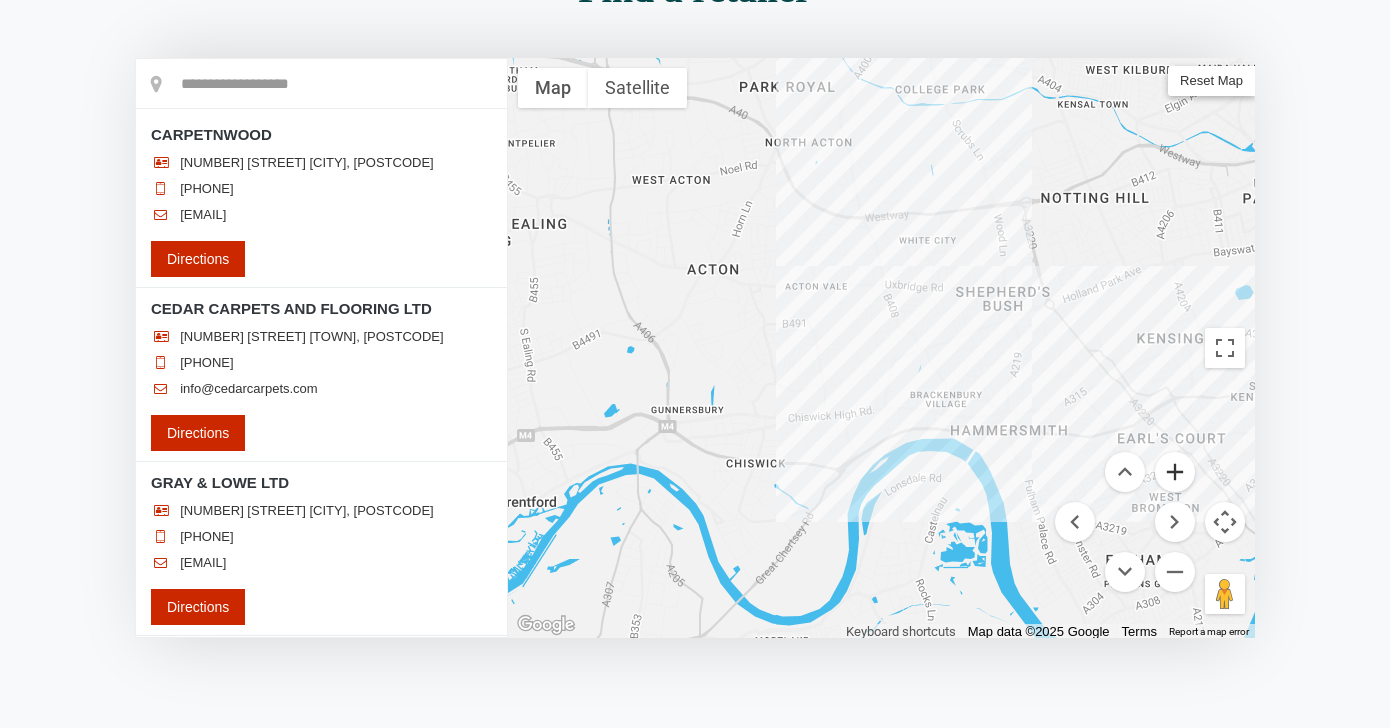 click at bounding box center (1175, 472) 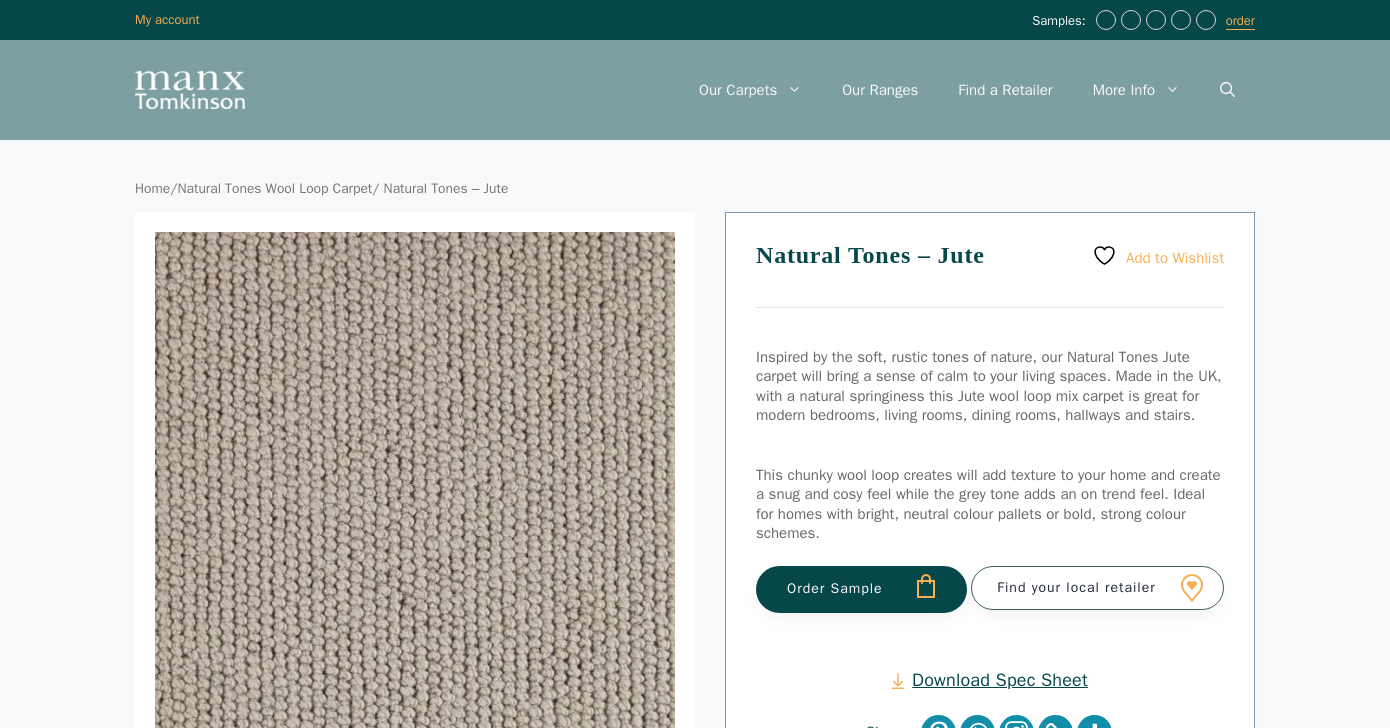 scroll, scrollTop: 0, scrollLeft: 0, axis: both 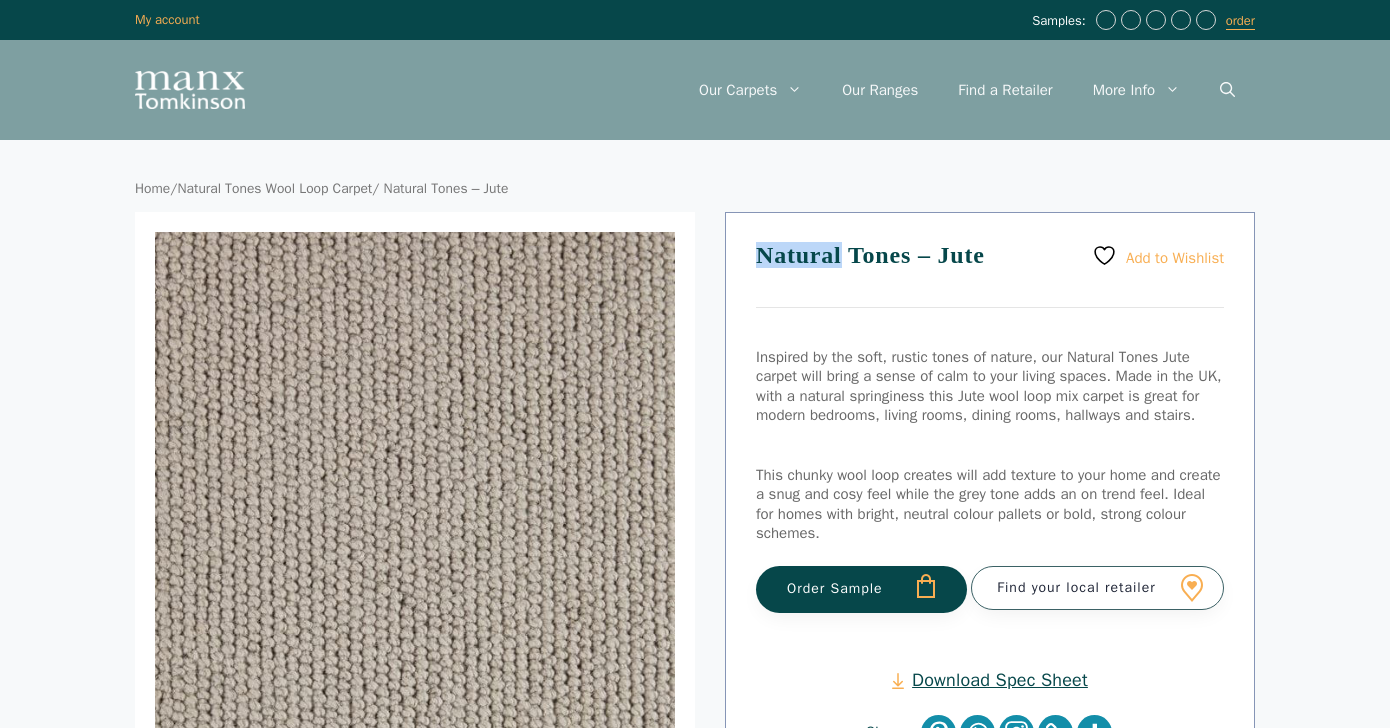 click on "Natural Tones – Jute" at bounding box center [990, 275] 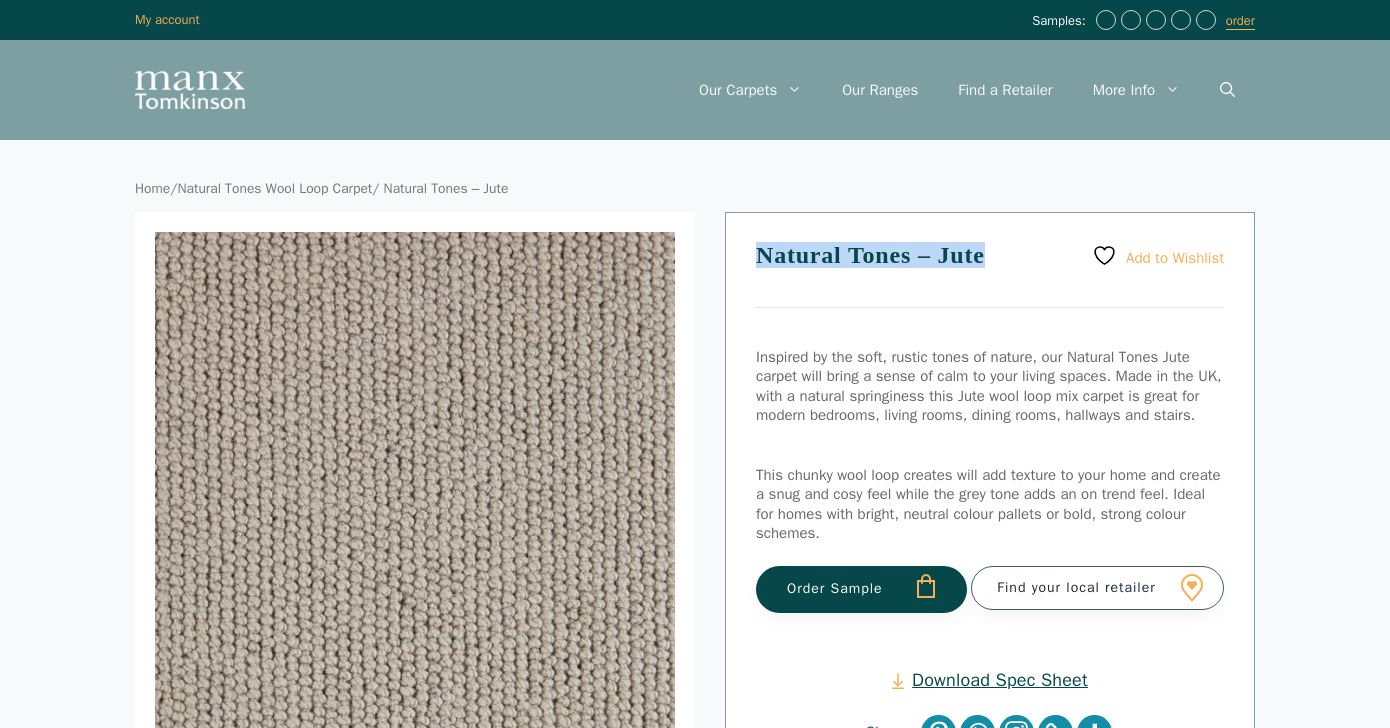 copy on "Natural Tones – Jute" 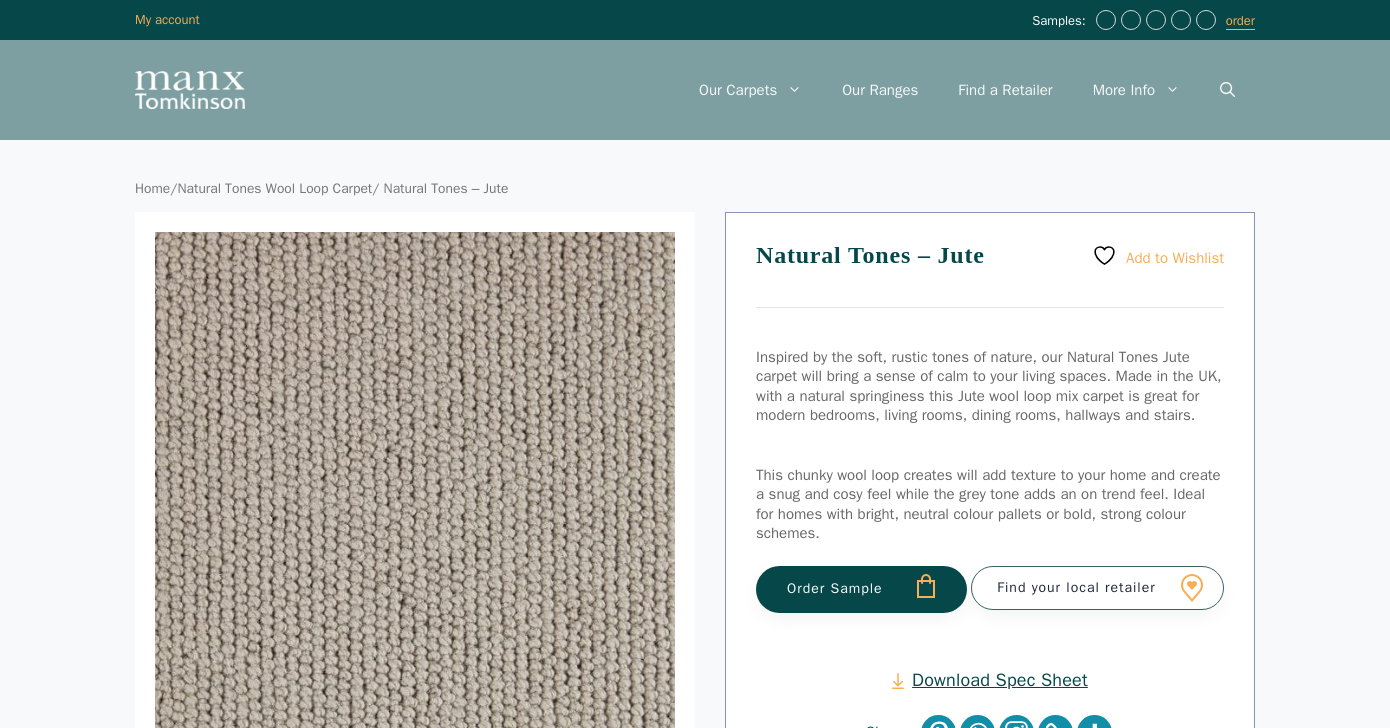 click on "Natural Tones – Jute" at bounding box center (990, 275) 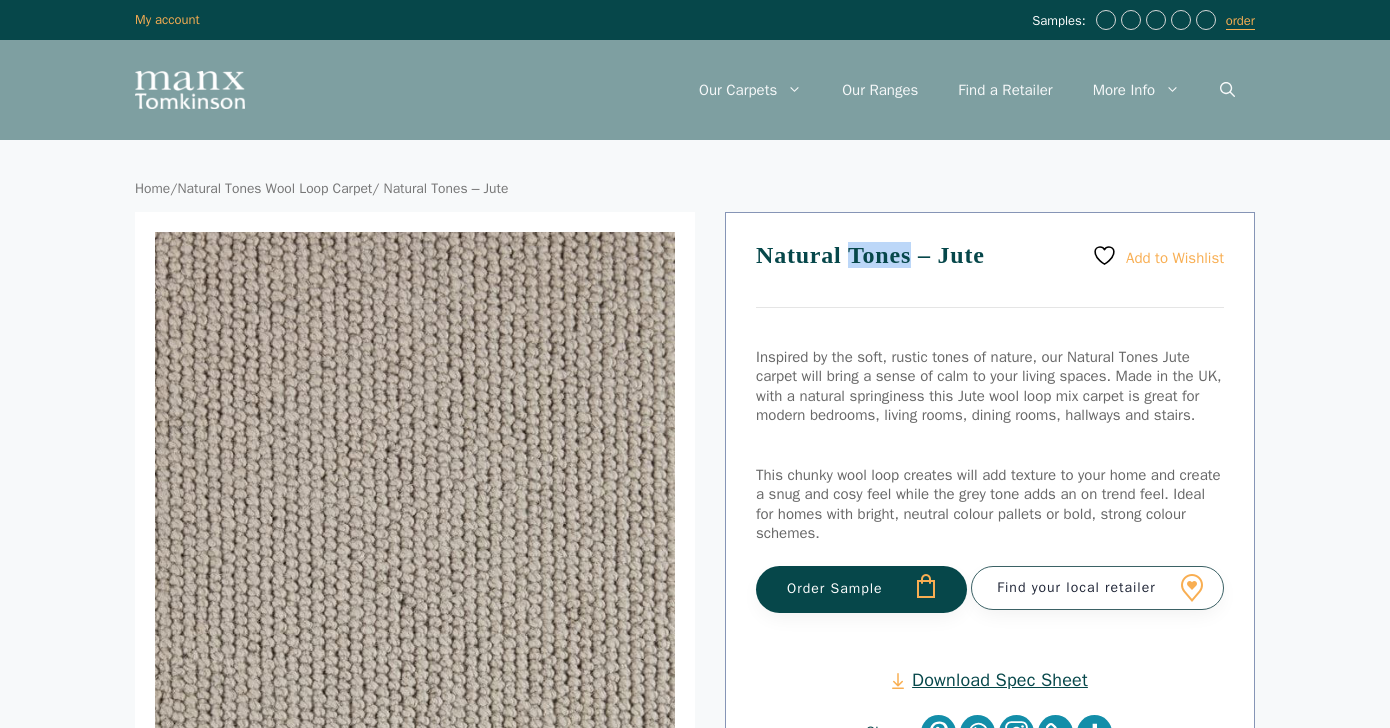 click on "Natural Tones – Jute" at bounding box center (990, 275) 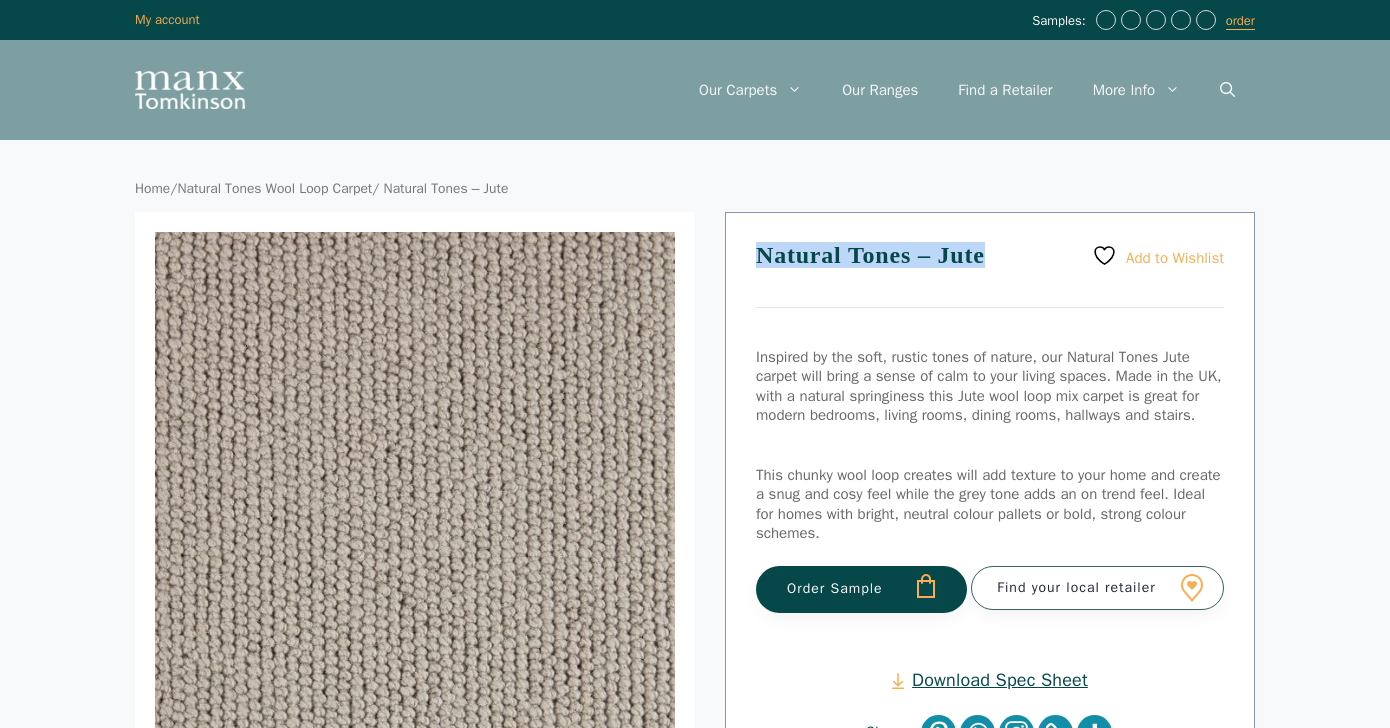 click on "Natural Tones – Jute" at bounding box center [990, 275] 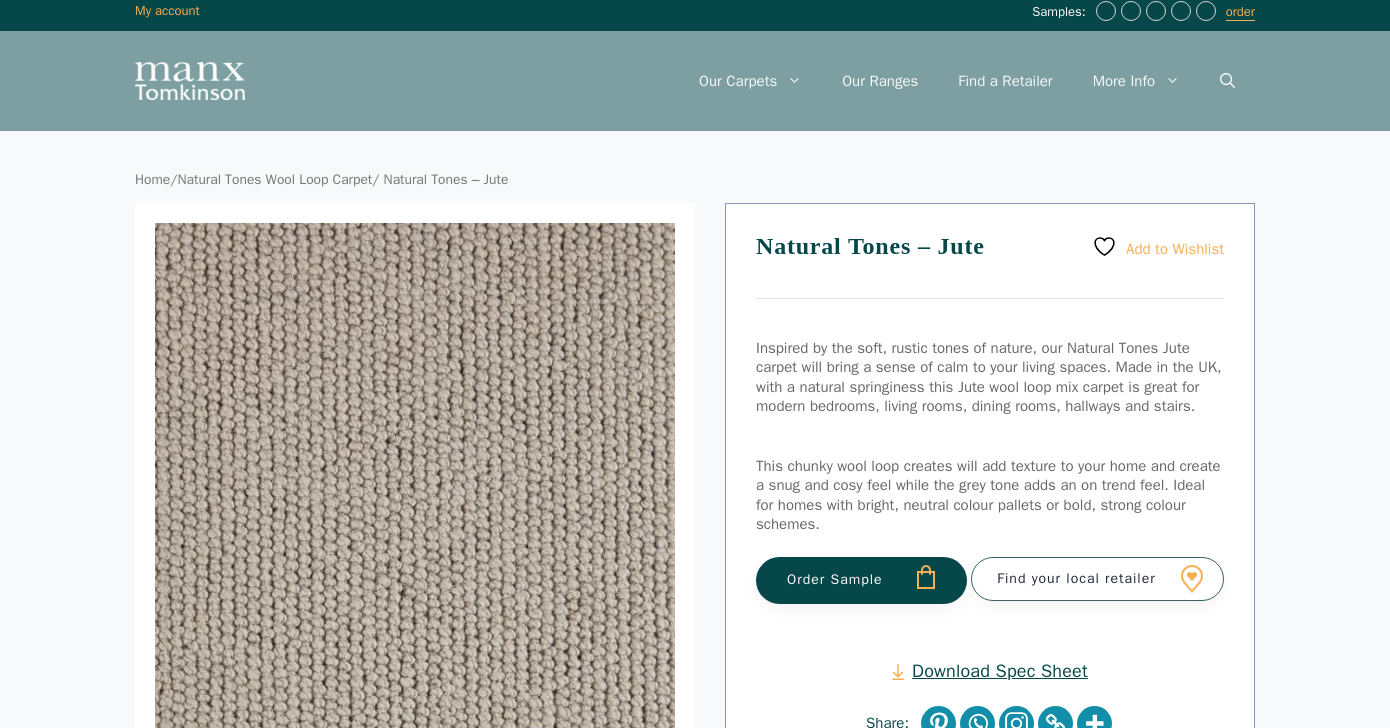 scroll, scrollTop: 9, scrollLeft: 1, axis: both 